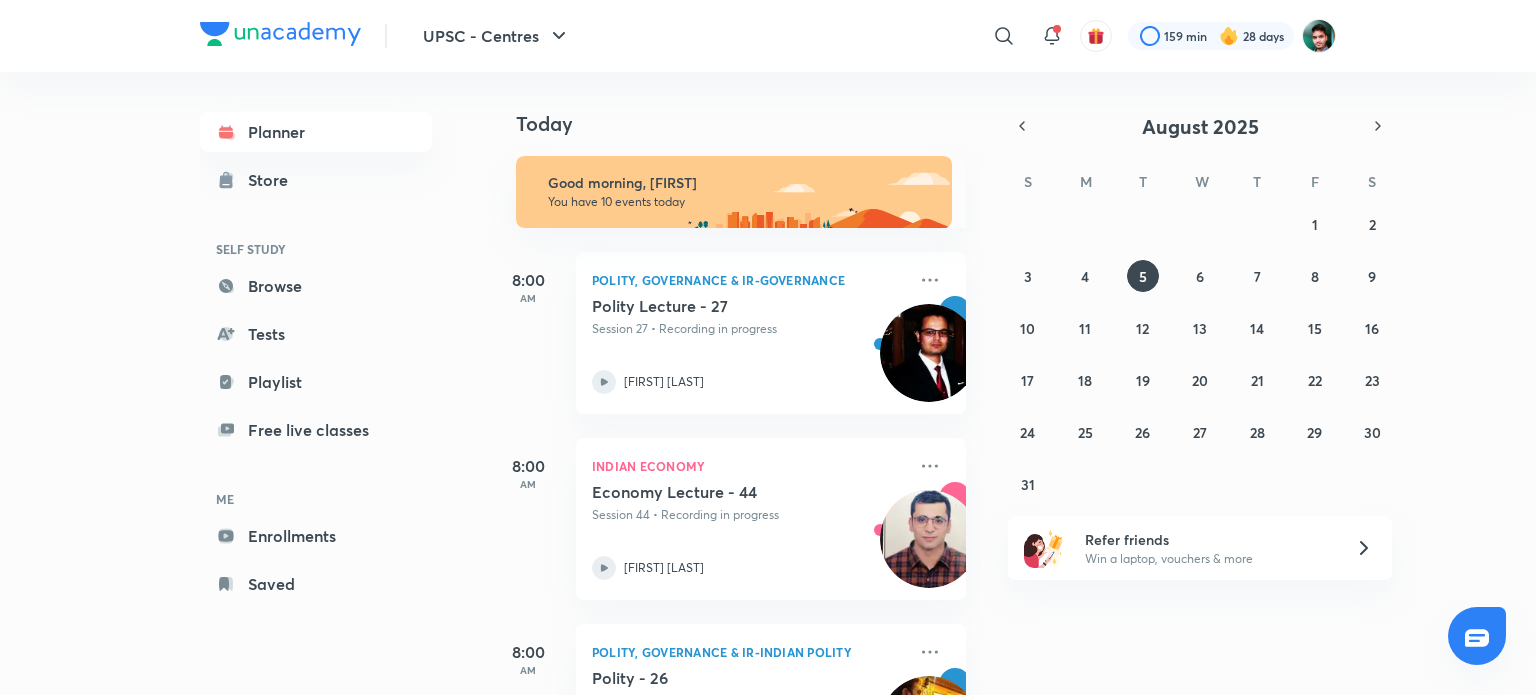 scroll, scrollTop: 0, scrollLeft: 0, axis: both 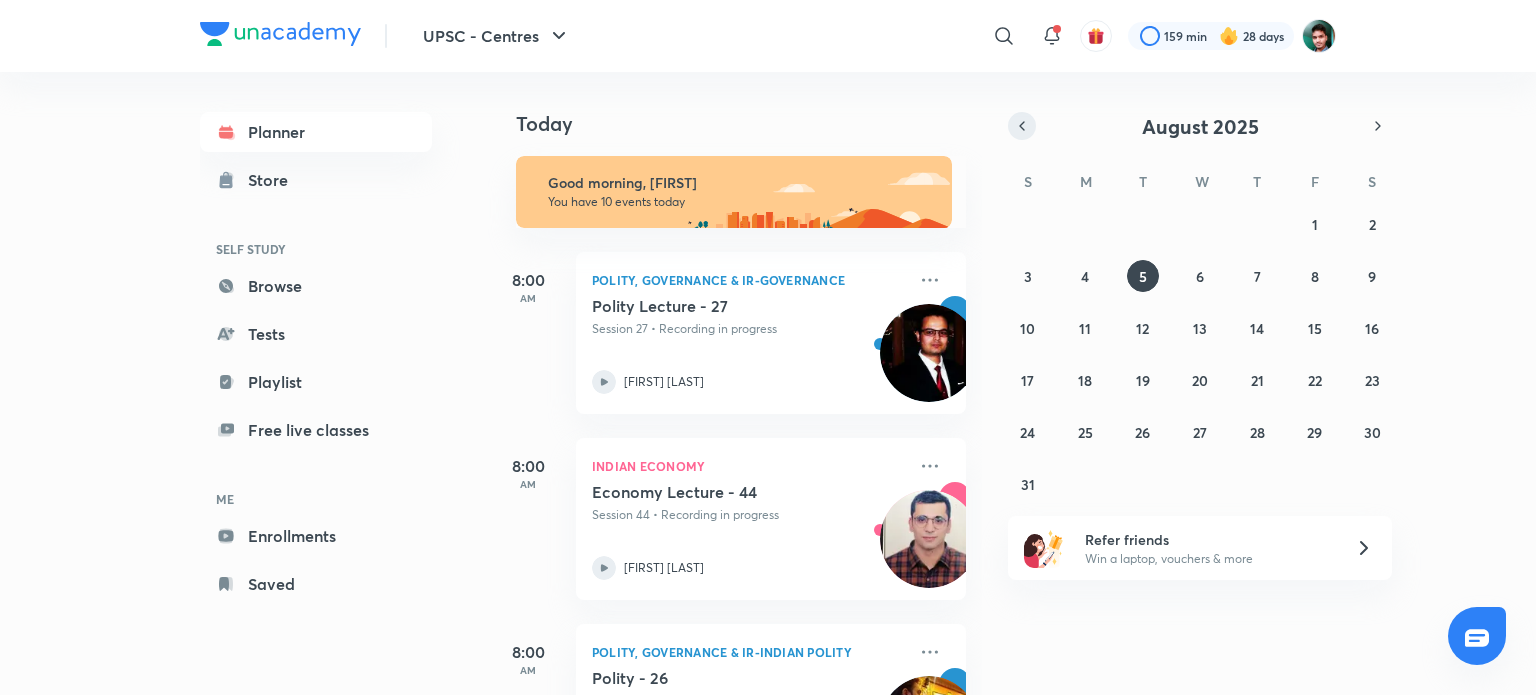 click at bounding box center [1022, 126] 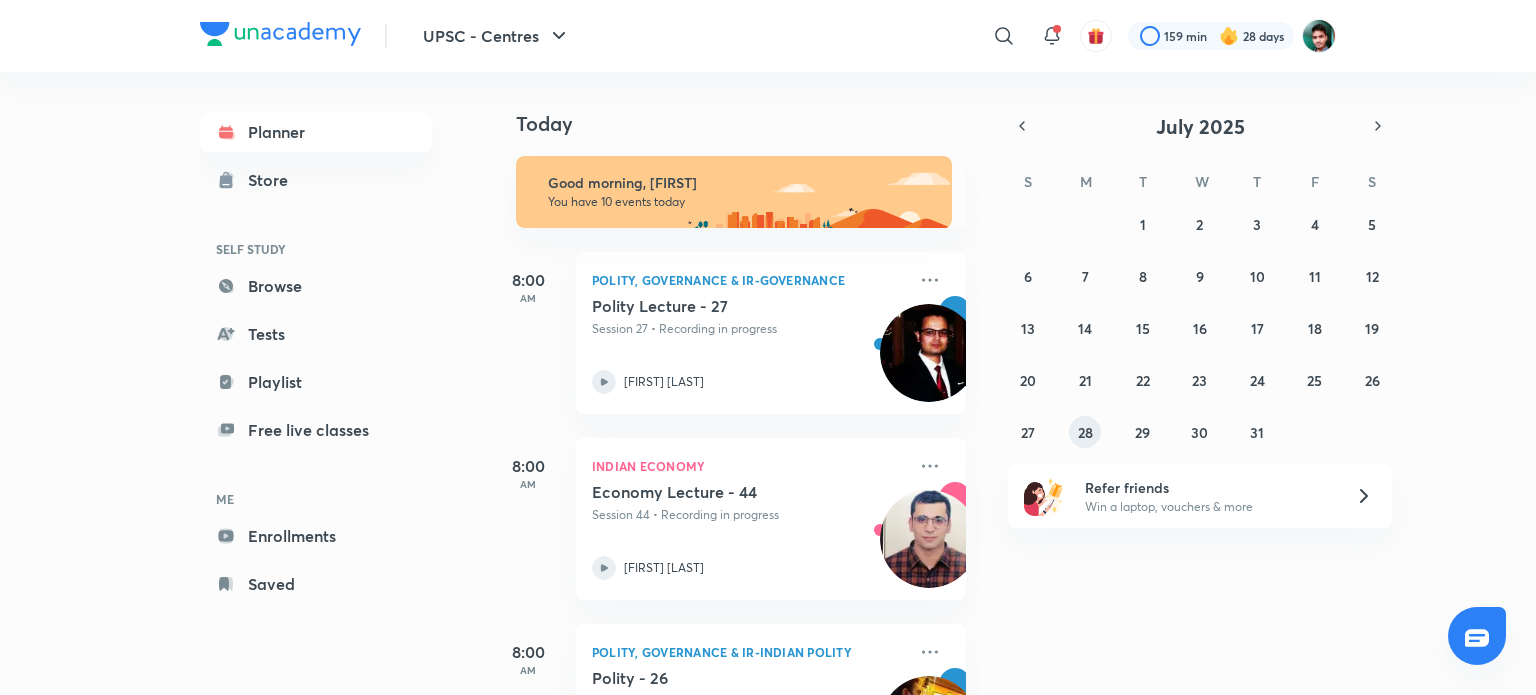 click on "28" at bounding box center (1085, 432) 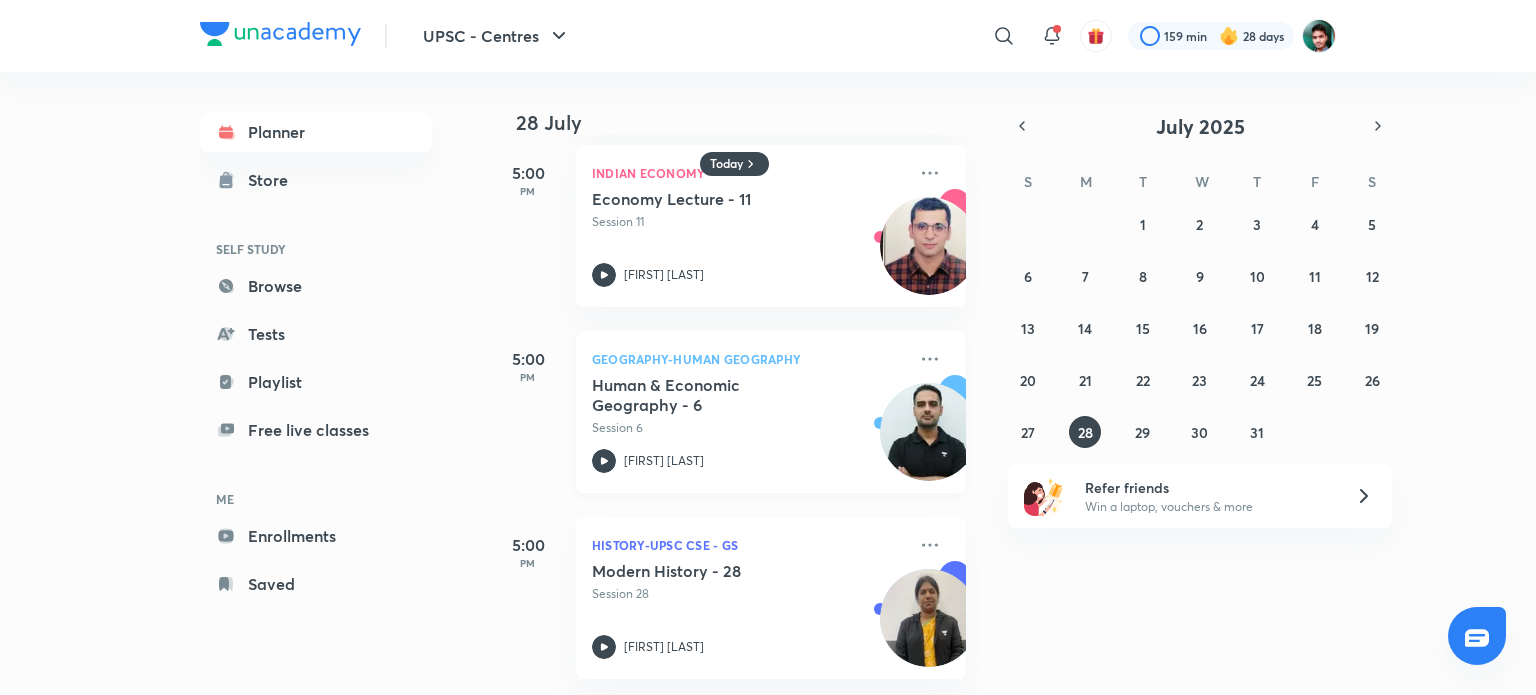scroll, scrollTop: 1876, scrollLeft: 0, axis: vertical 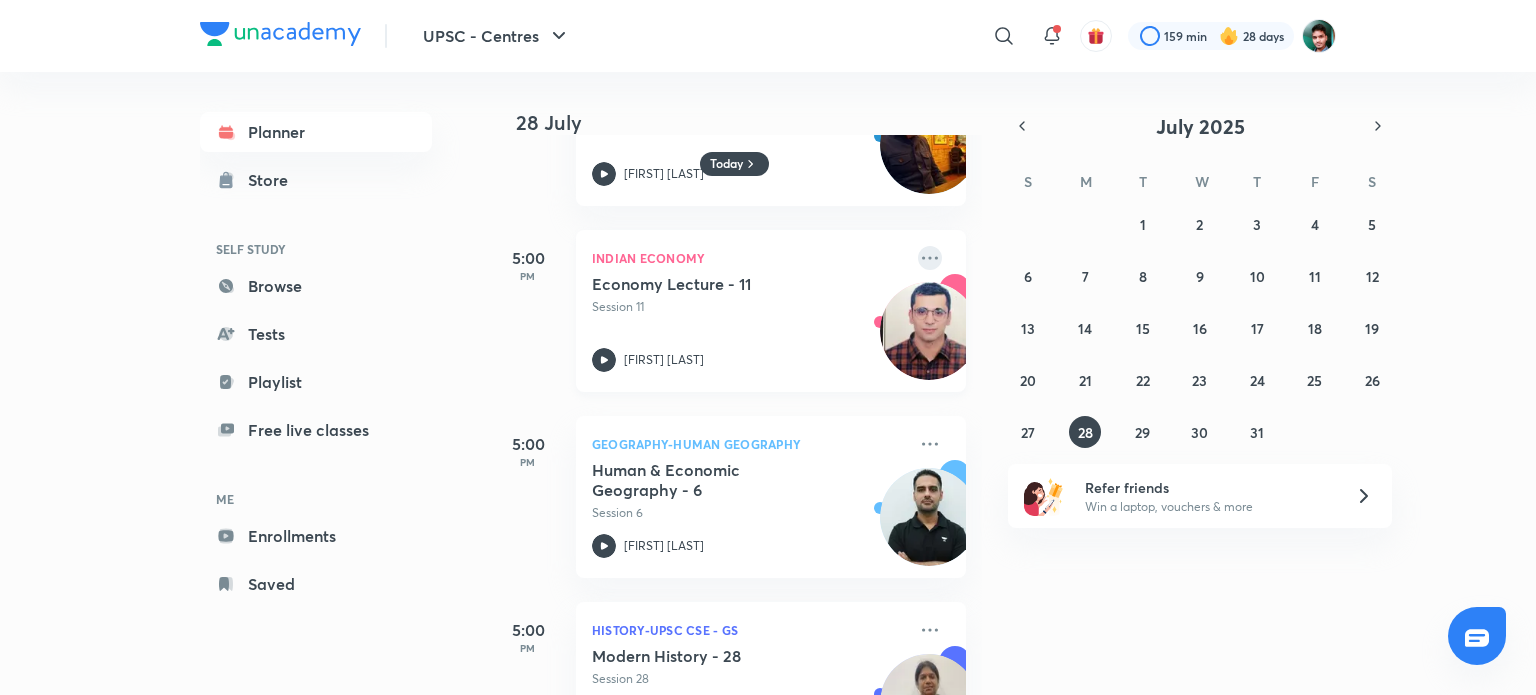click 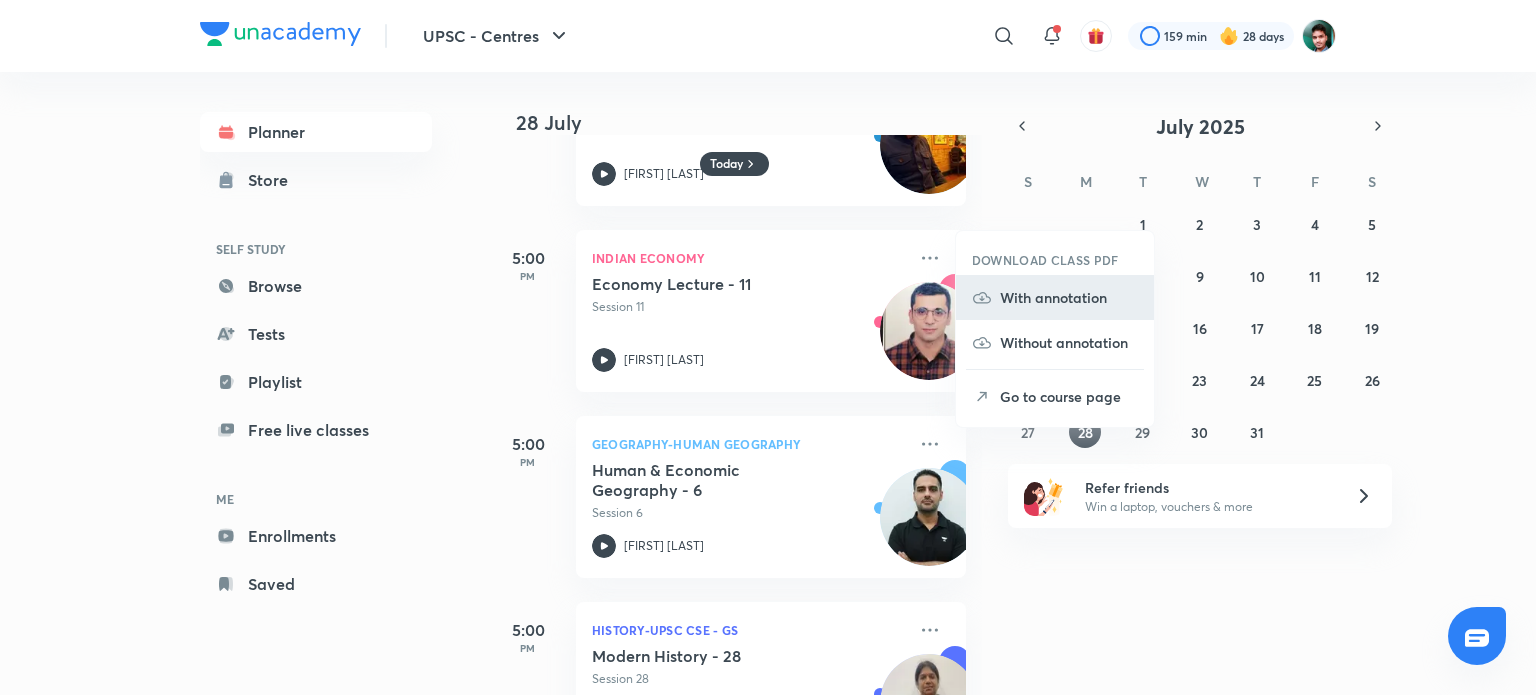 click on "With annotation" at bounding box center [1069, 297] 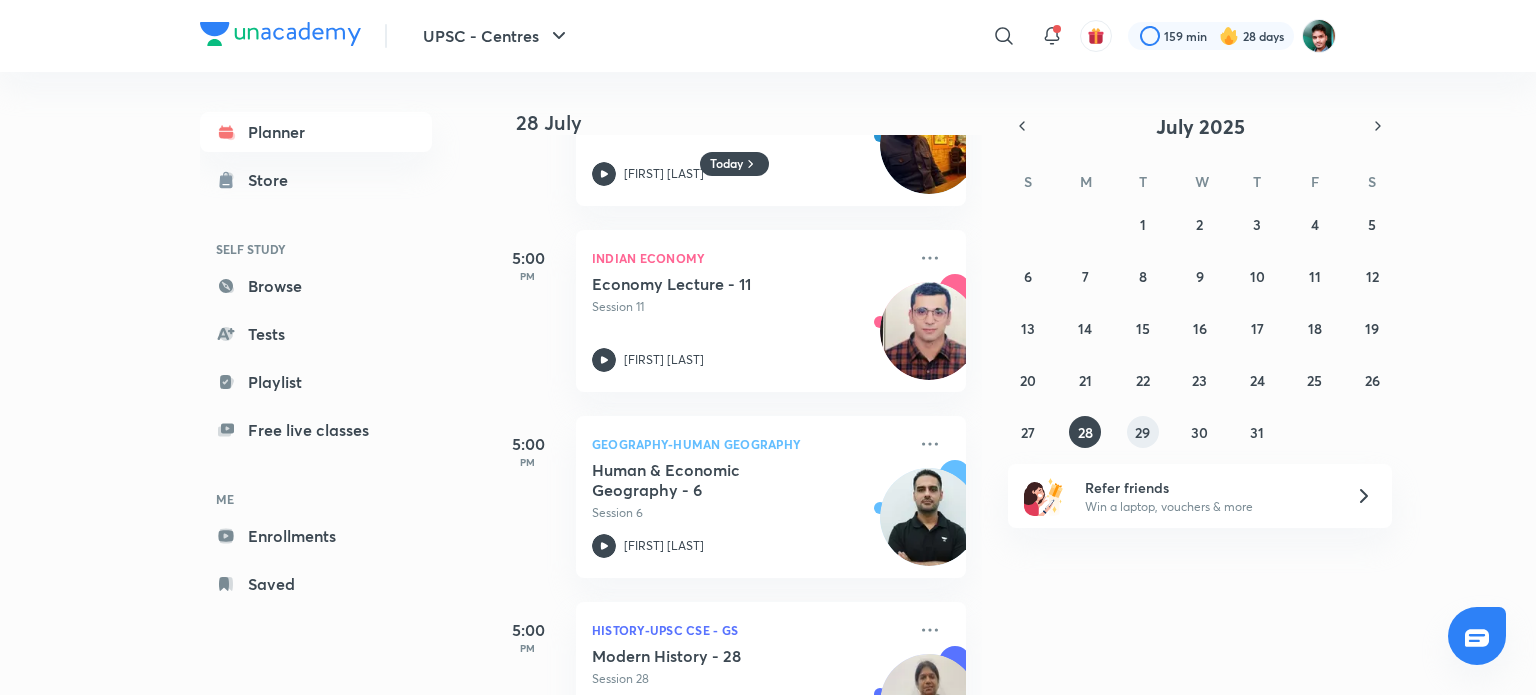 click on "29" at bounding box center [1142, 432] 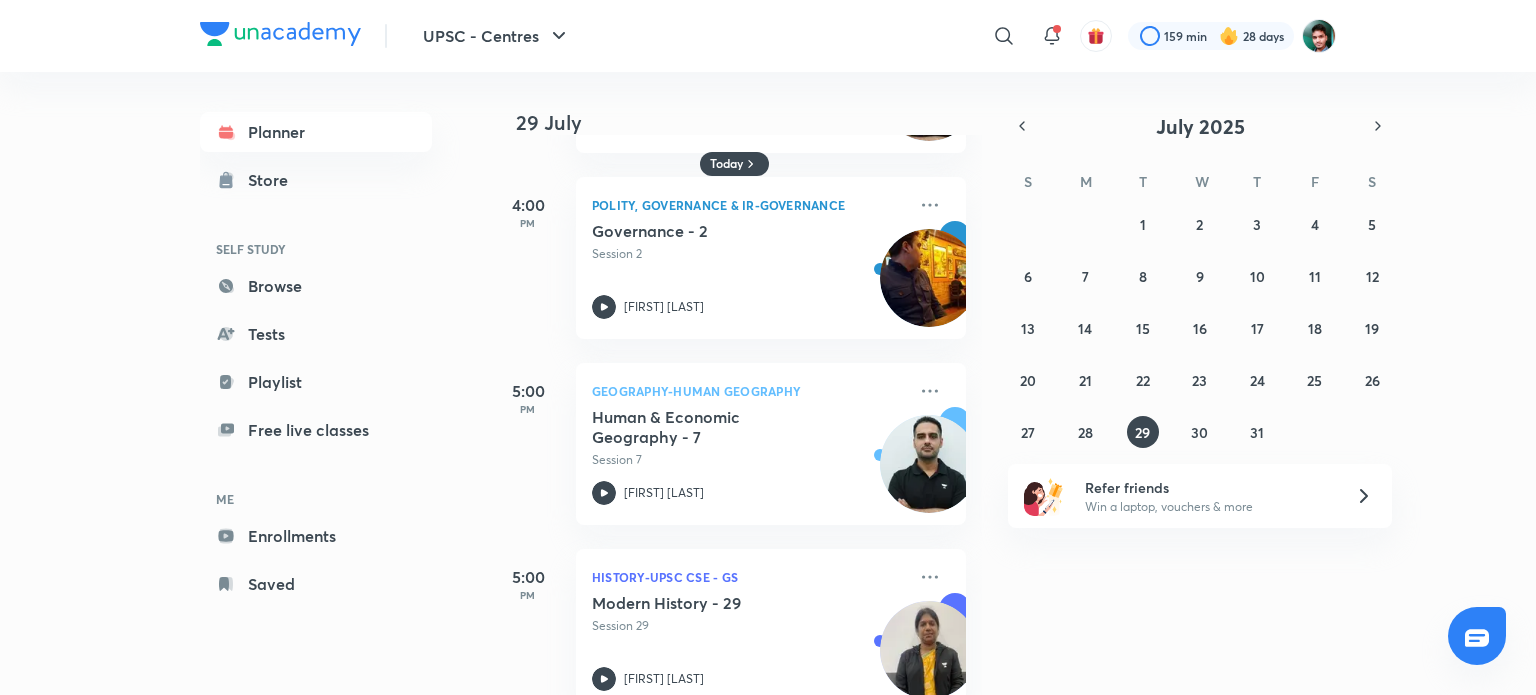 scroll, scrollTop: 1518, scrollLeft: 0, axis: vertical 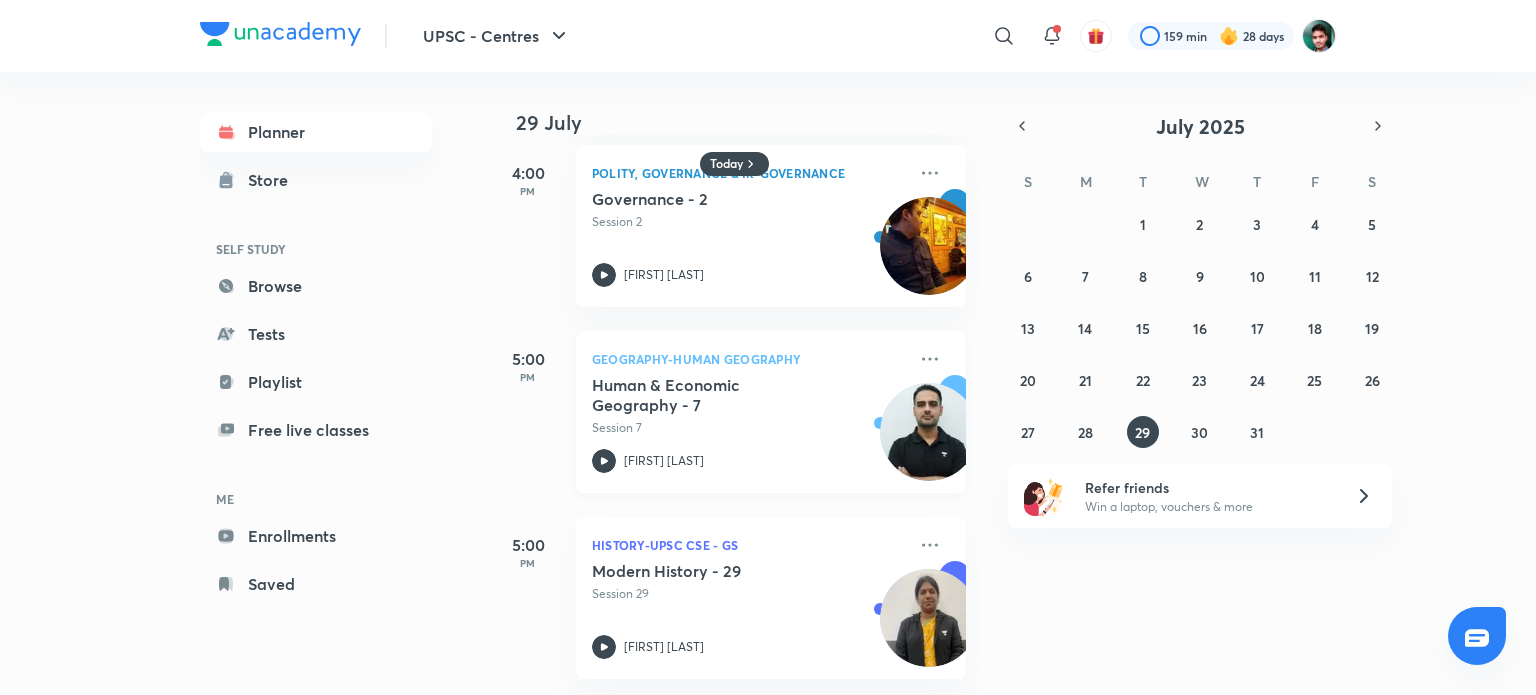 type 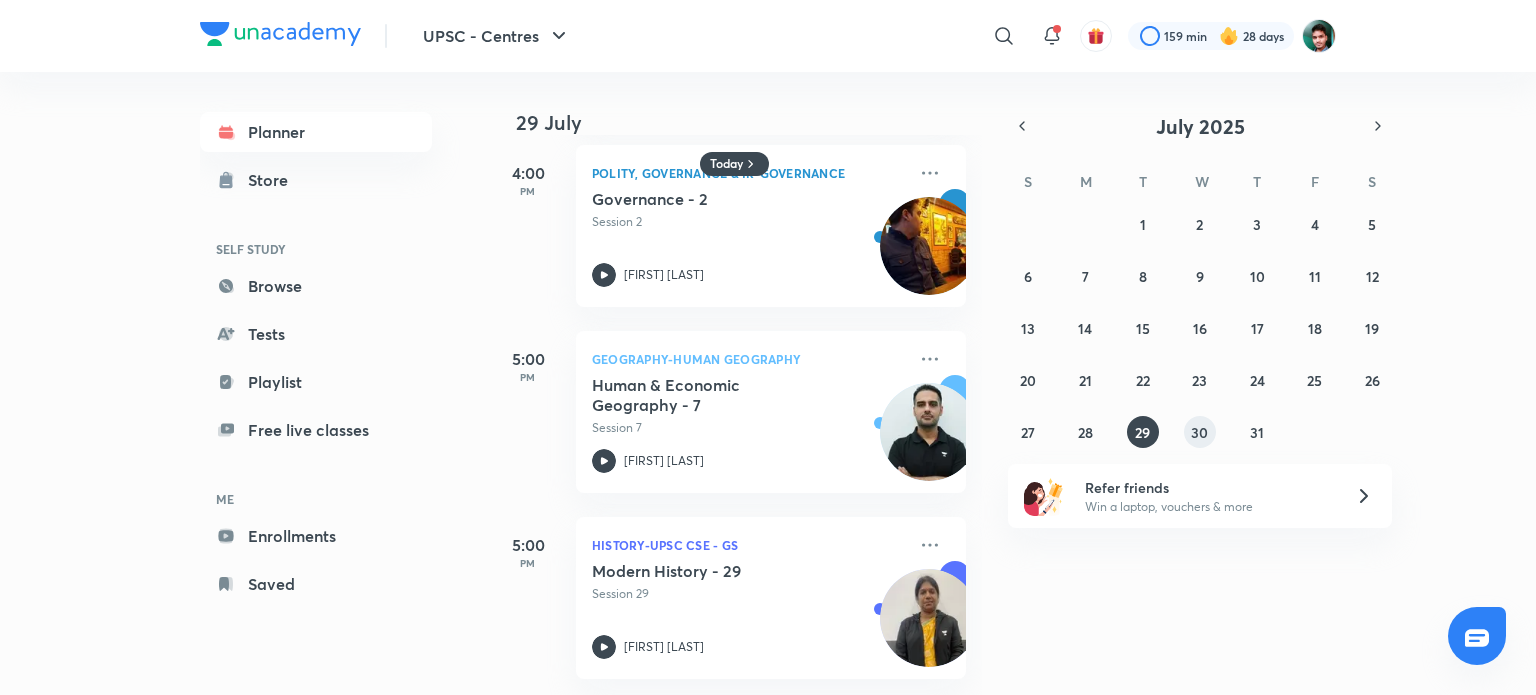 click on "30" at bounding box center [1199, 432] 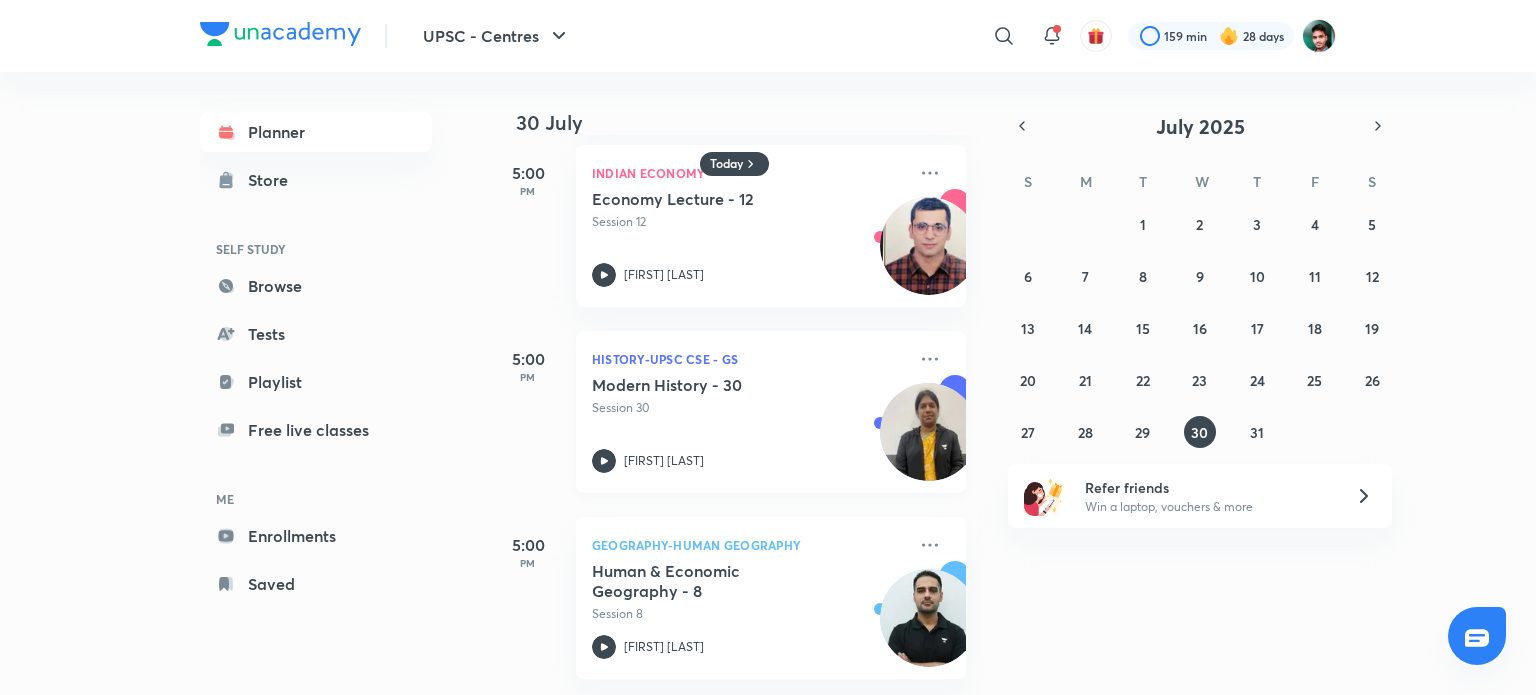 scroll, scrollTop: 1318, scrollLeft: 0, axis: vertical 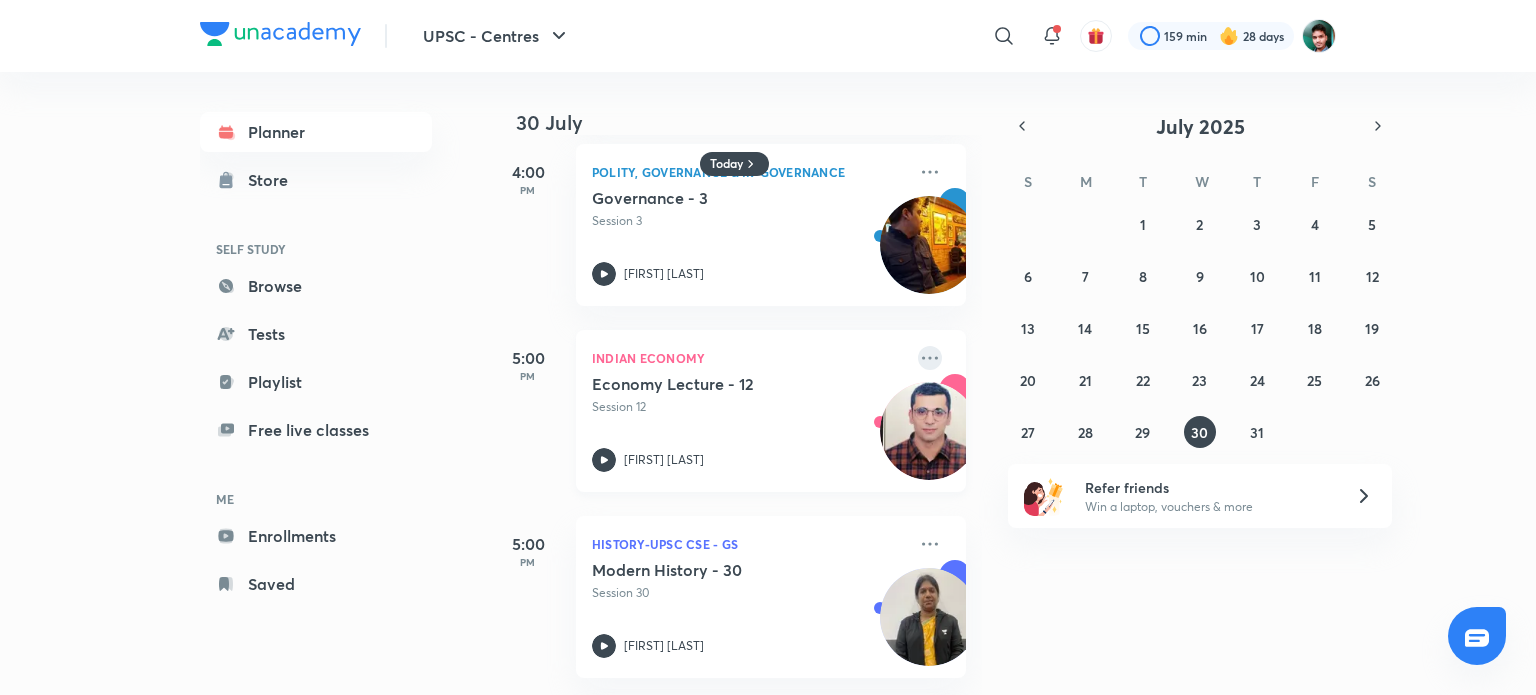 click 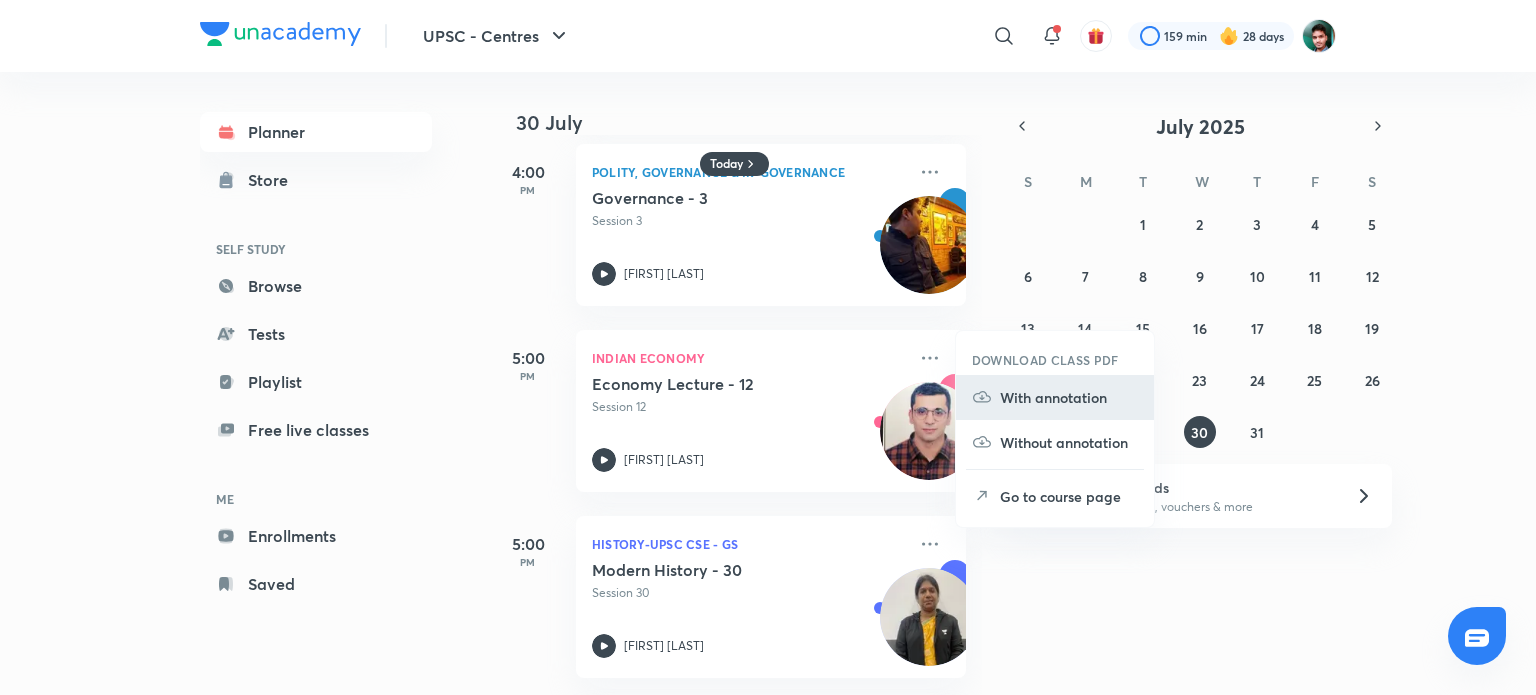 click on "With annotation" at bounding box center (1069, 397) 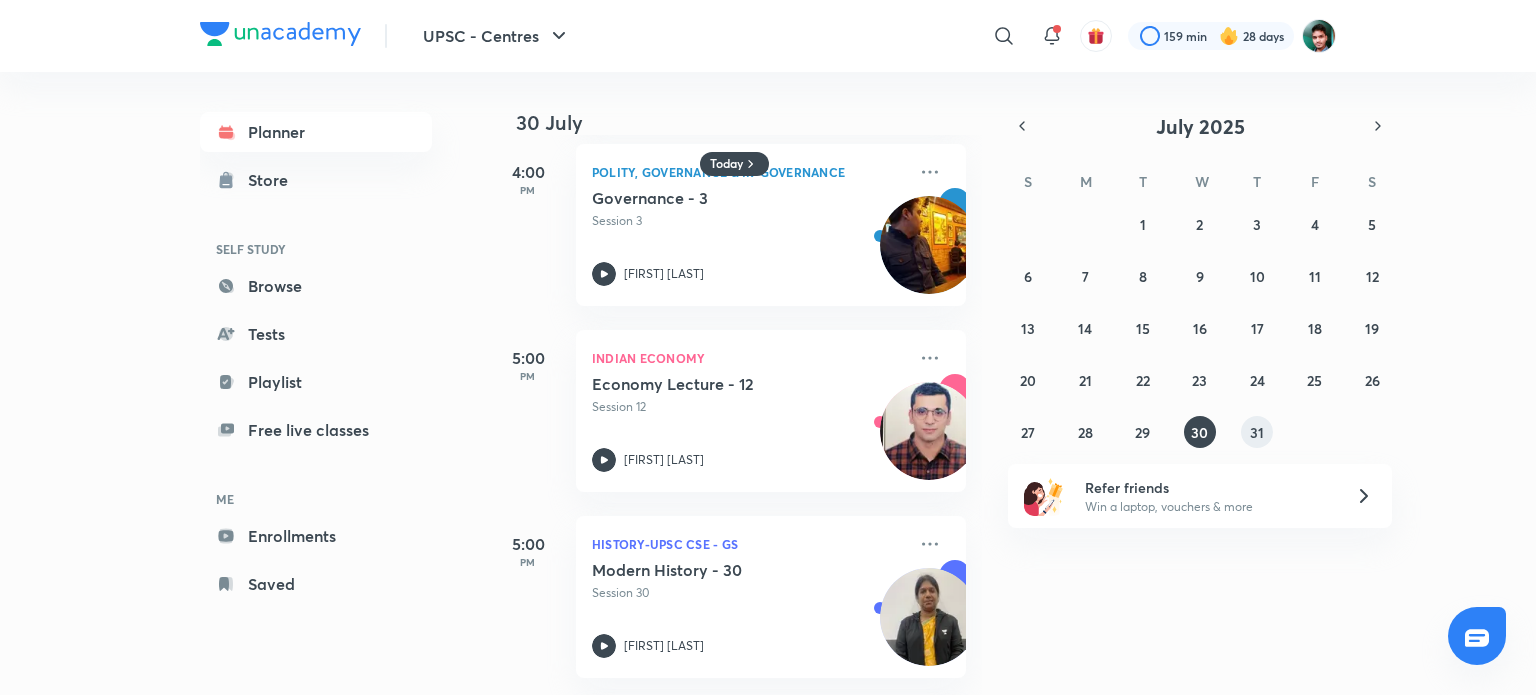 click on "31" at bounding box center (1257, 432) 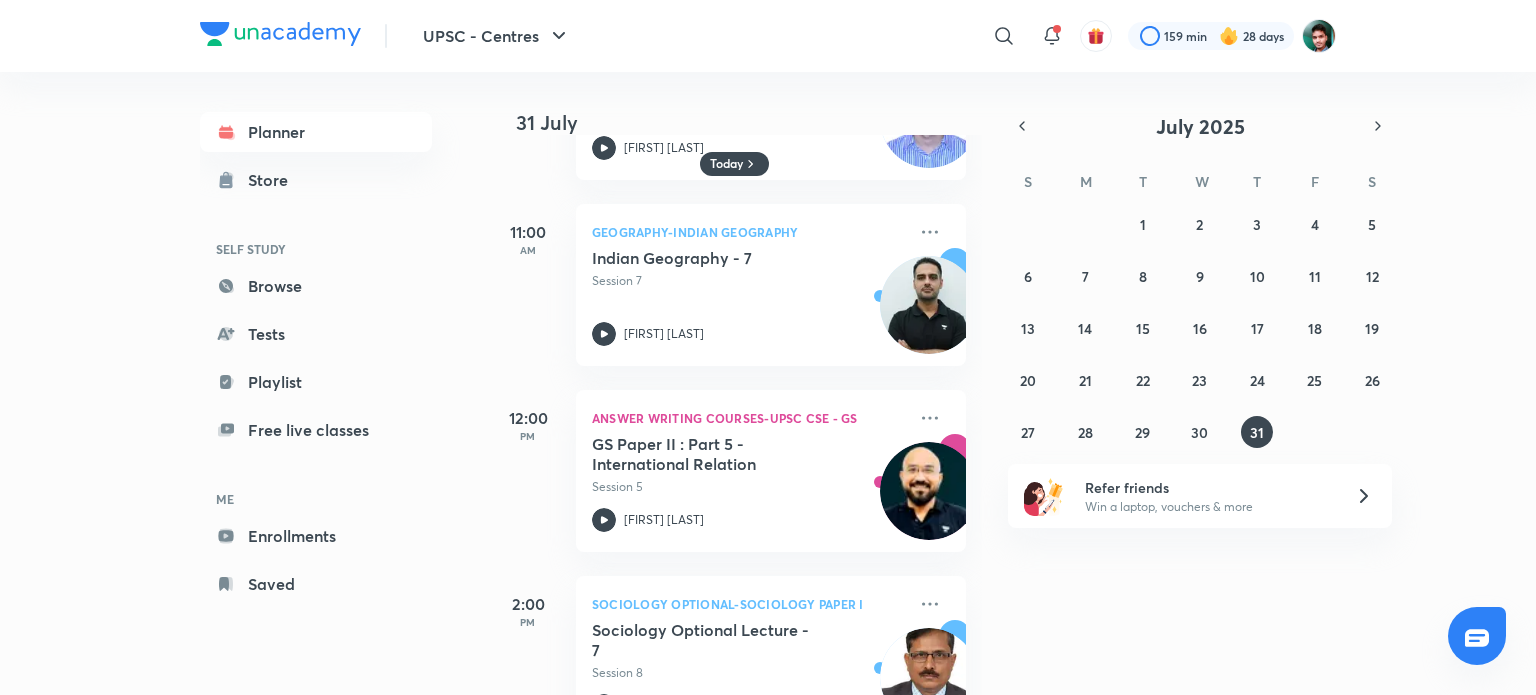 scroll, scrollTop: 1332, scrollLeft: 0, axis: vertical 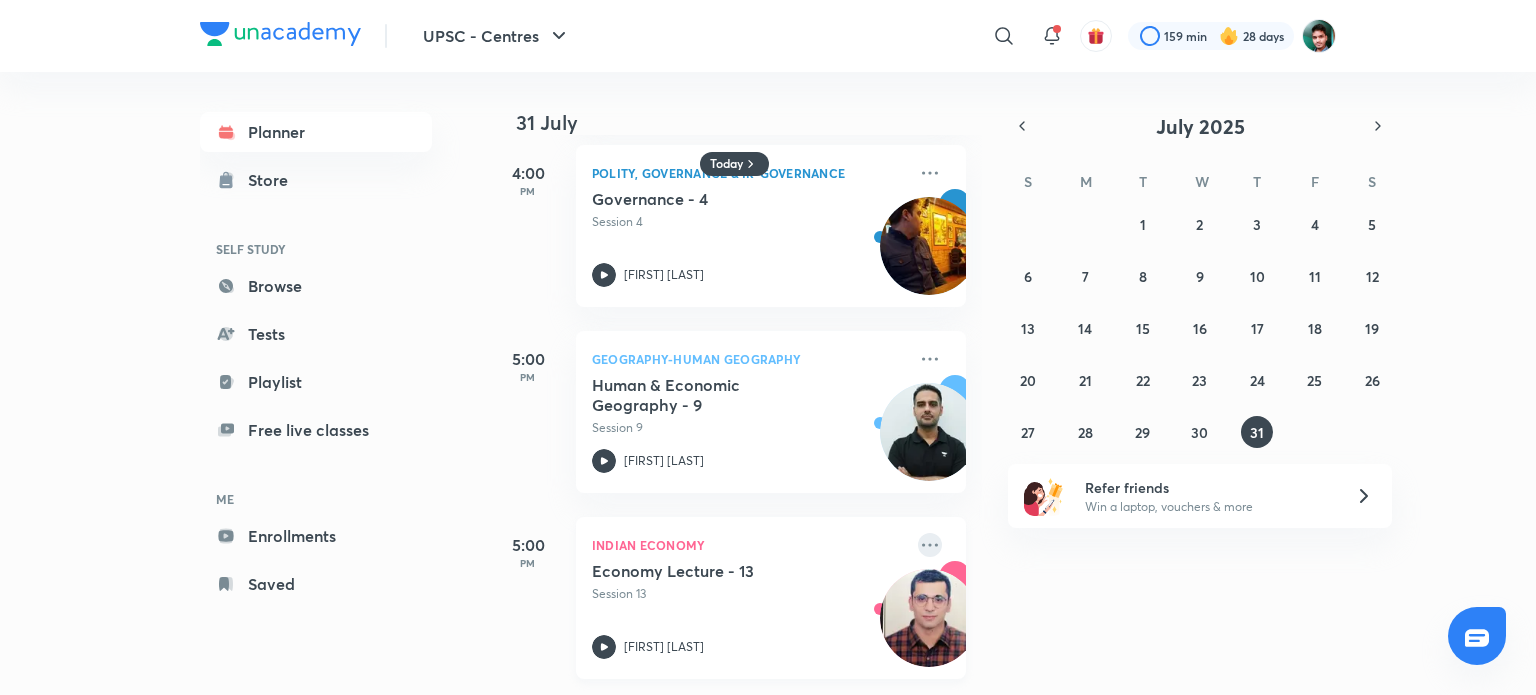 click 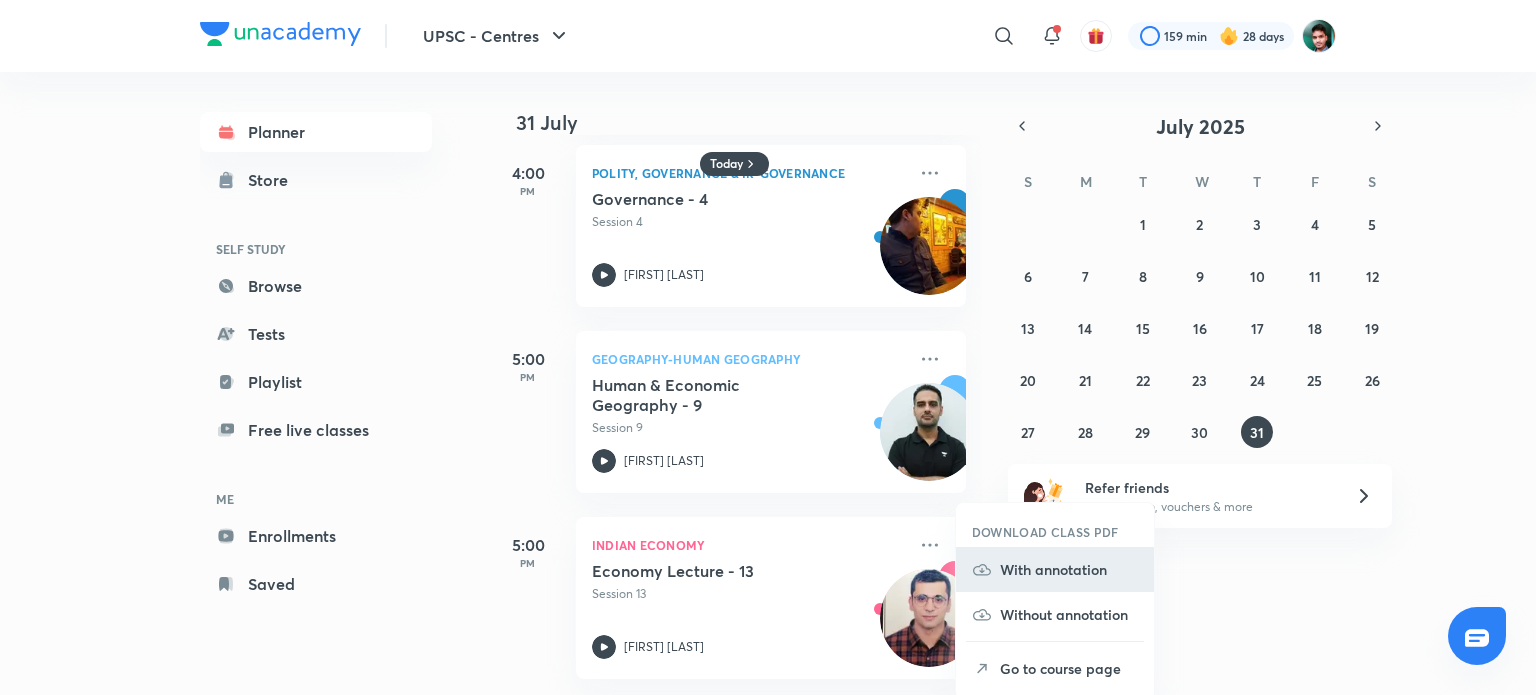 click on "With annotation" at bounding box center (1069, 569) 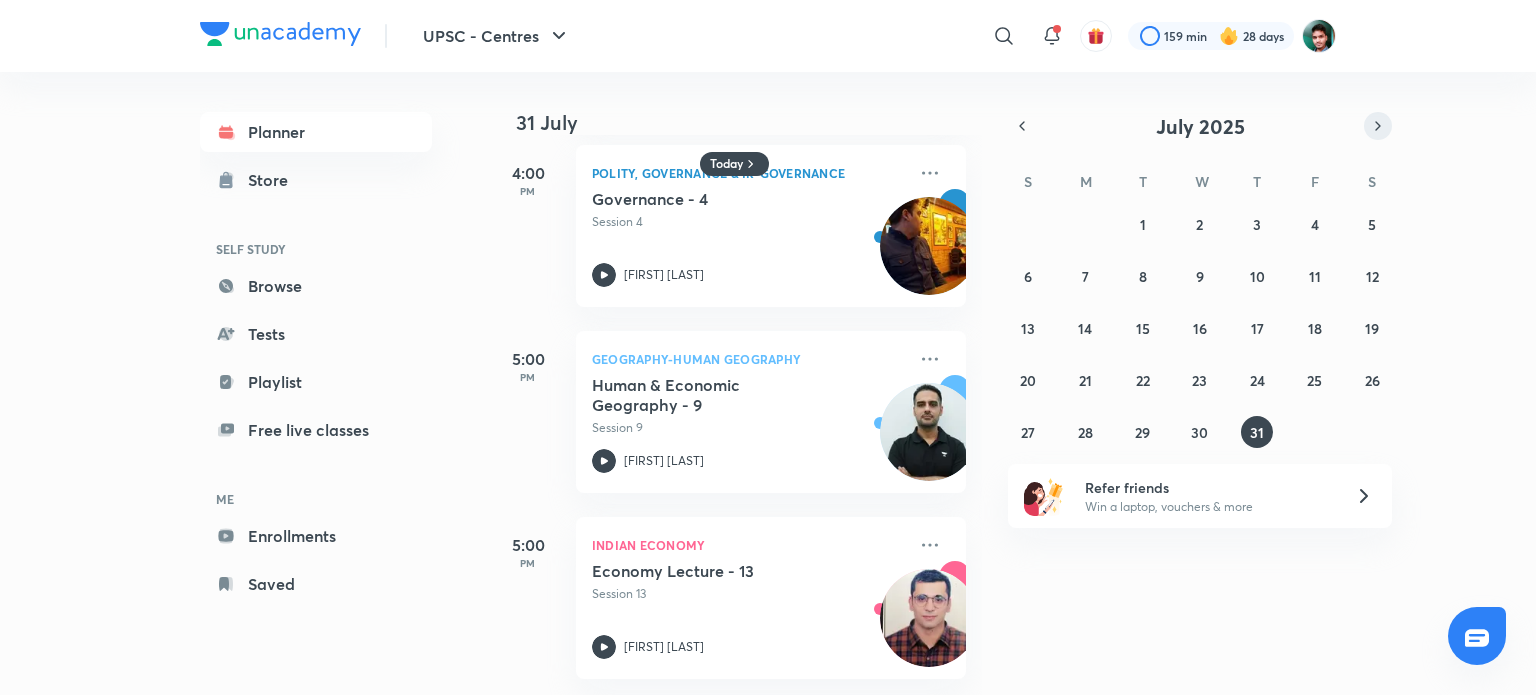click at bounding box center [1378, 126] 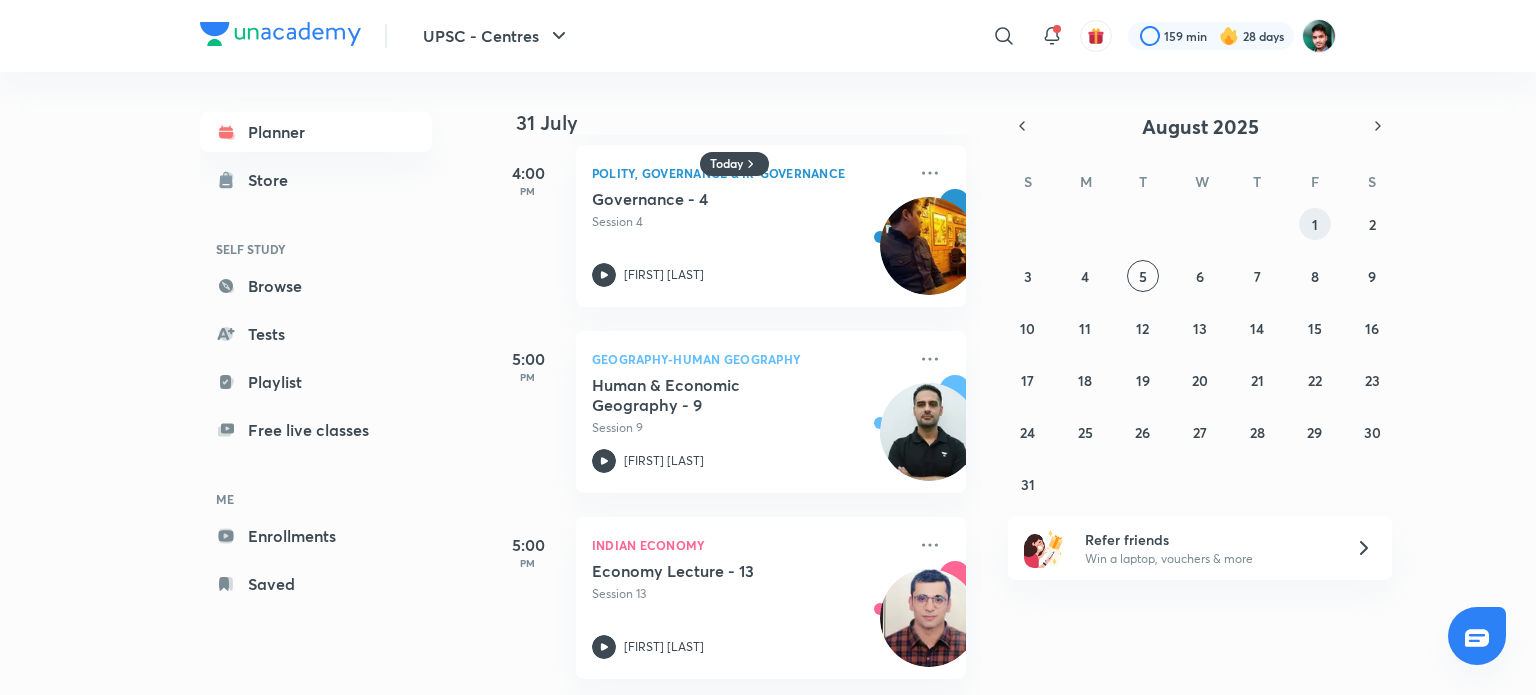 click on "1" at bounding box center (1315, 224) 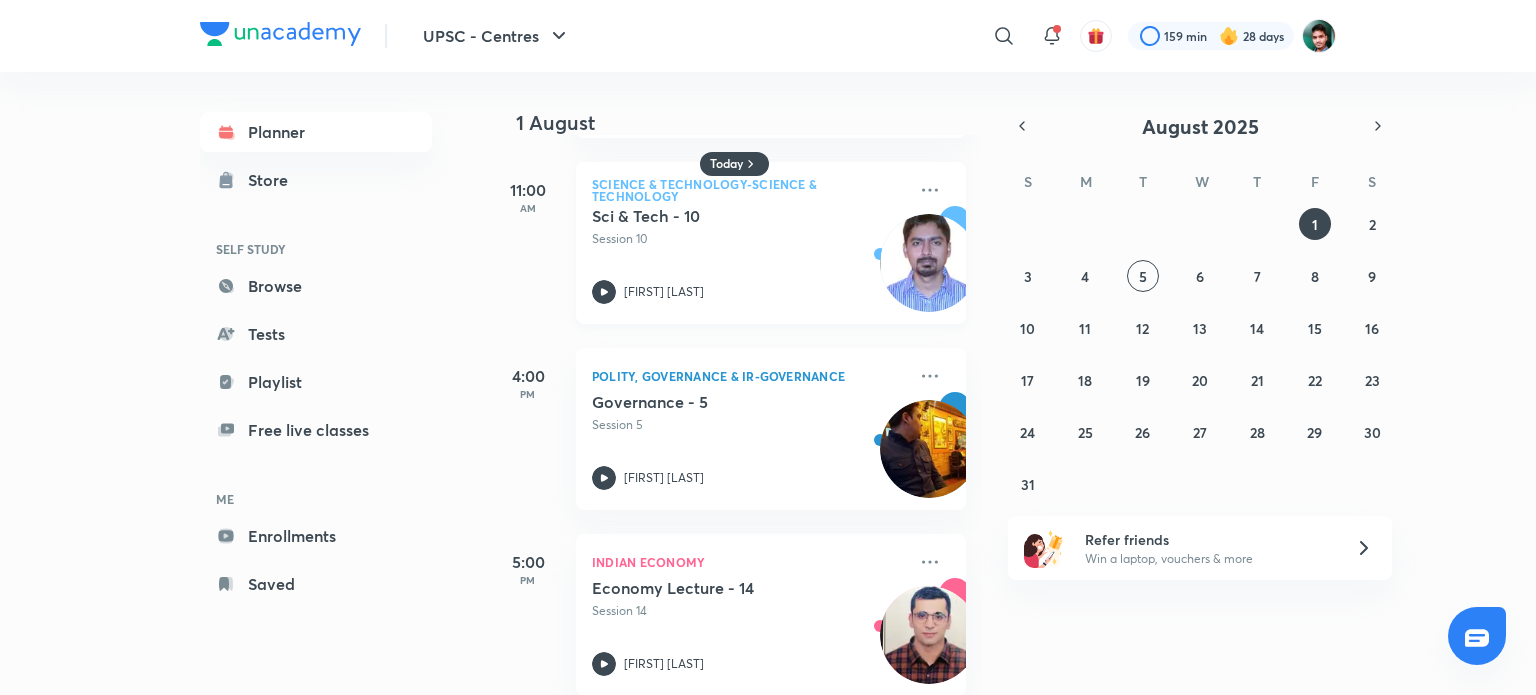 scroll, scrollTop: 774, scrollLeft: 0, axis: vertical 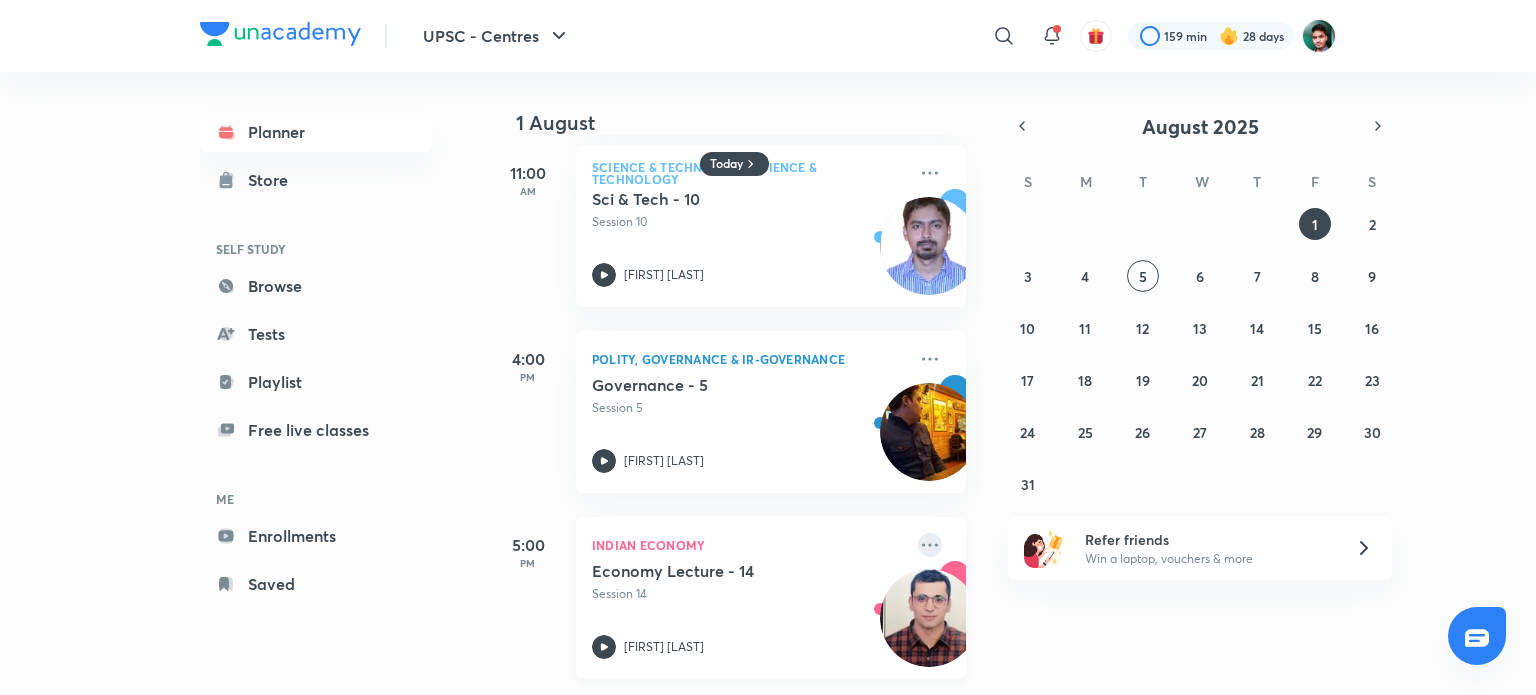 click 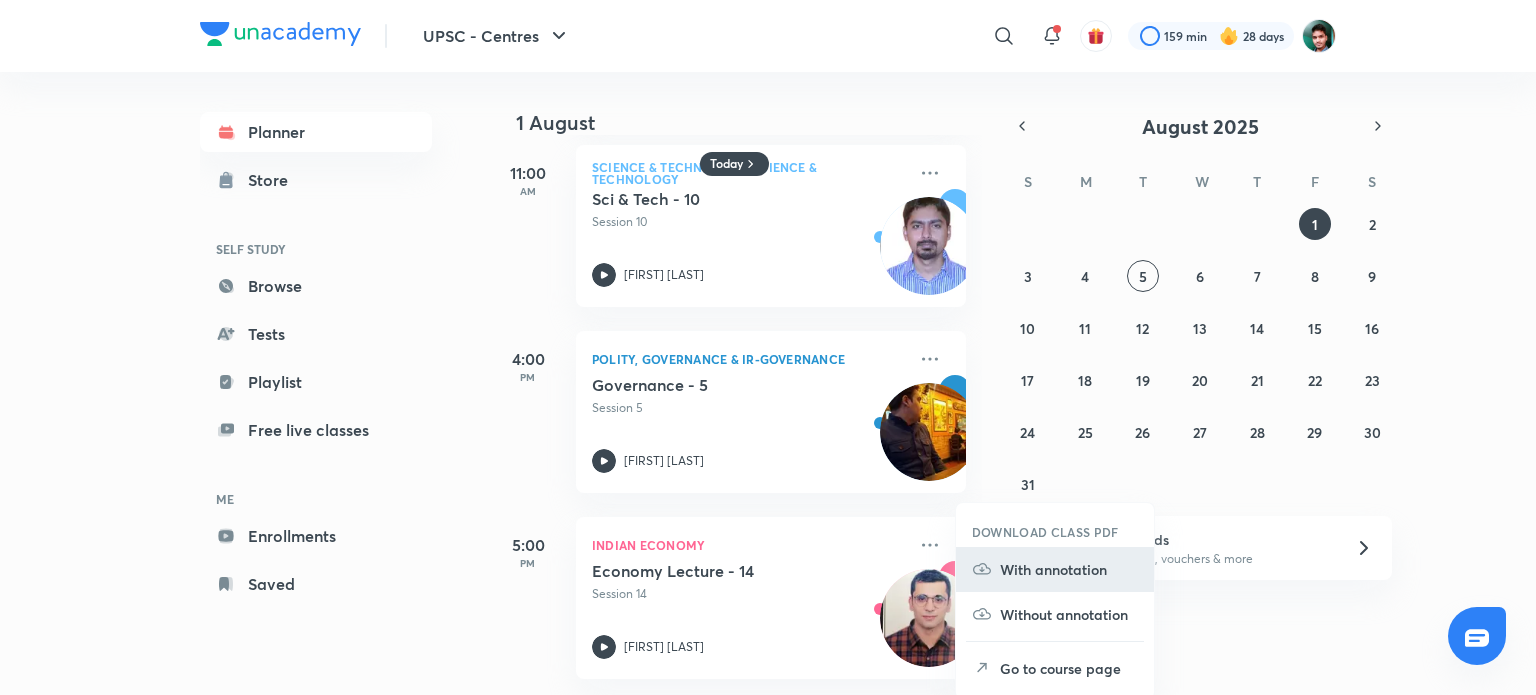 click on "With annotation" at bounding box center [1069, 569] 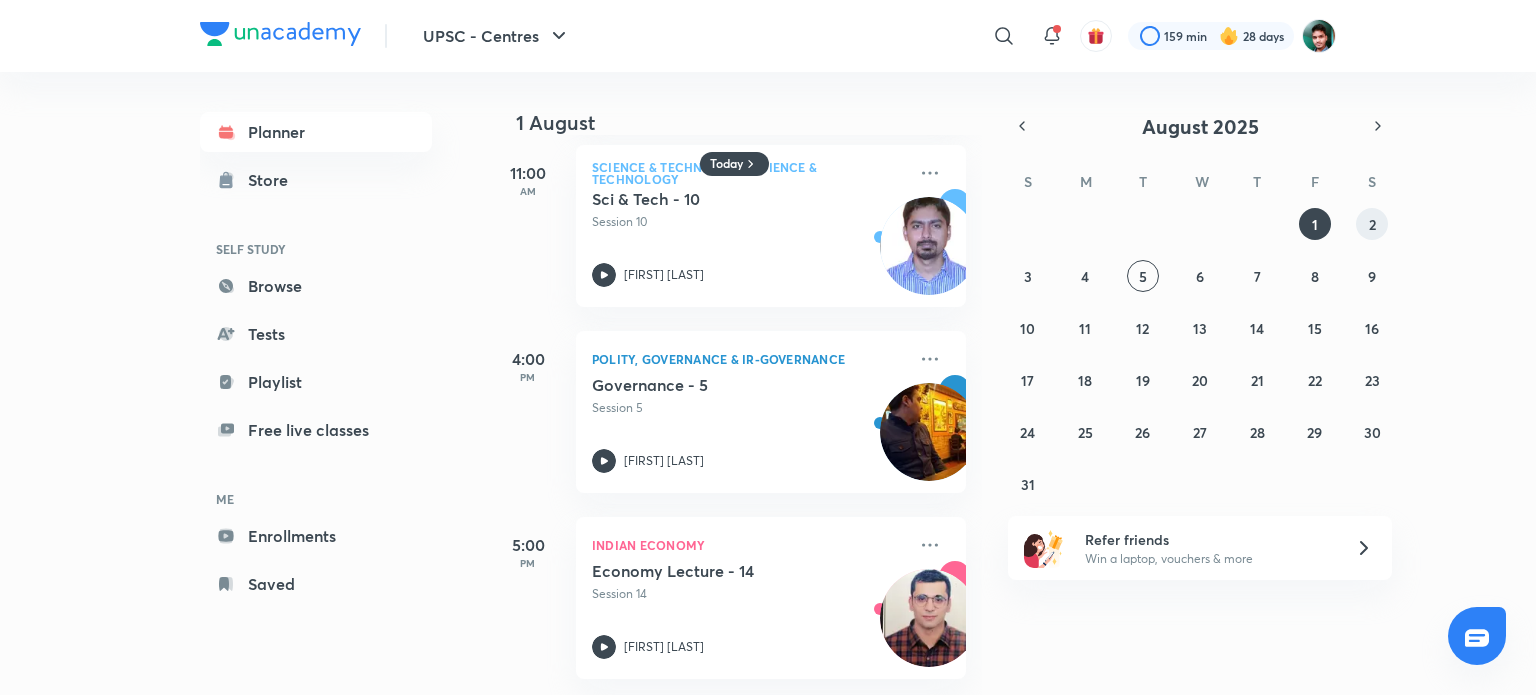 click on "2" at bounding box center [1372, 224] 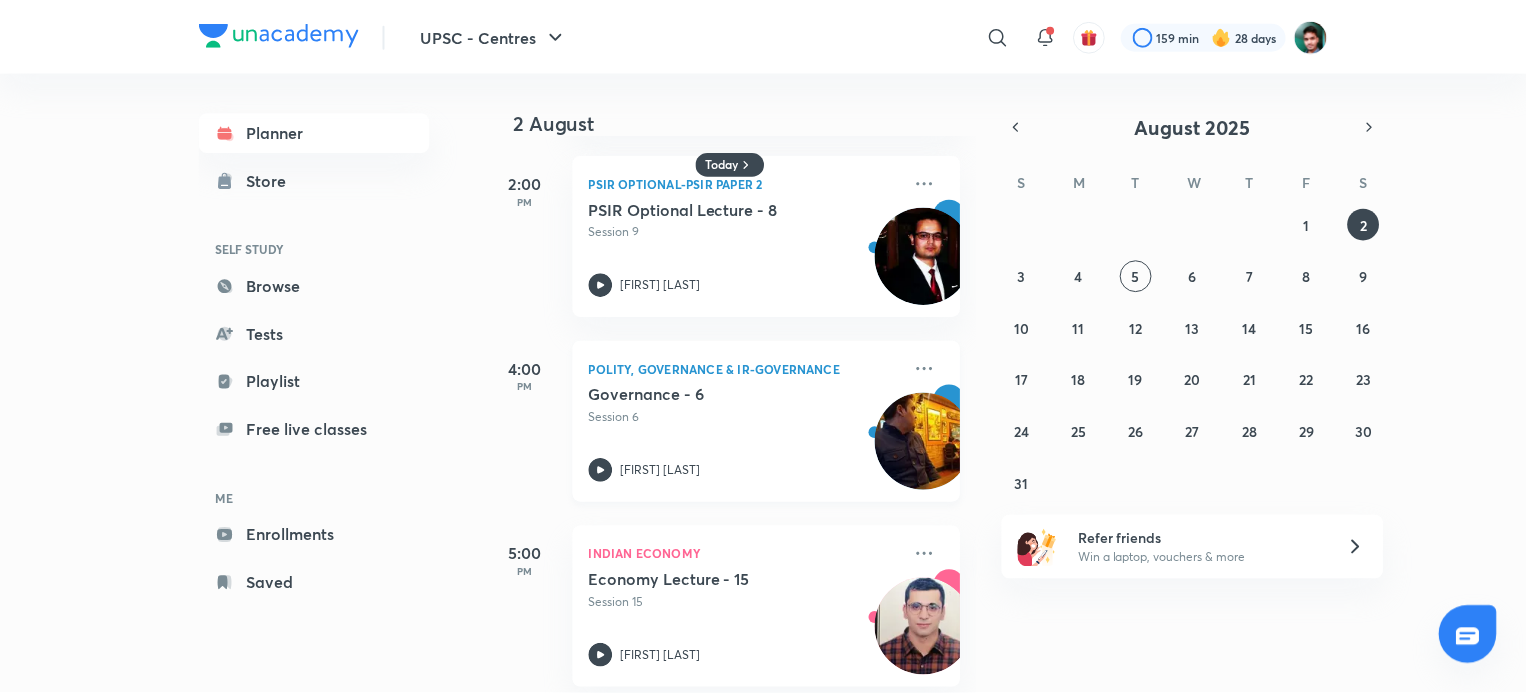 scroll, scrollTop: 1332, scrollLeft: 0, axis: vertical 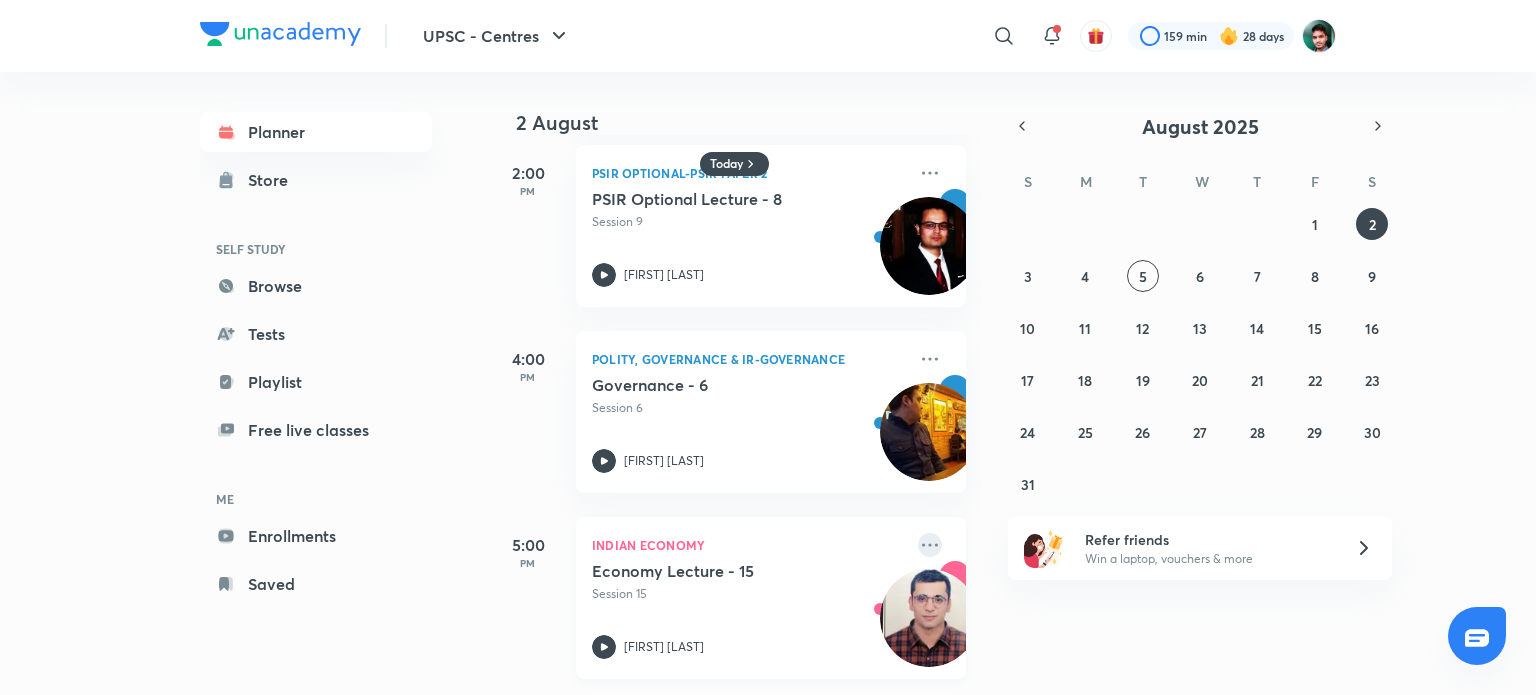 click 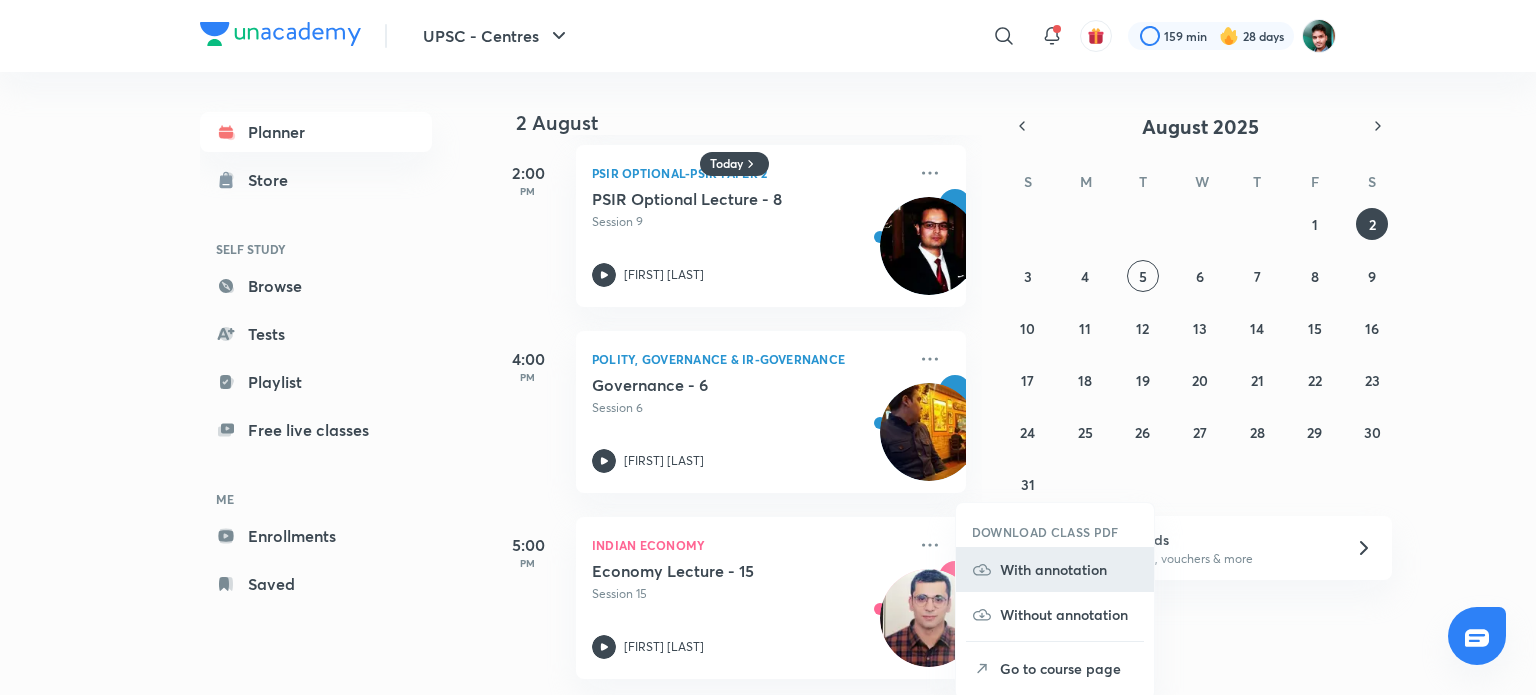 click on "With annotation" at bounding box center (1069, 569) 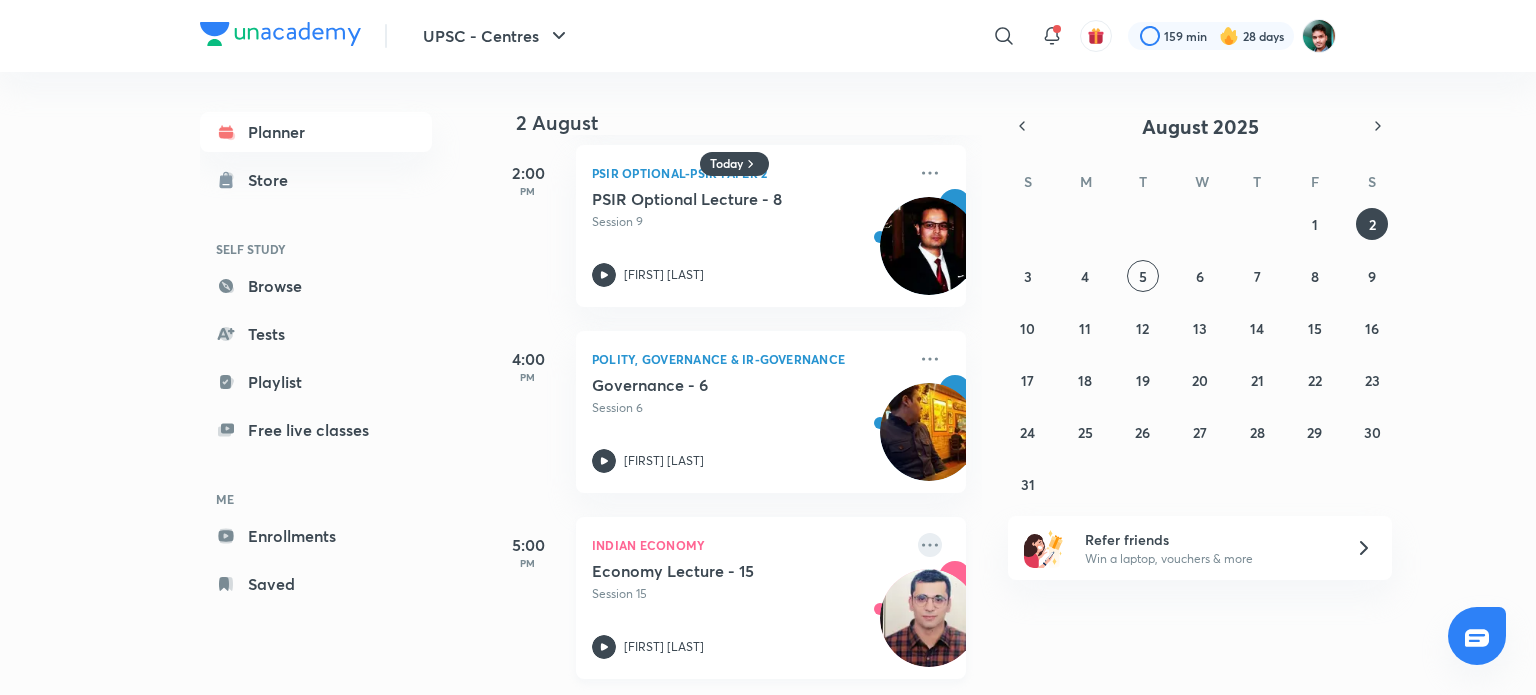 click 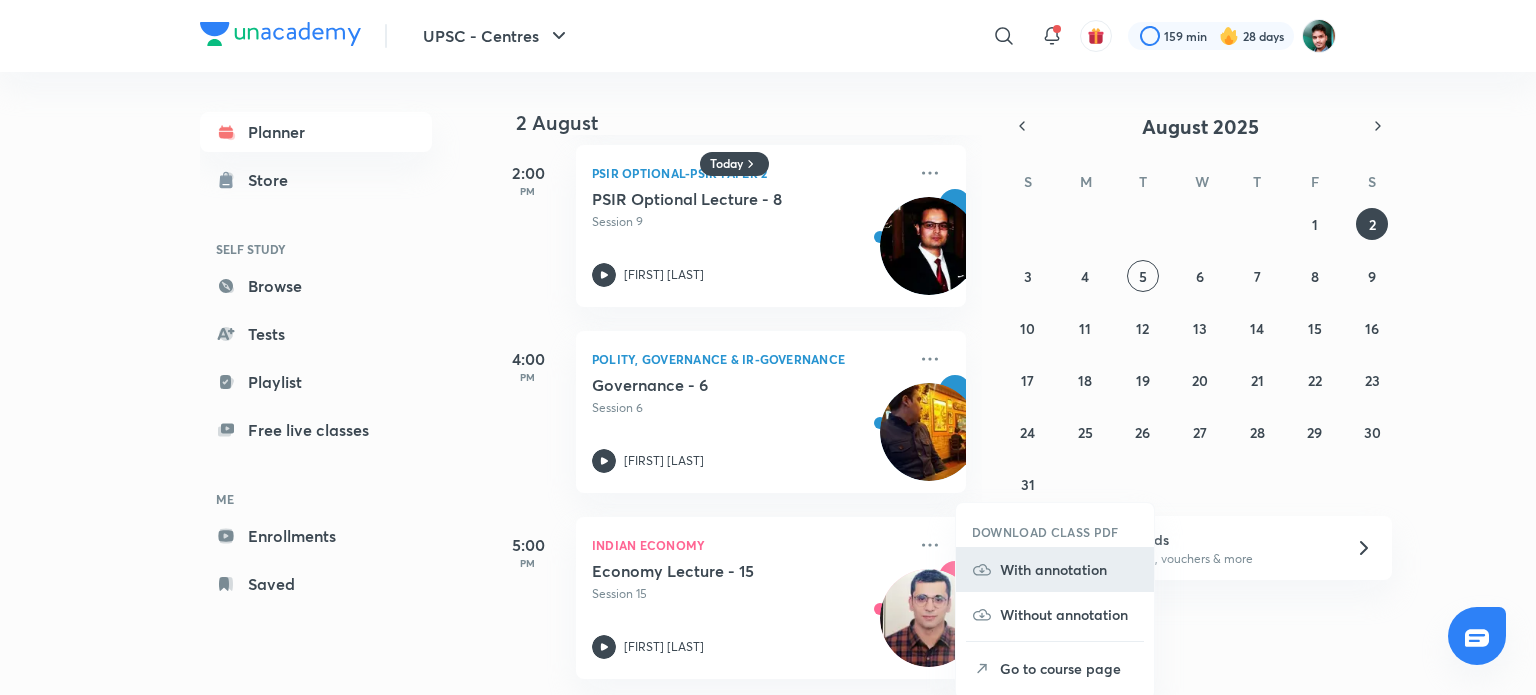 click on "With annotation" at bounding box center [1069, 569] 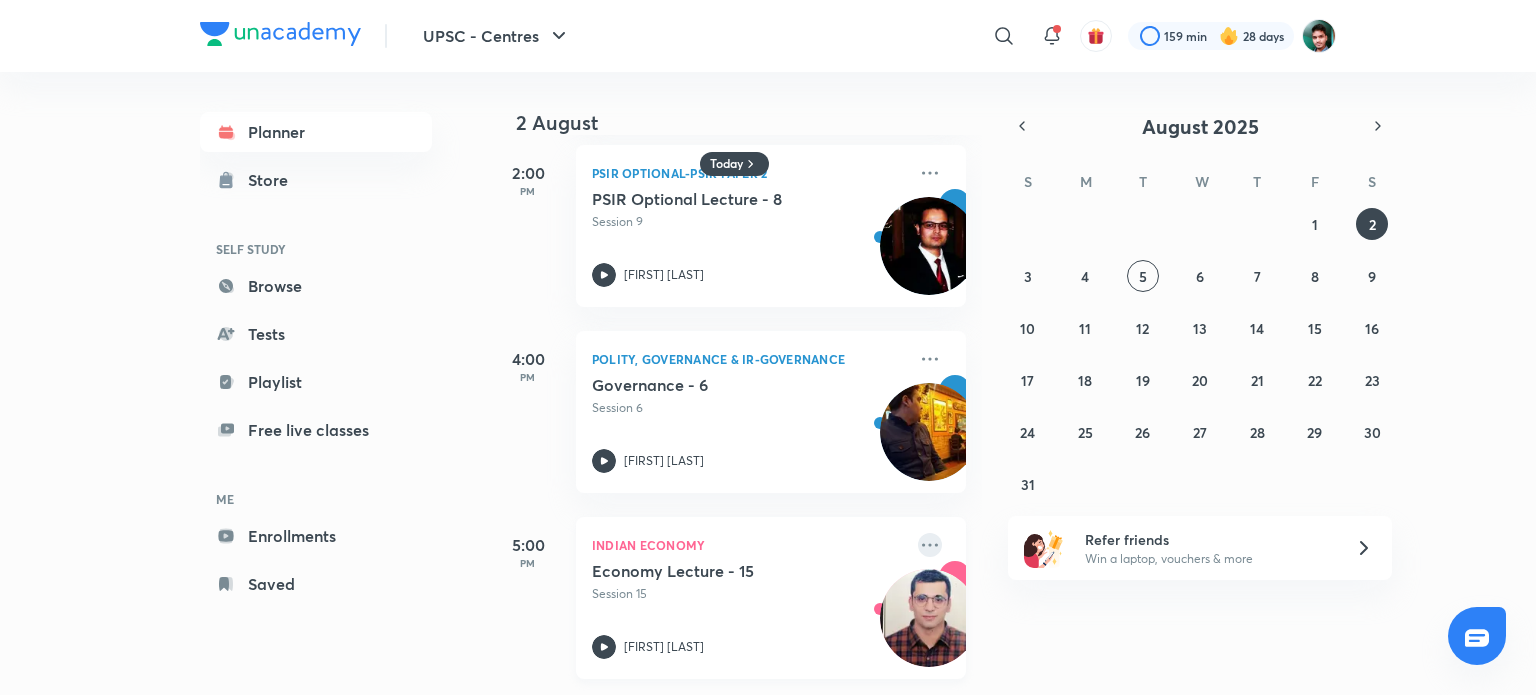 click 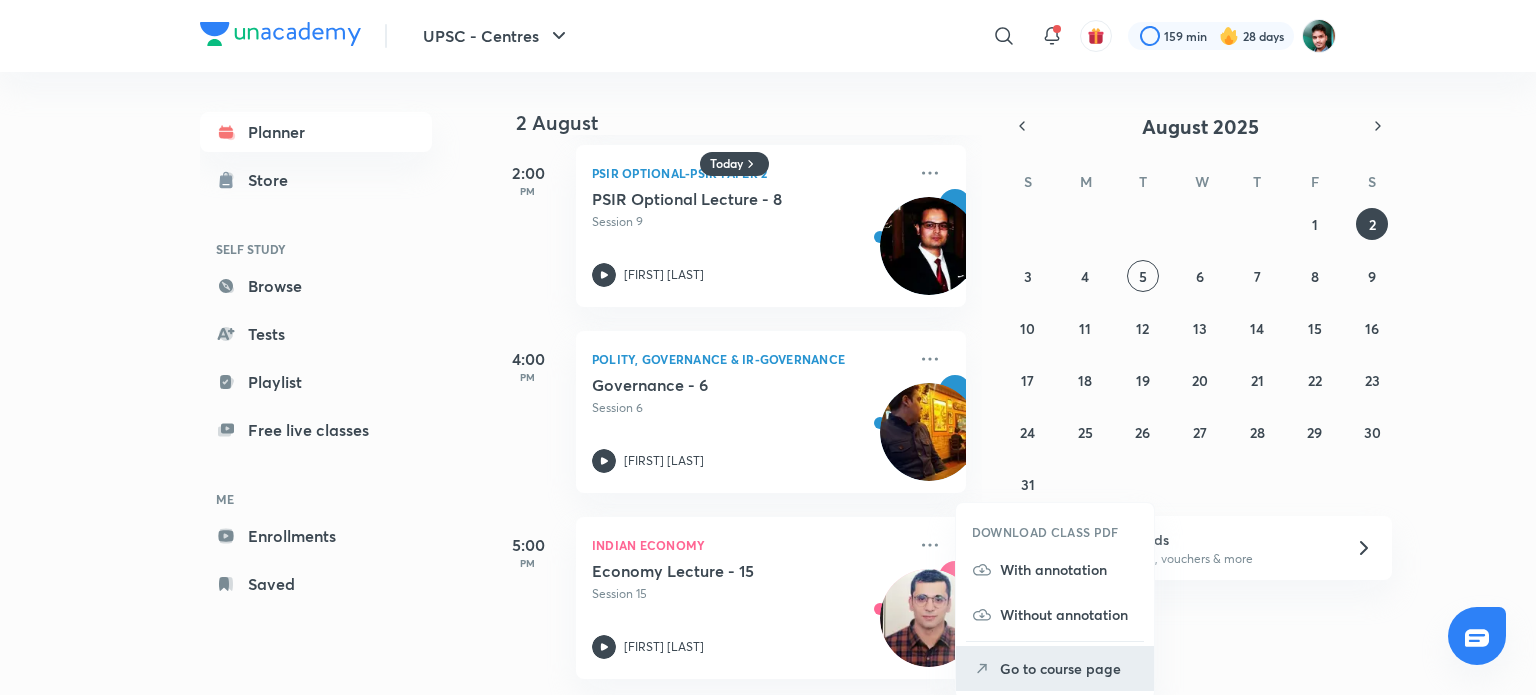 click on "Go to course page" at bounding box center (1069, 668) 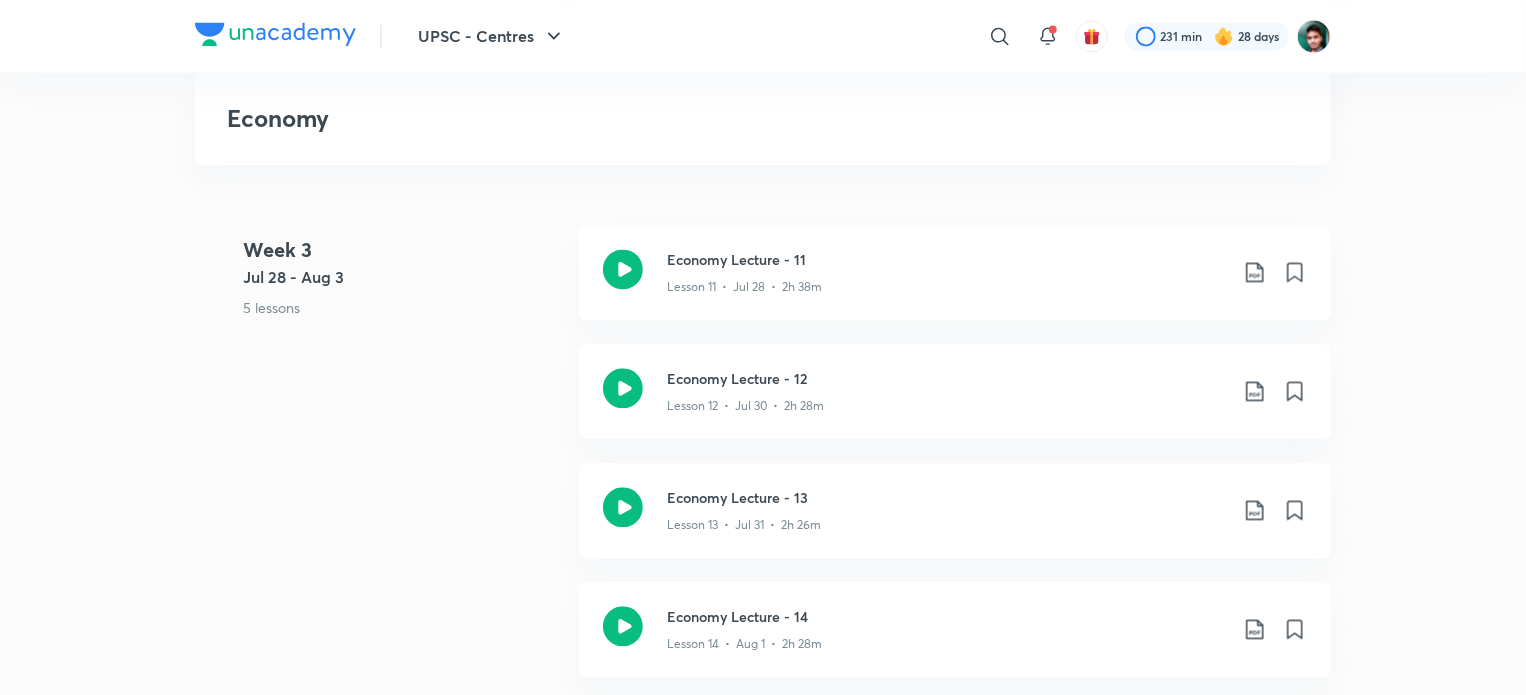 scroll, scrollTop: 2100, scrollLeft: 0, axis: vertical 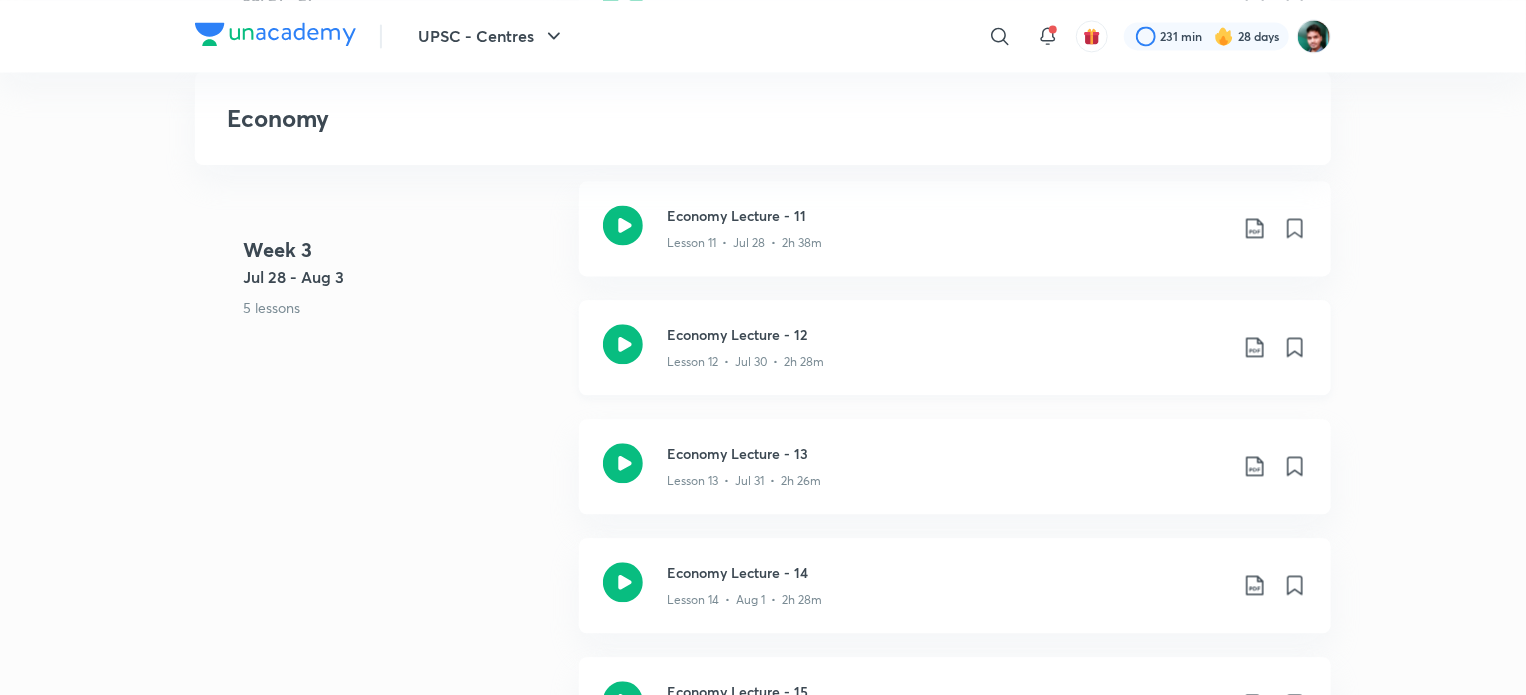 click on "Lesson 12  •  Jul 30  •  2h 28m" at bounding box center [947, -1402] 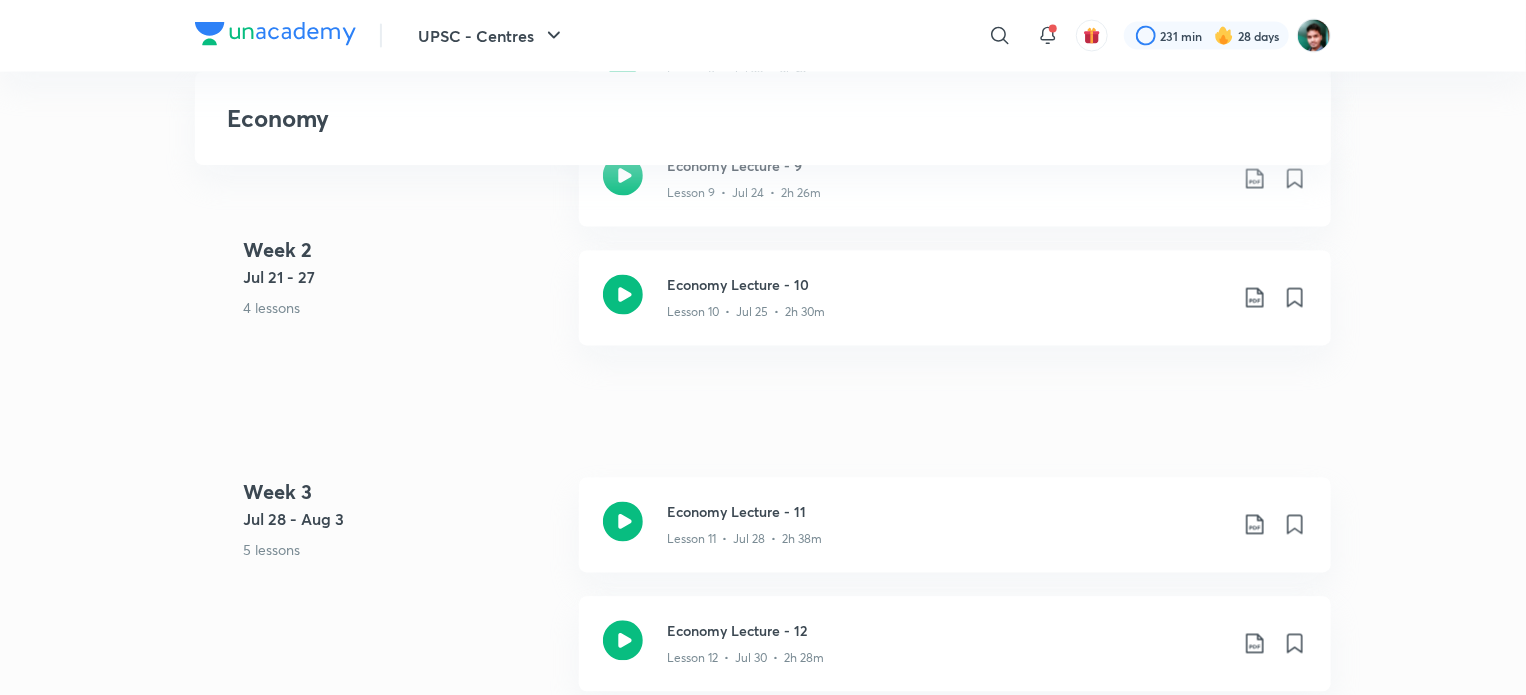 scroll, scrollTop: 1800, scrollLeft: 0, axis: vertical 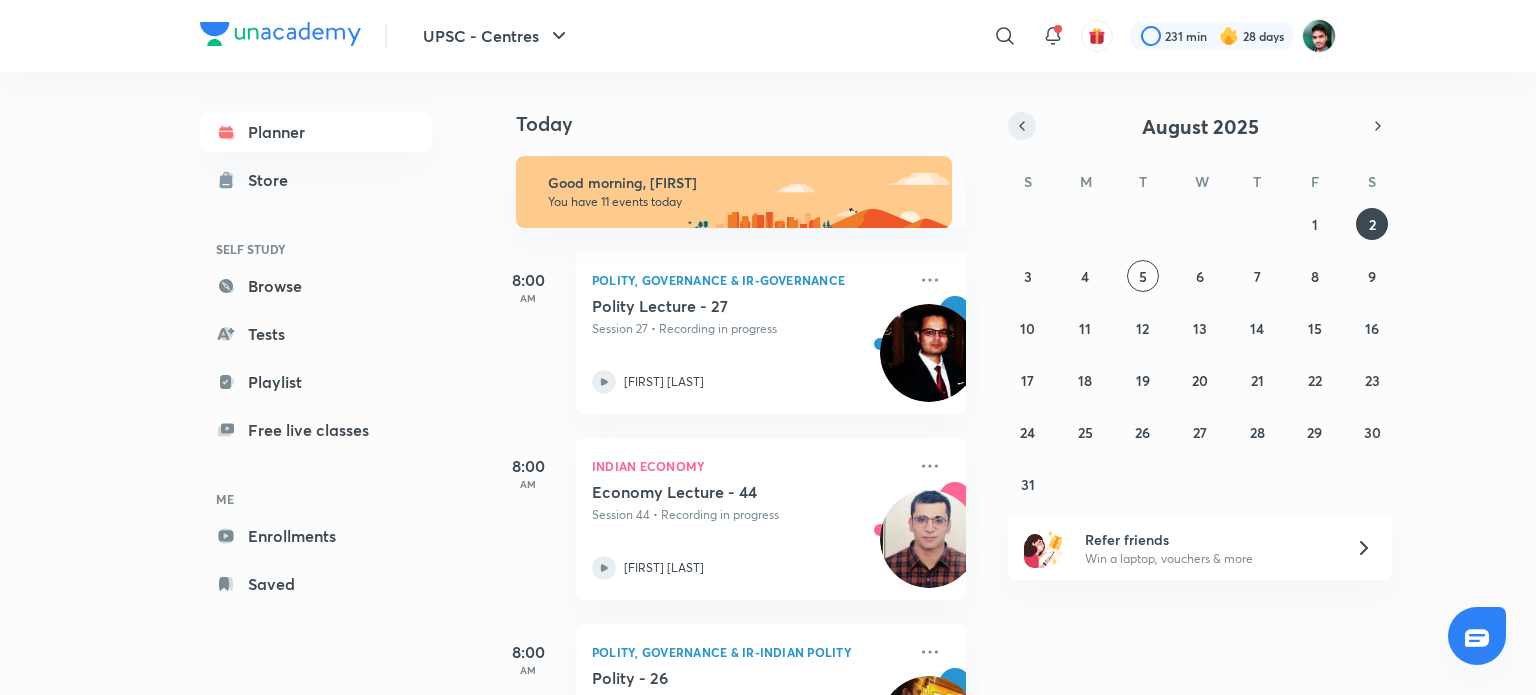 click at bounding box center [1022, 126] 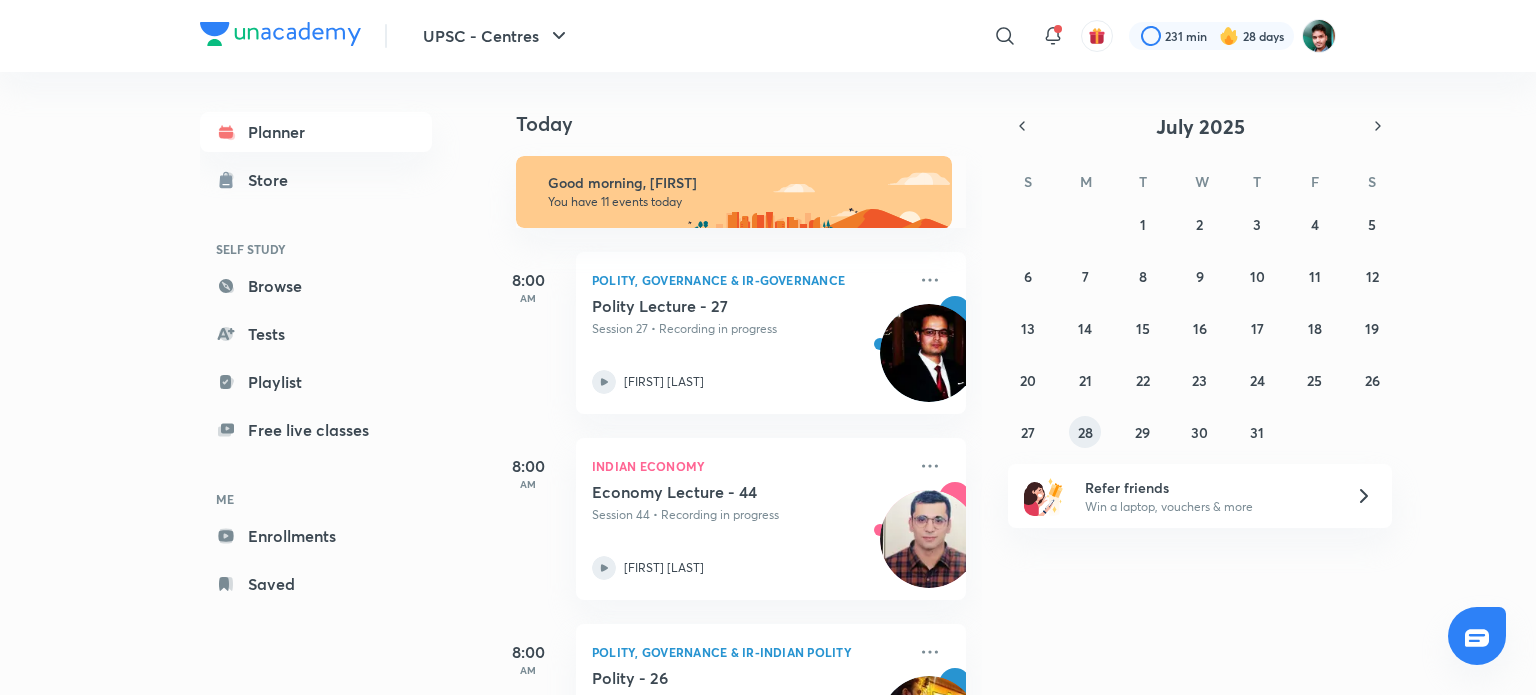 click on "28" at bounding box center [1085, 432] 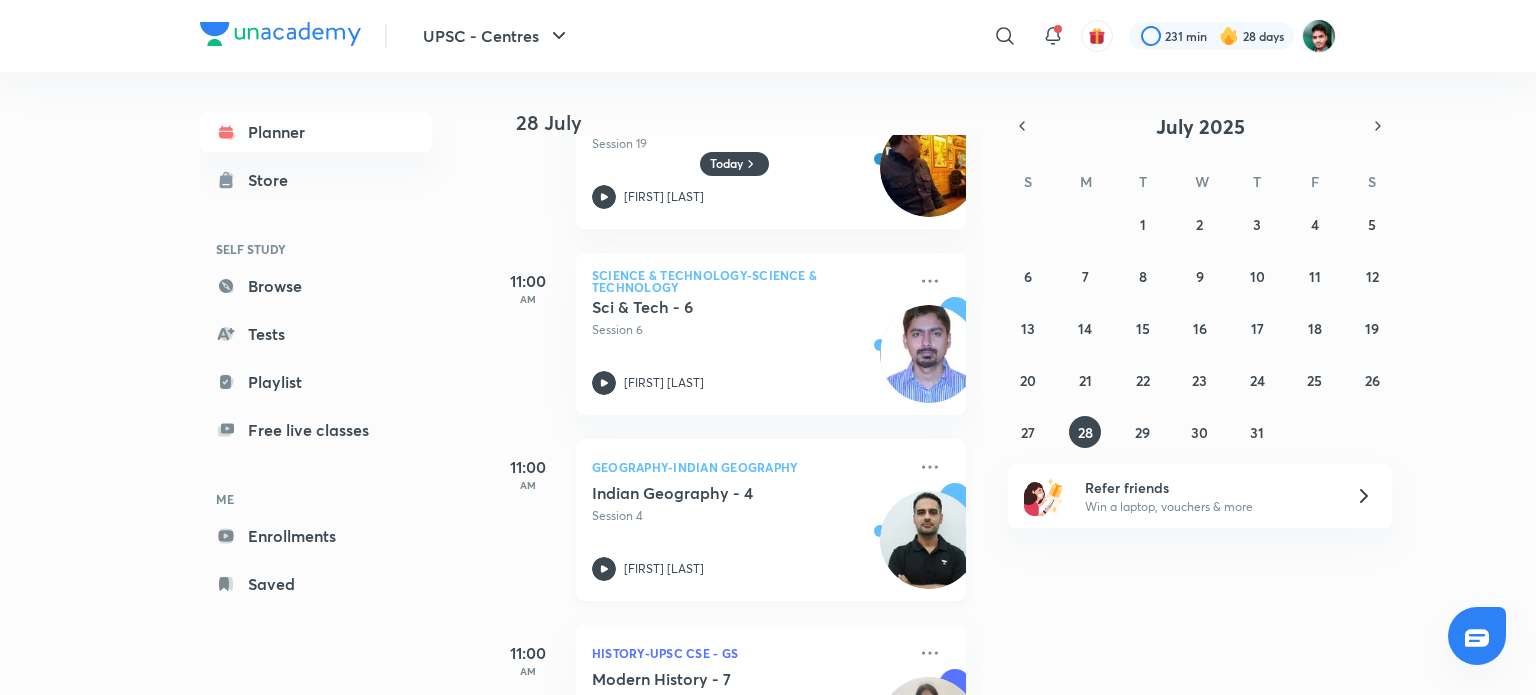 scroll, scrollTop: 500, scrollLeft: 0, axis: vertical 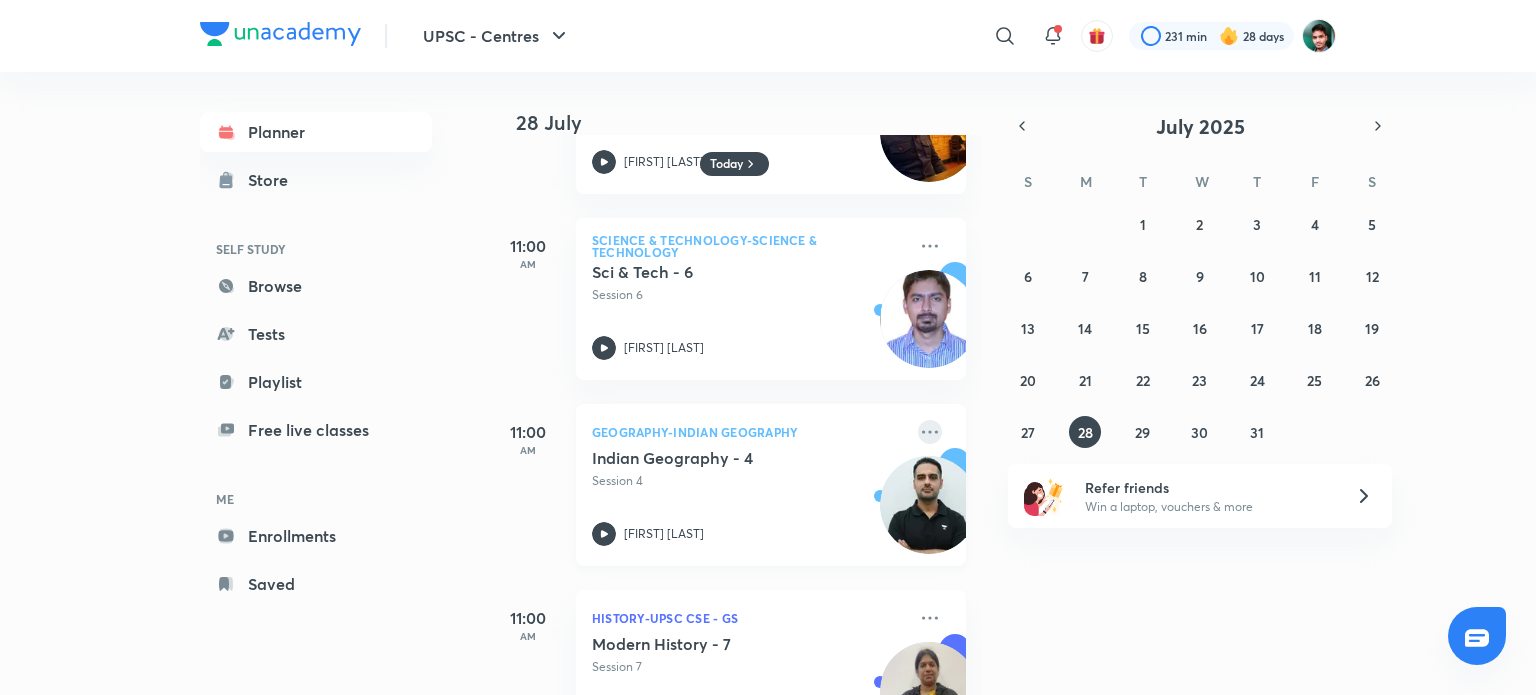 click 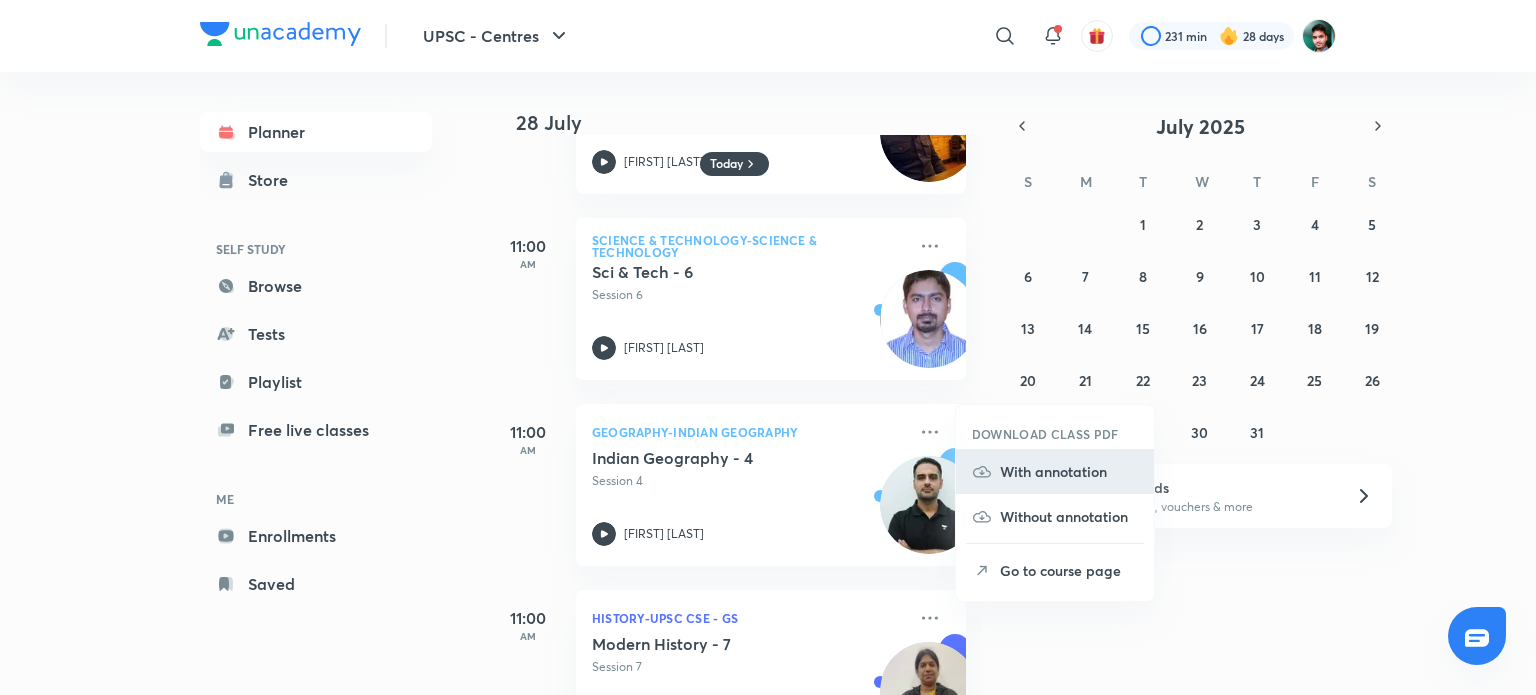 click on "With annotation" at bounding box center [1069, 471] 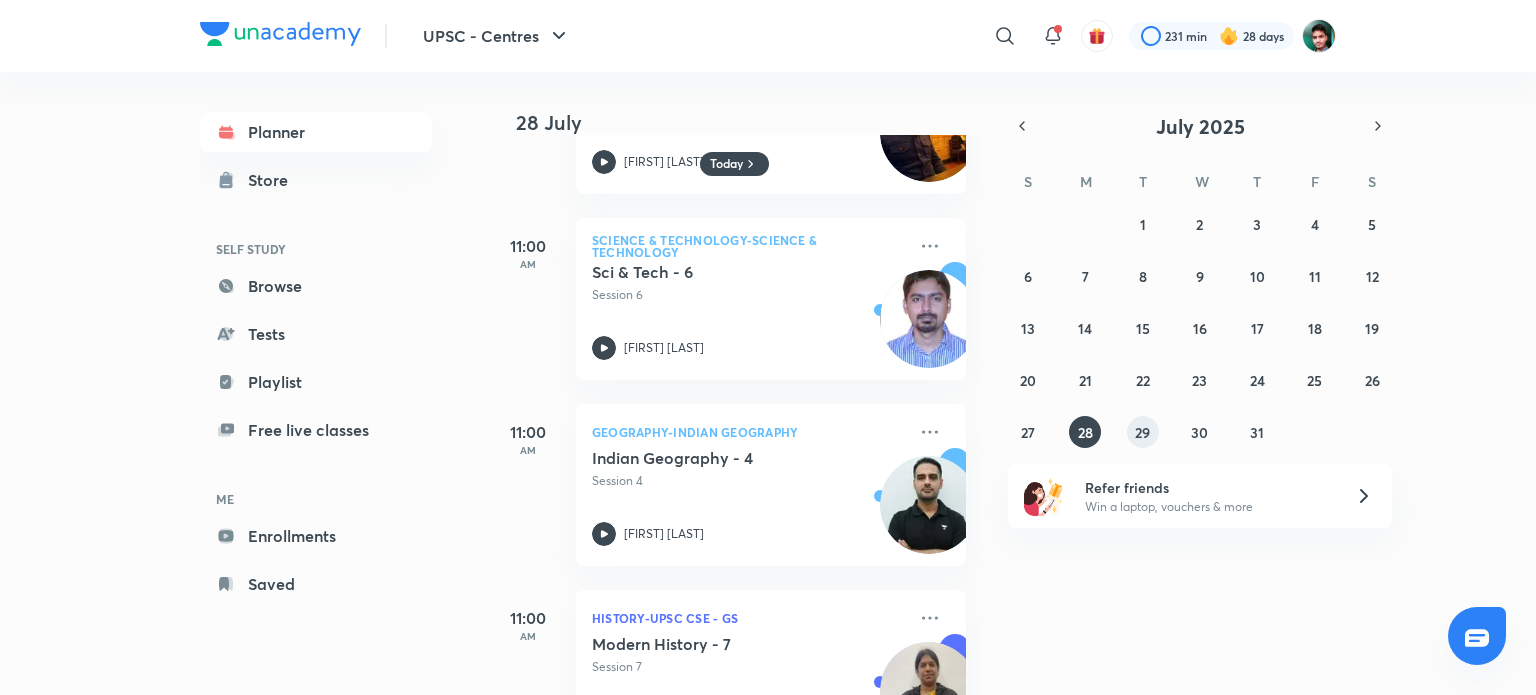 click on "29" at bounding box center (1142, 432) 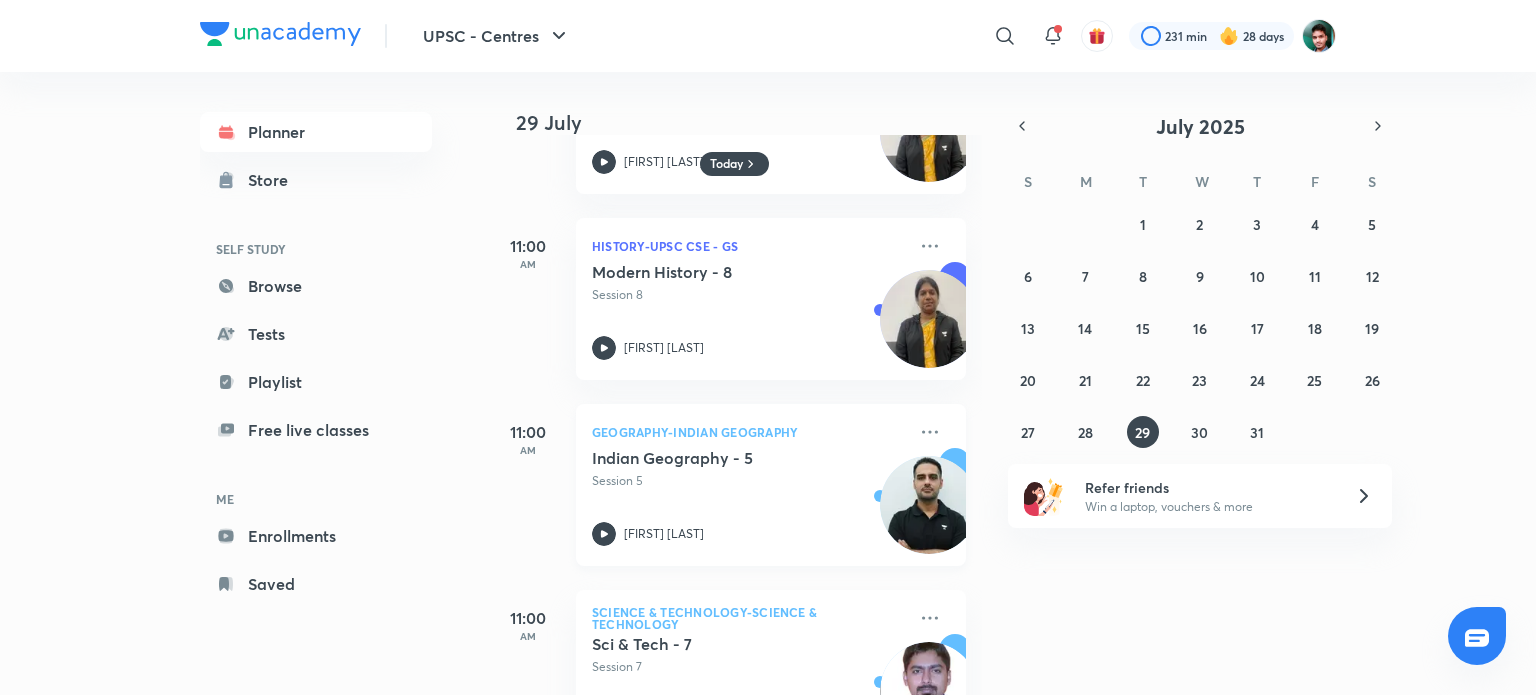 scroll, scrollTop: 700, scrollLeft: 0, axis: vertical 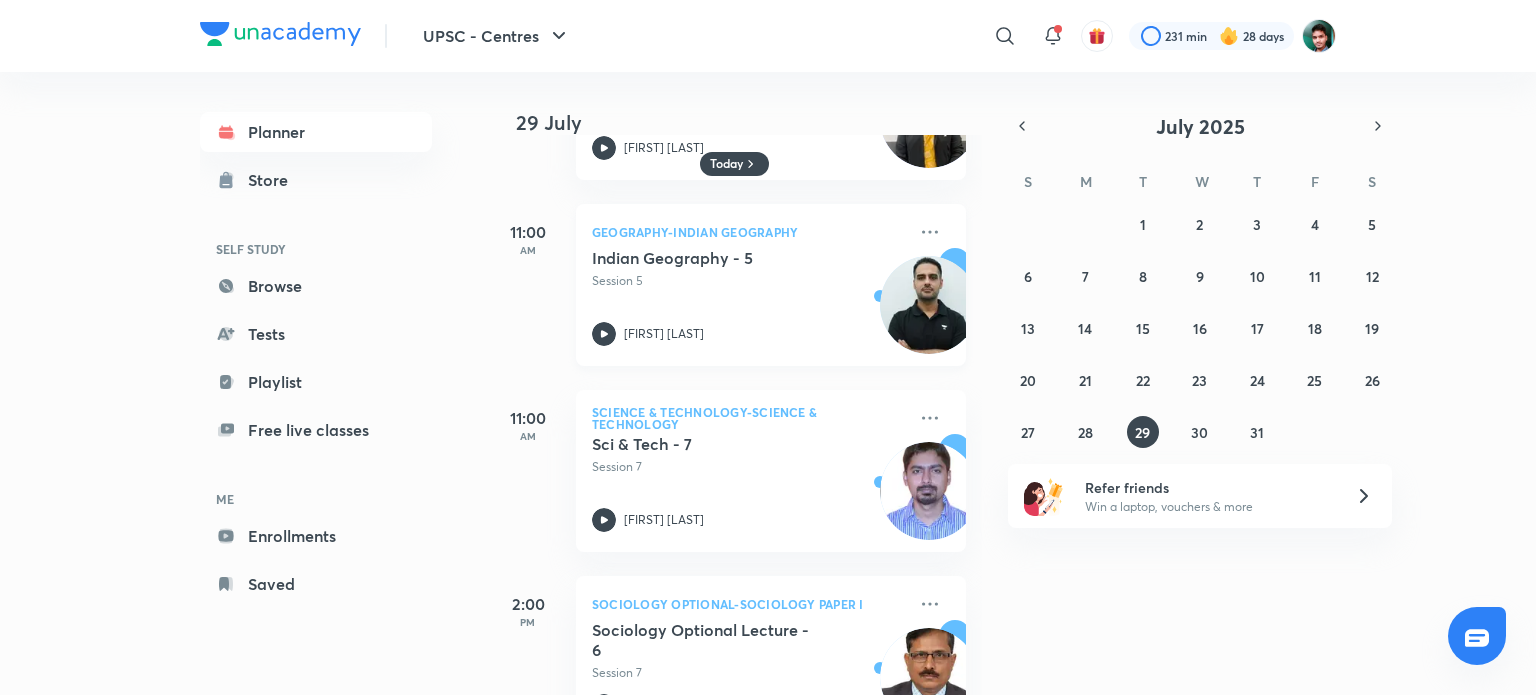 click on "Geography-Indian Geography Indian Geography - 5 Session 5 [LAST]" at bounding box center (771, 285) 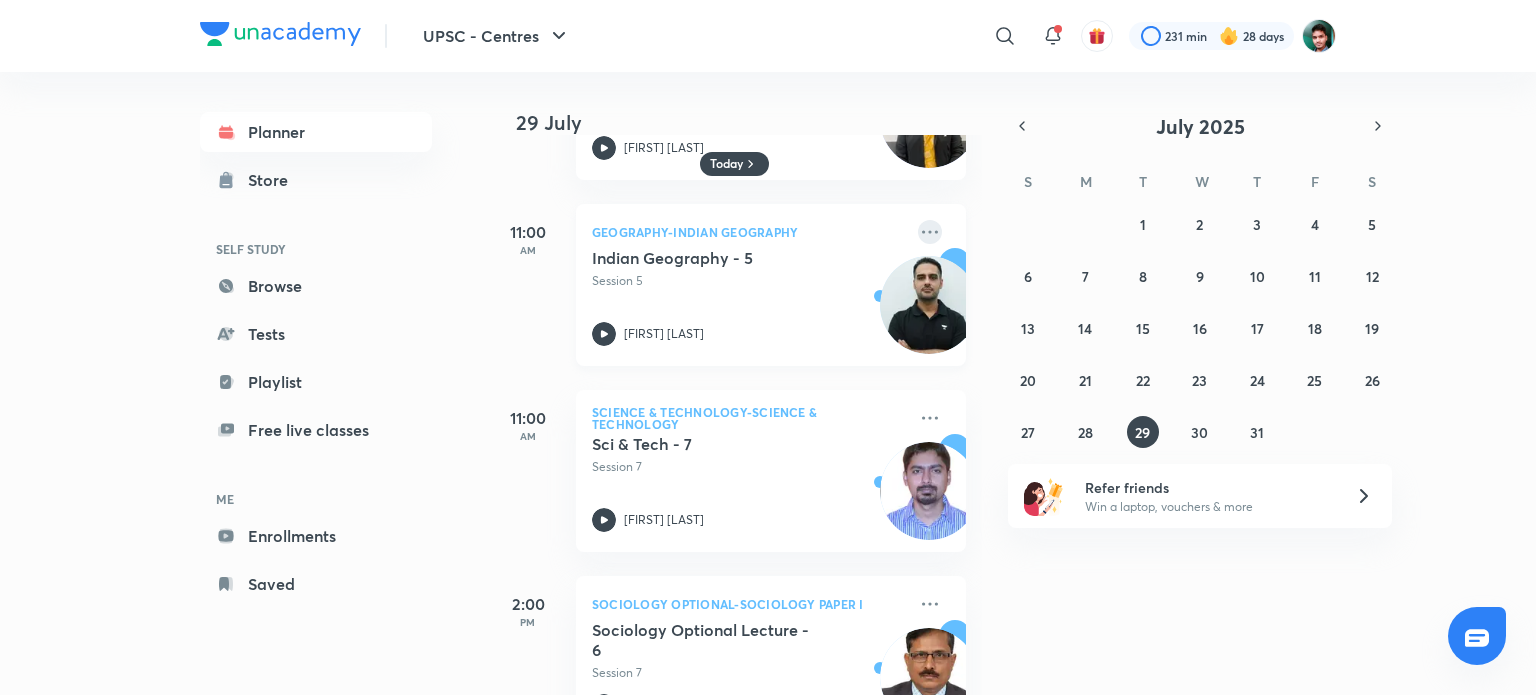 click 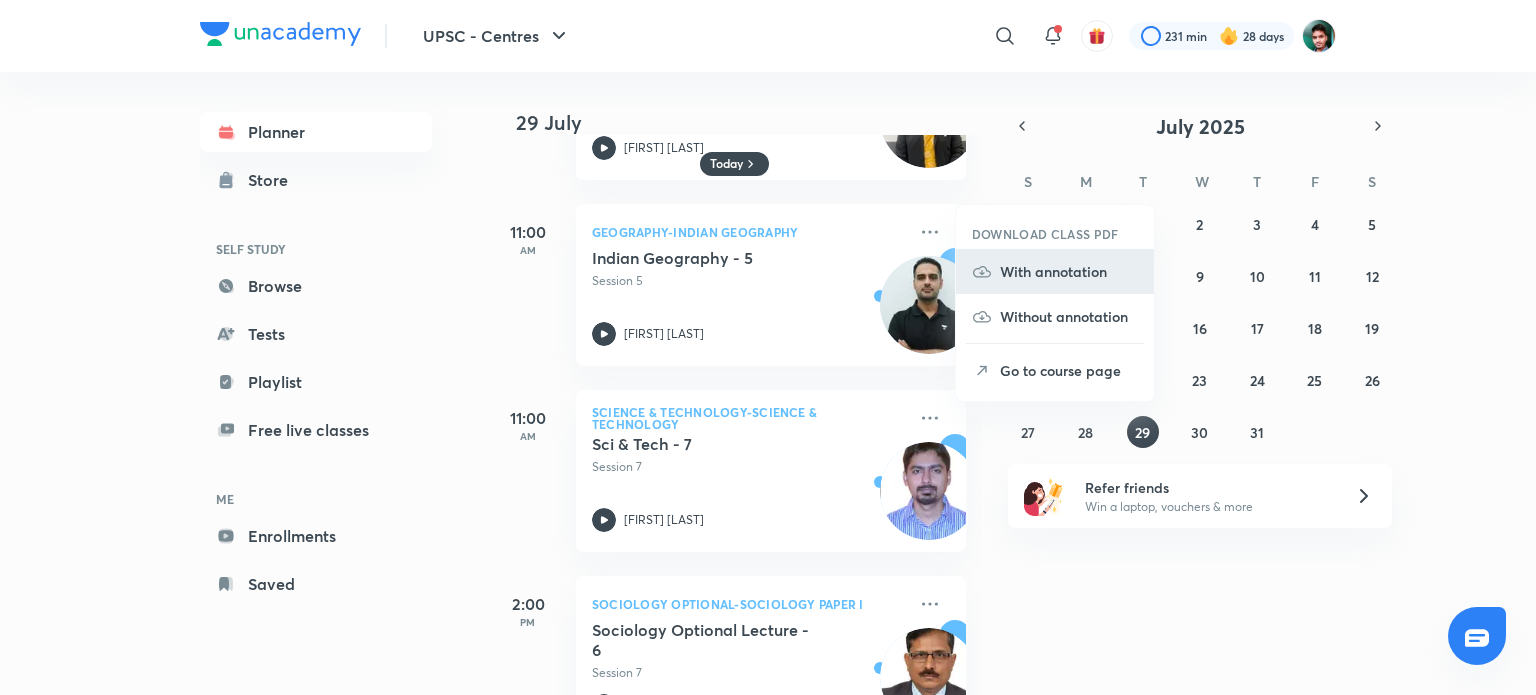 click on "With annotation" at bounding box center [1069, 271] 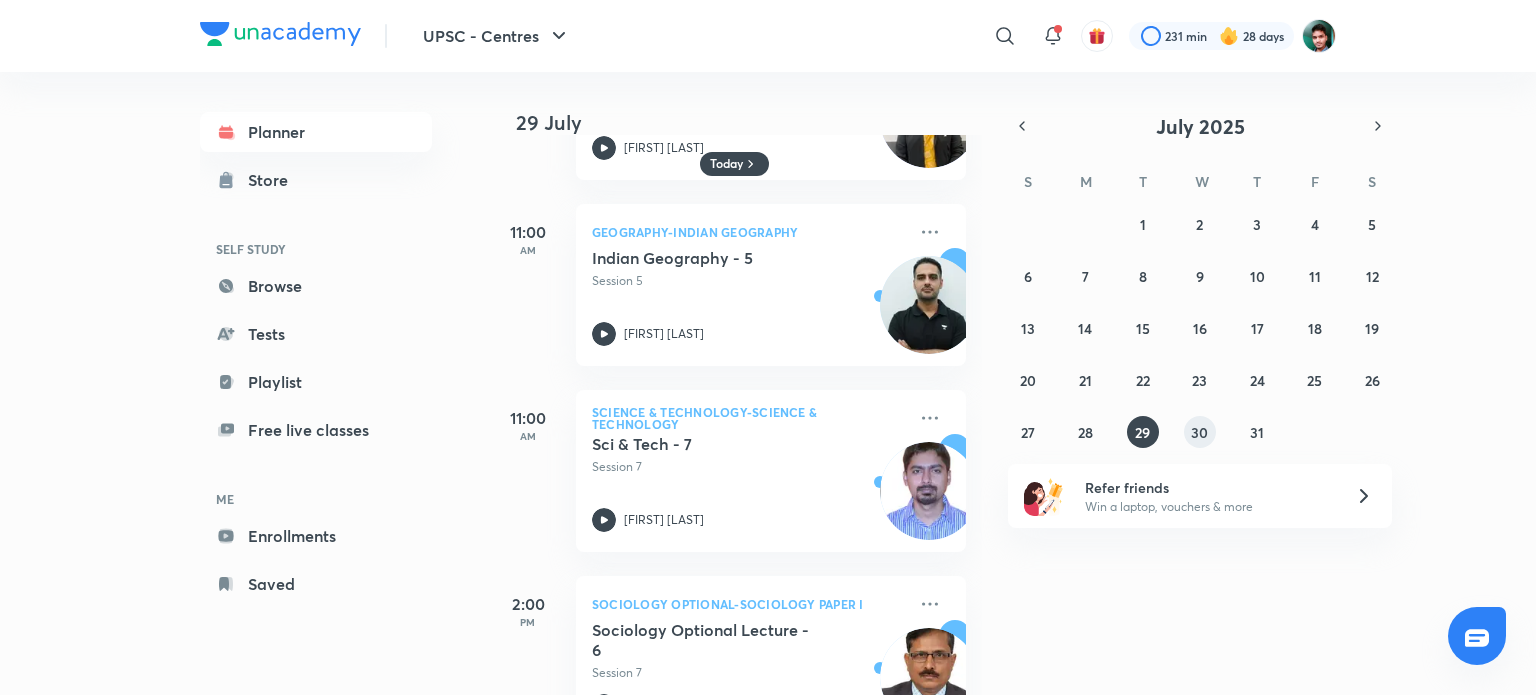 click on "30" at bounding box center [1199, 432] 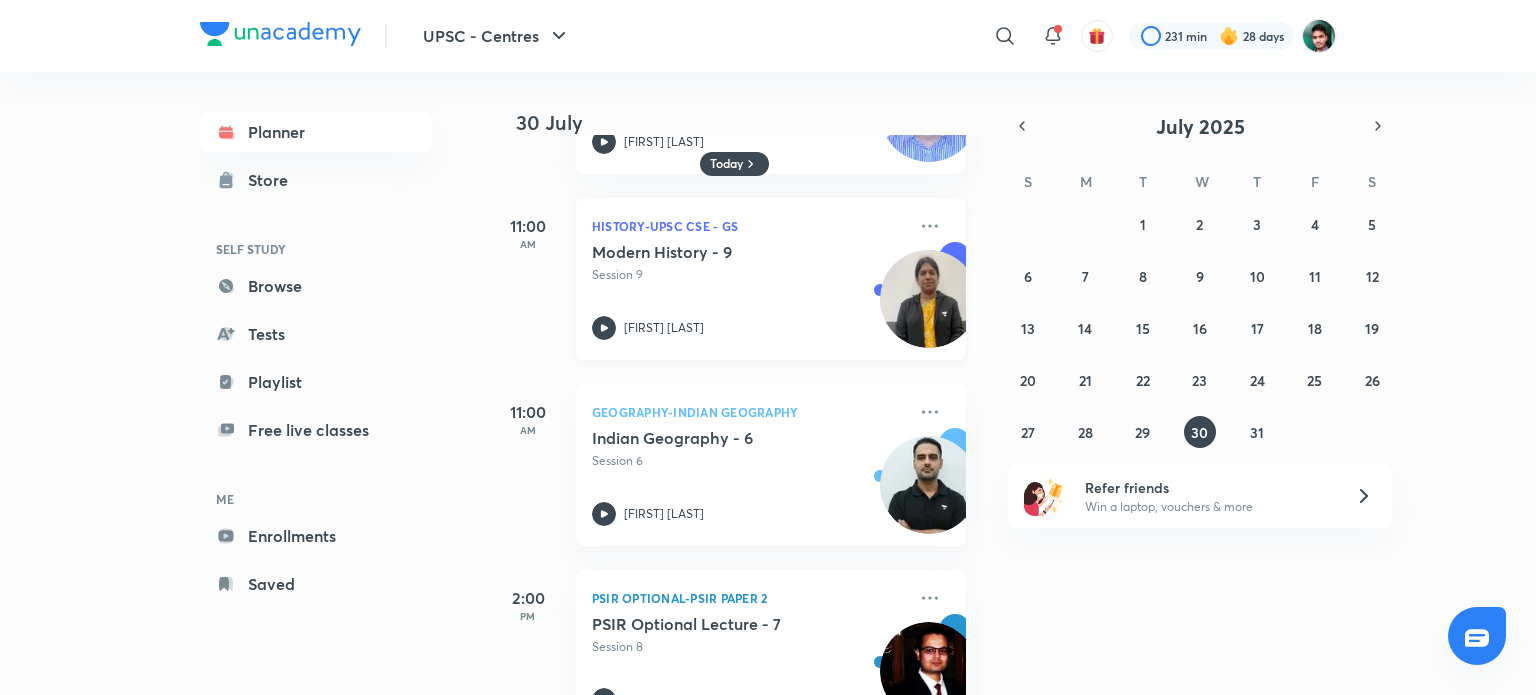 scroll, scrollTop: 600, scrollLeft: 0, axis: vertical 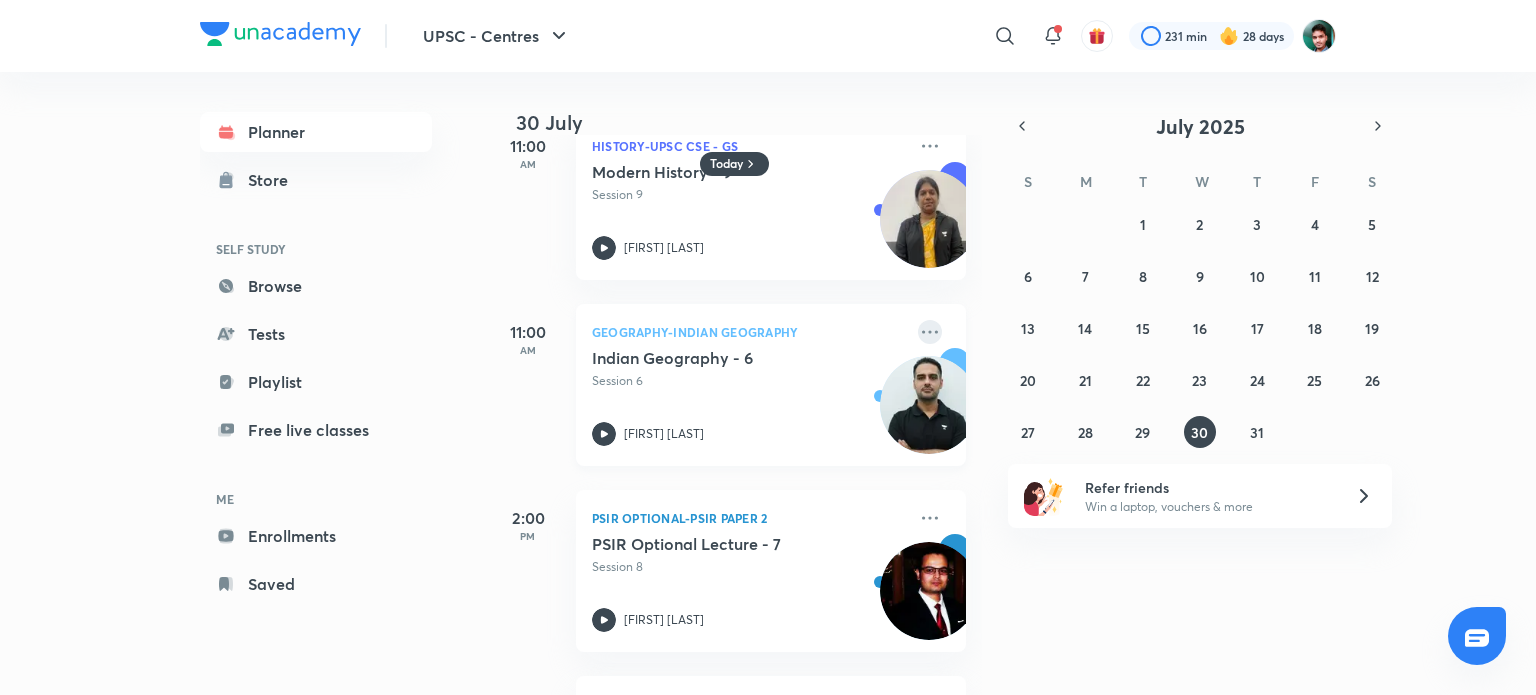 click 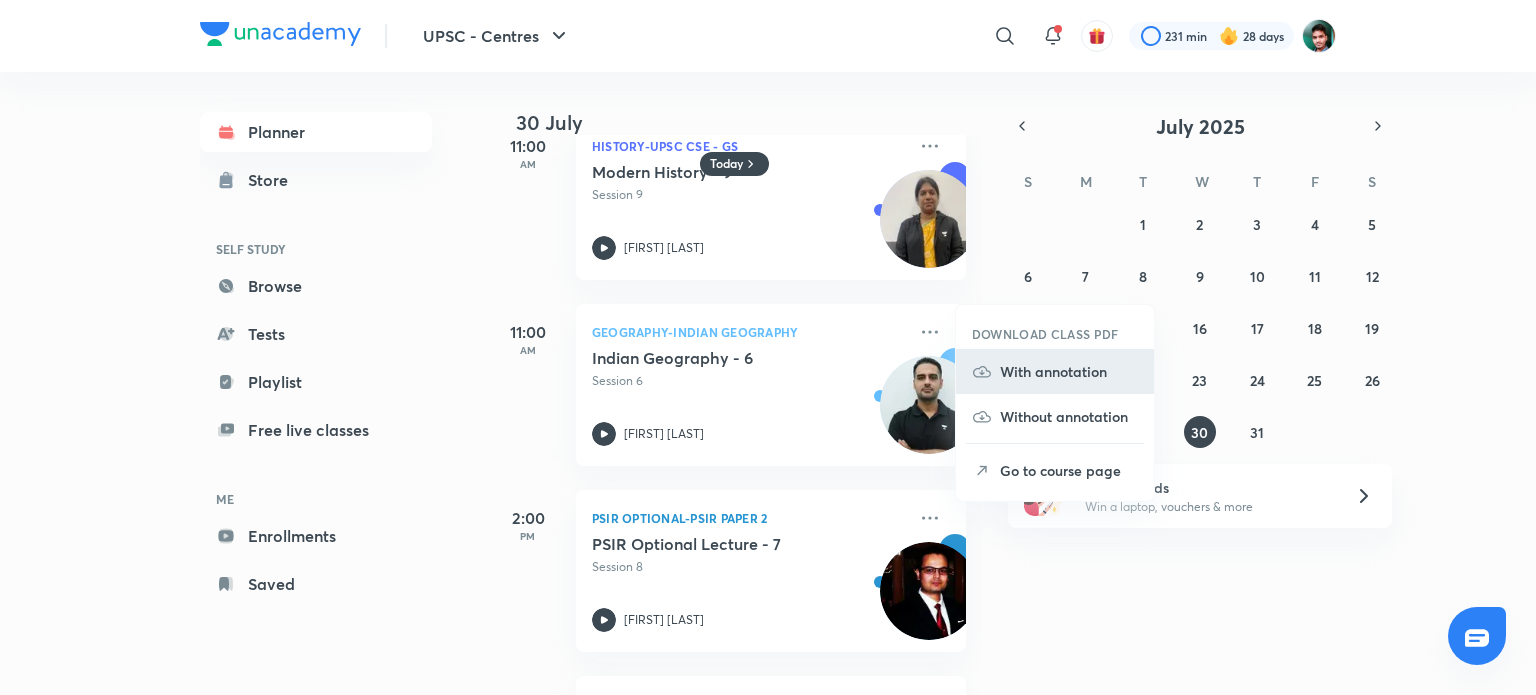 click on "With annotation" at bounding box center (1069, 371) 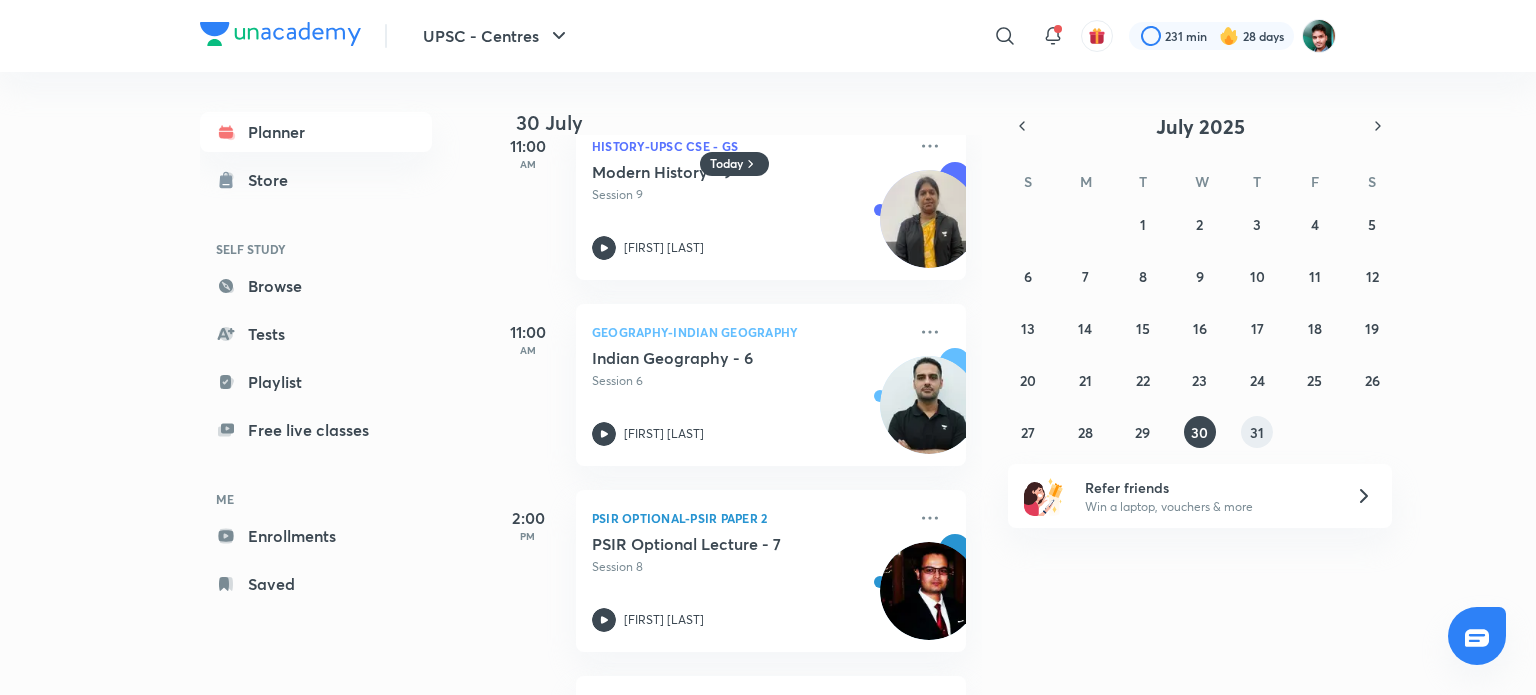 click on "31" at bounding box center [1257, 432] 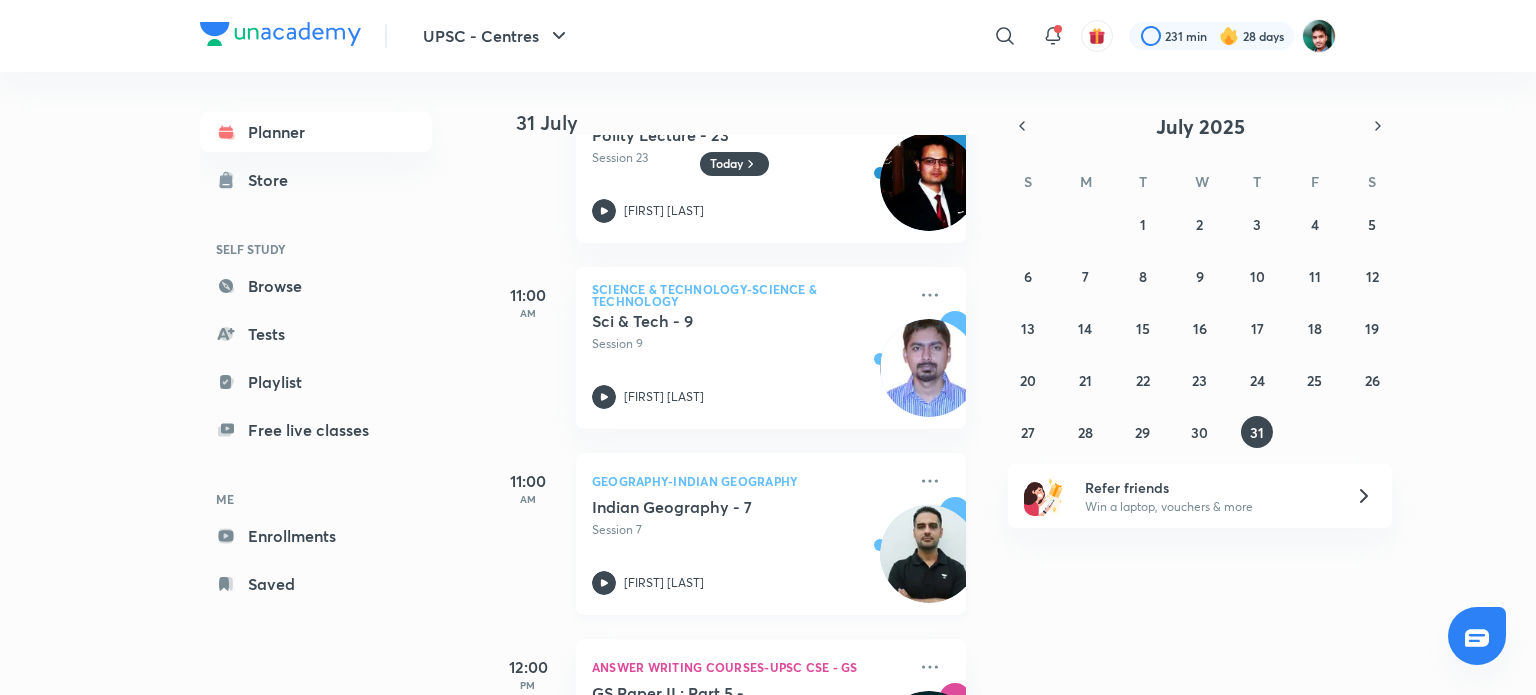 scroll, scrollTop: 500, scrollLeft: 0, axis: vertical 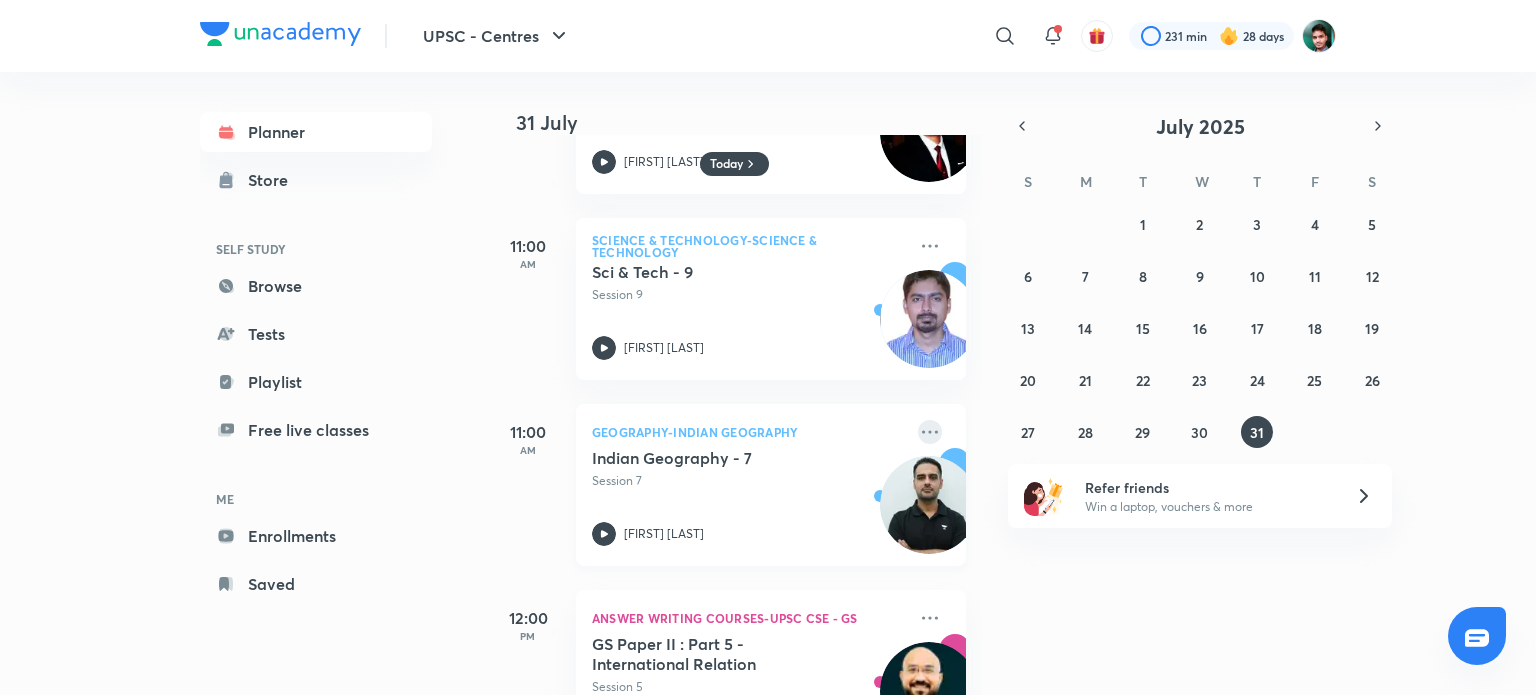 click 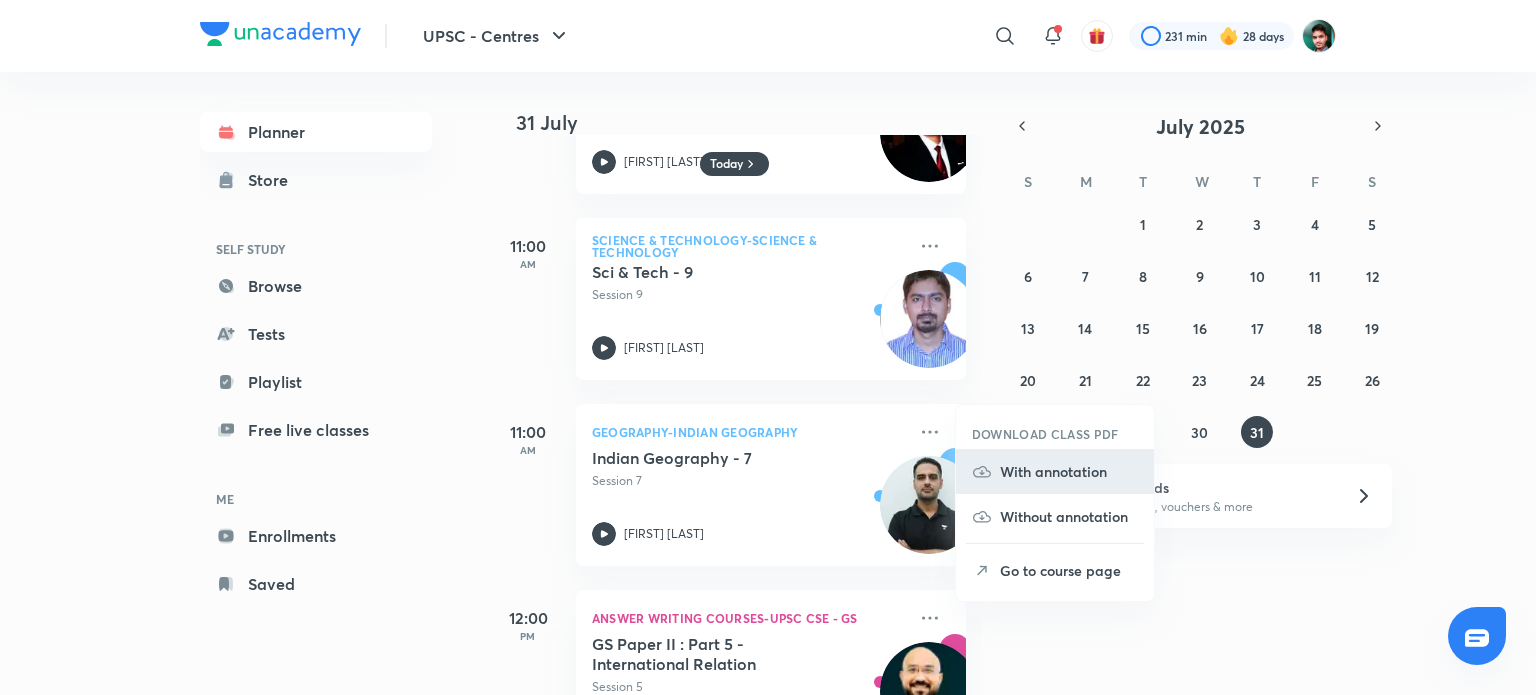 click on "With annotation" at bounding box center (1069, 471) 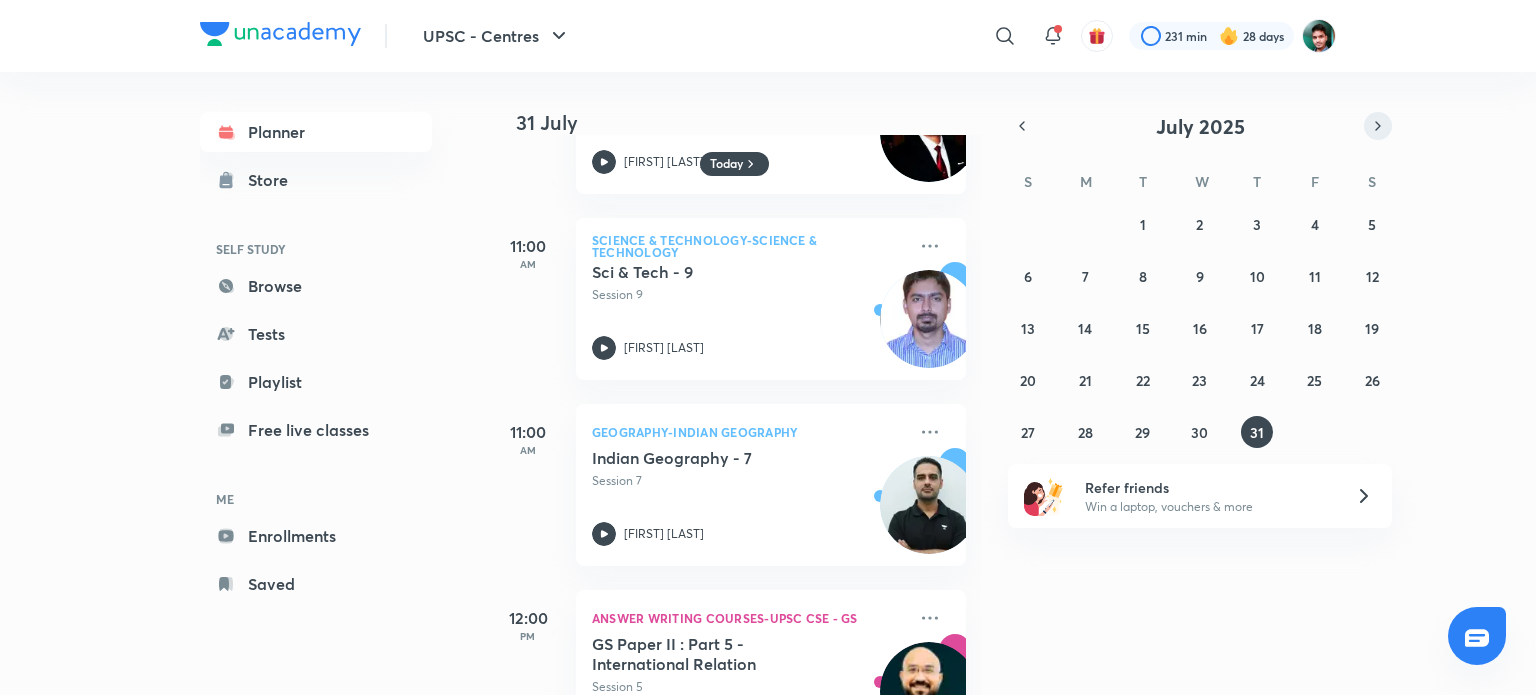click at bounding box center [1378, 126] 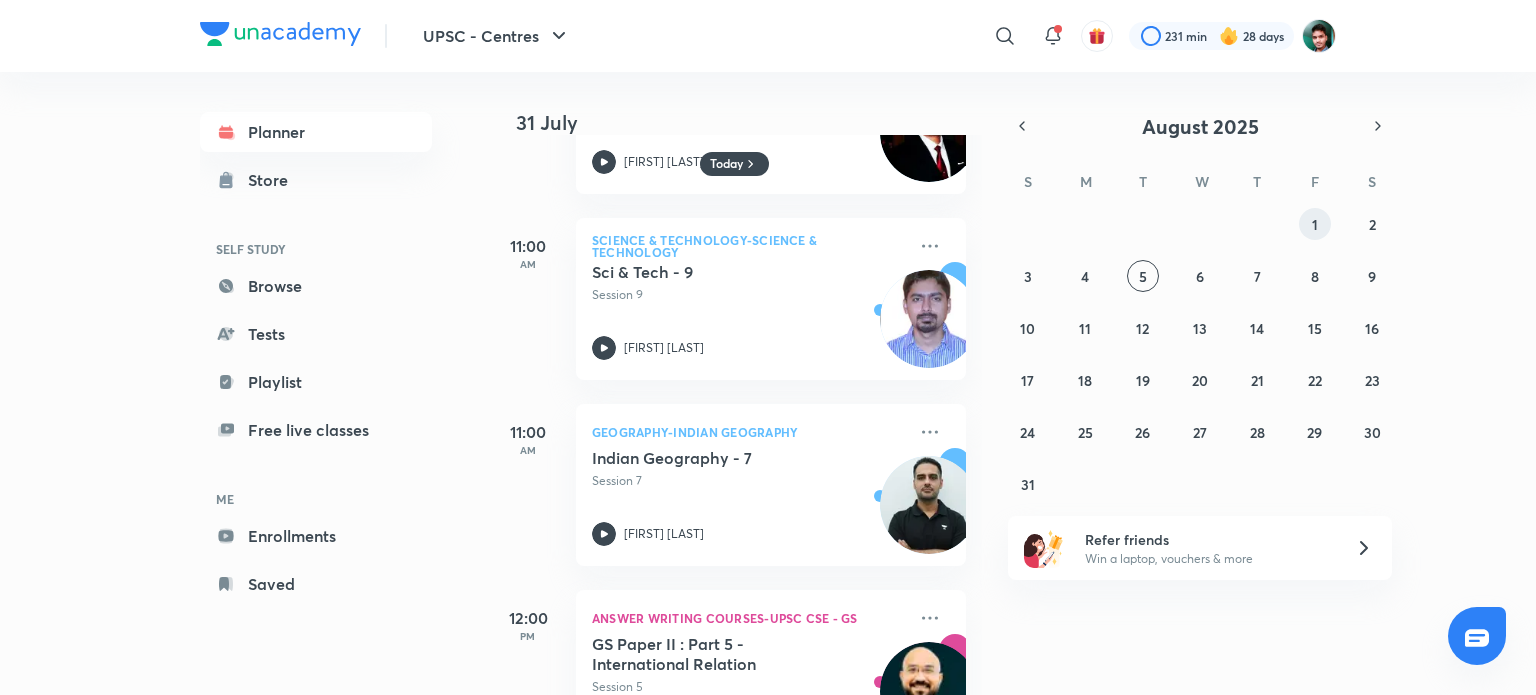 click on "1" at bounding box center [1315, 224] 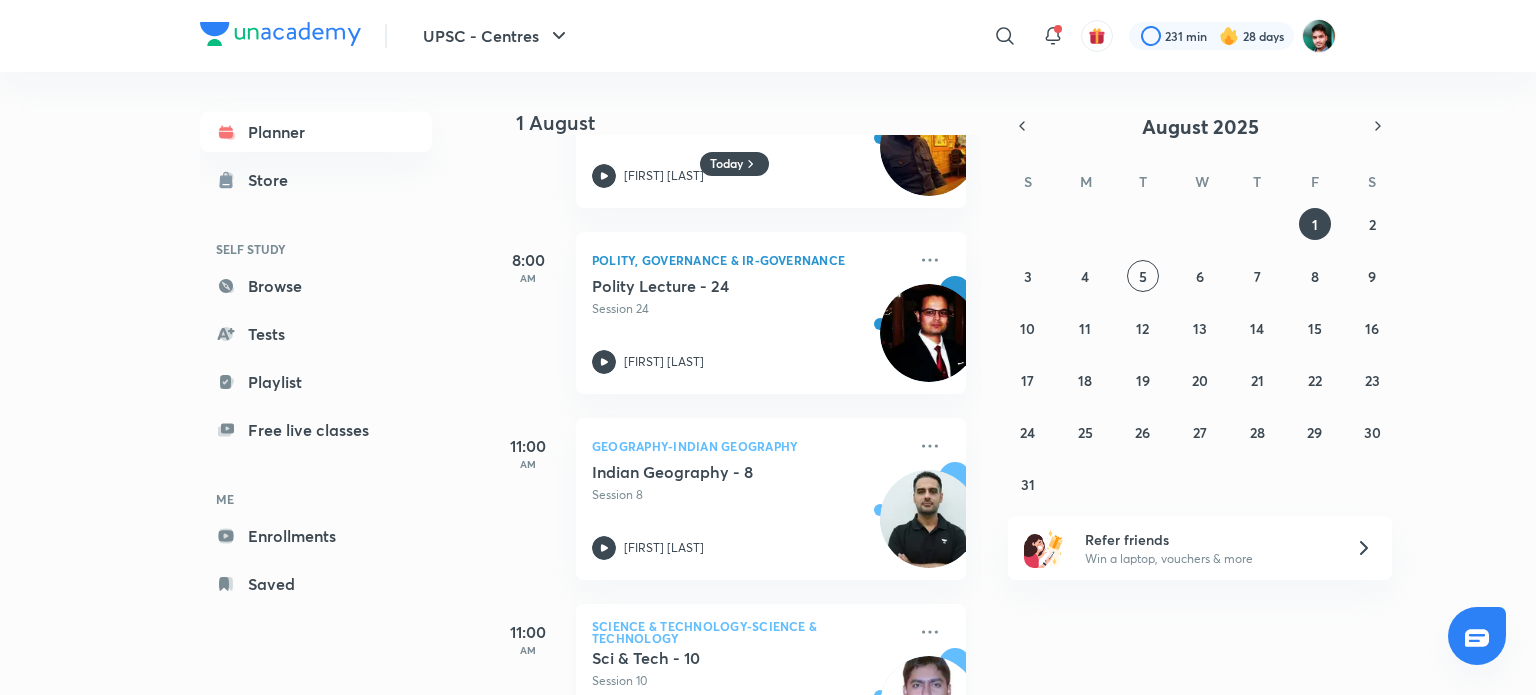 scroll, scrollTop: 500, scrollLeft: 0, axis: vertical 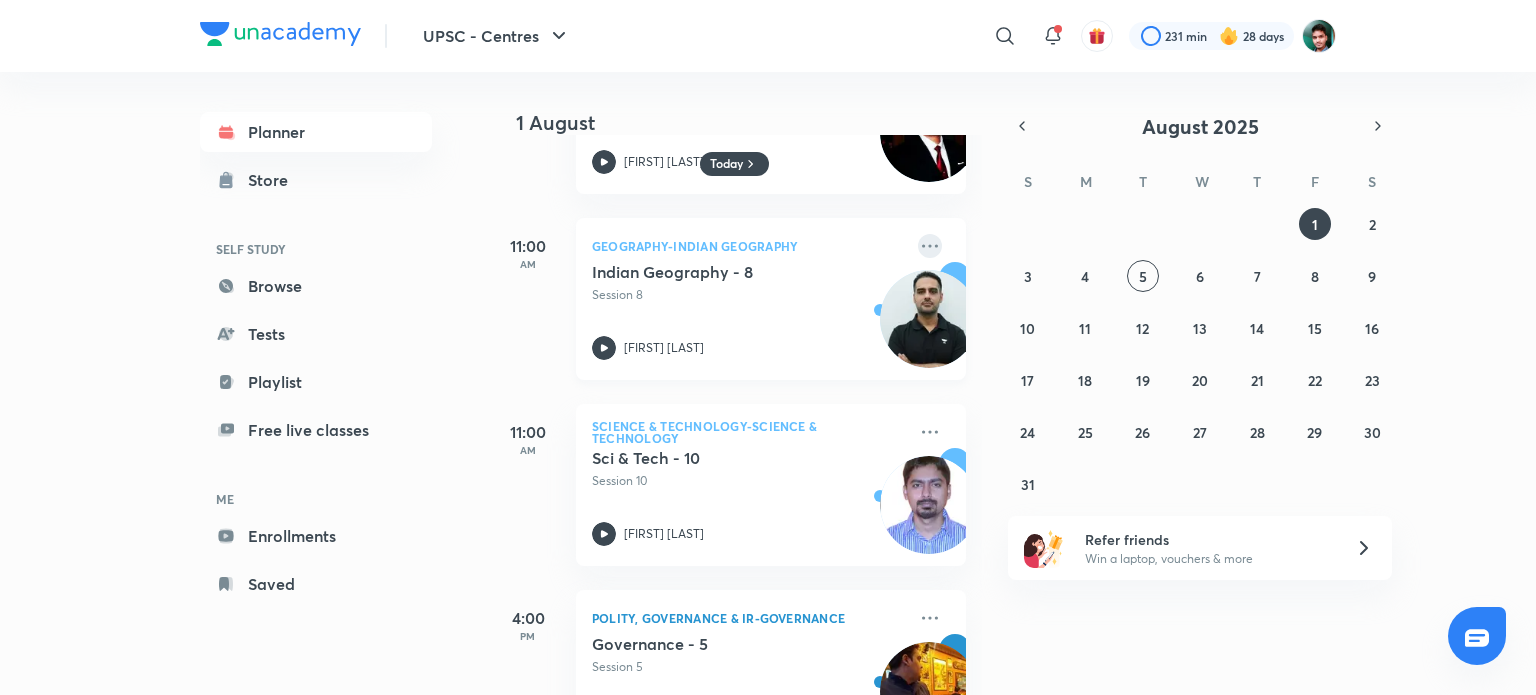 click 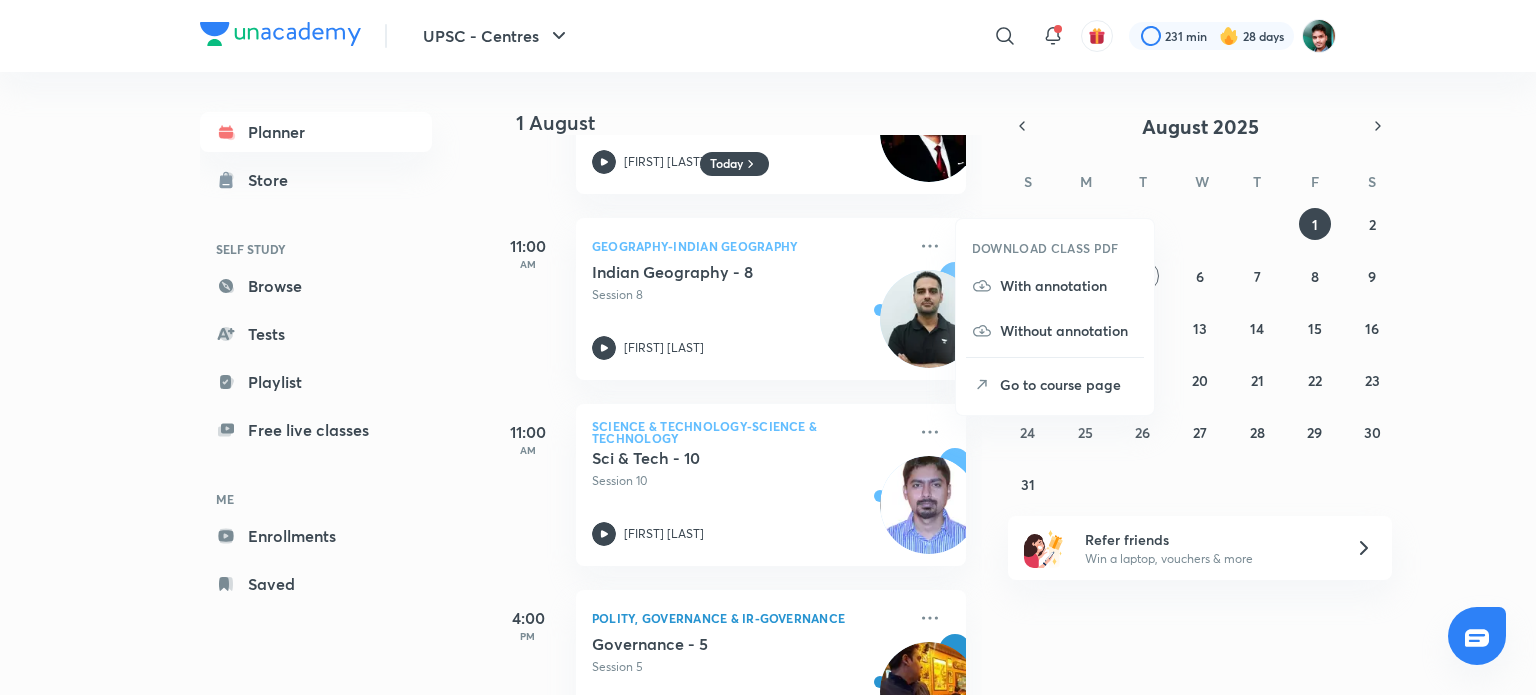 click 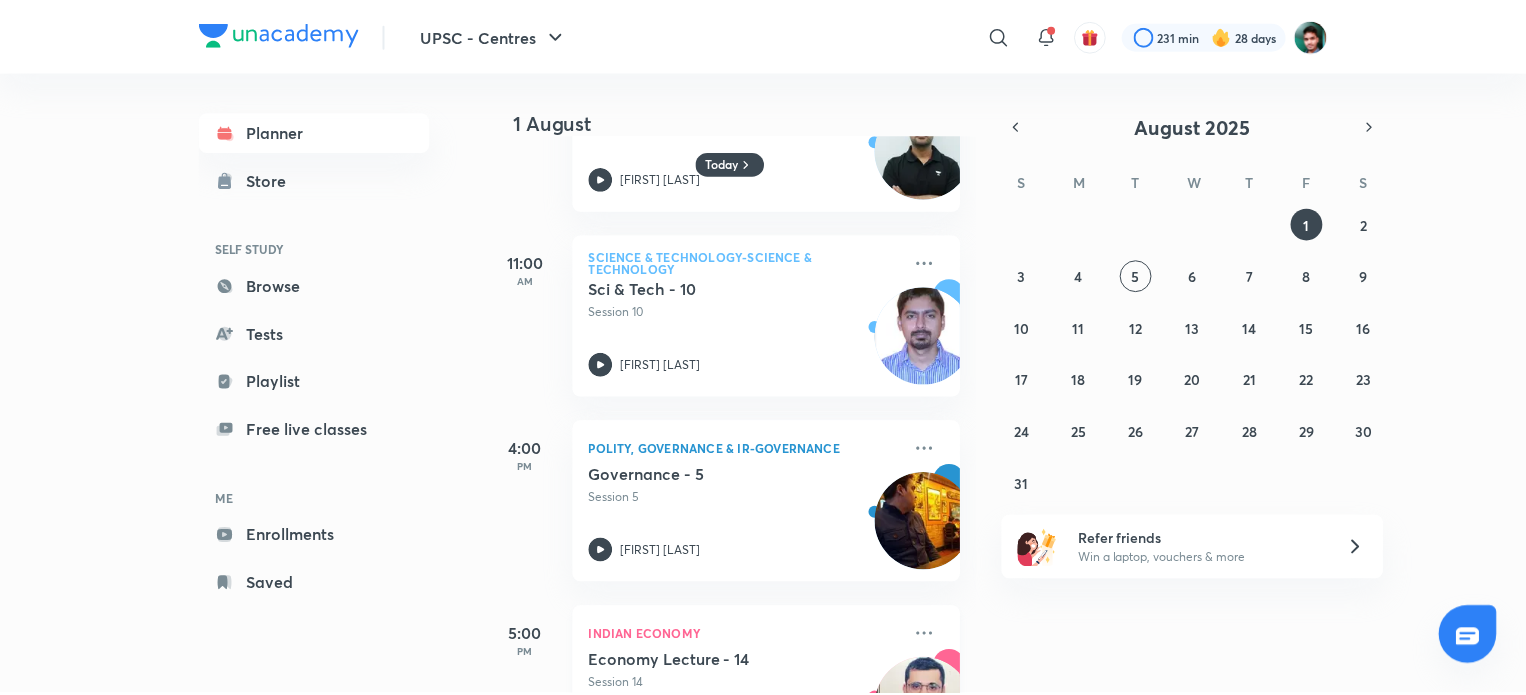 scroll, scrollTop: 474, scrollLeft: 0, axis: vertical 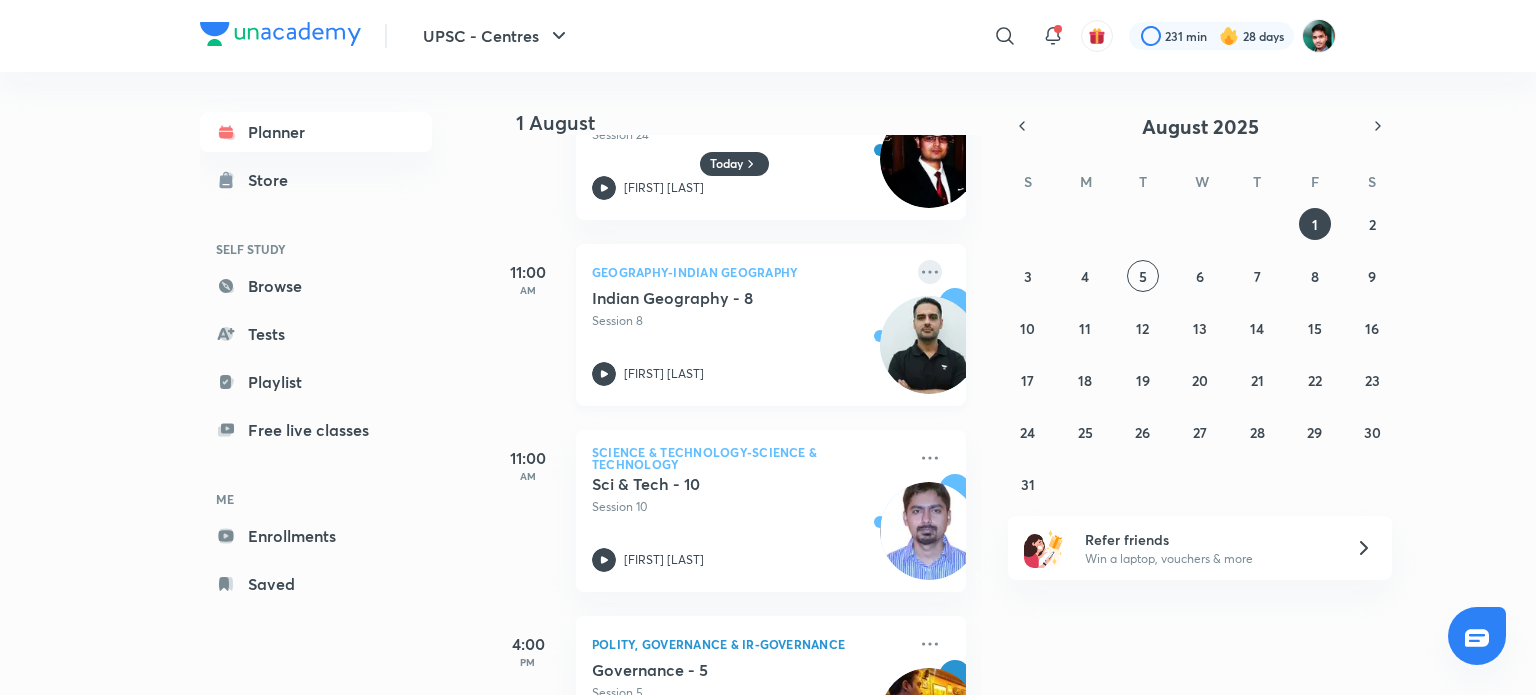 click 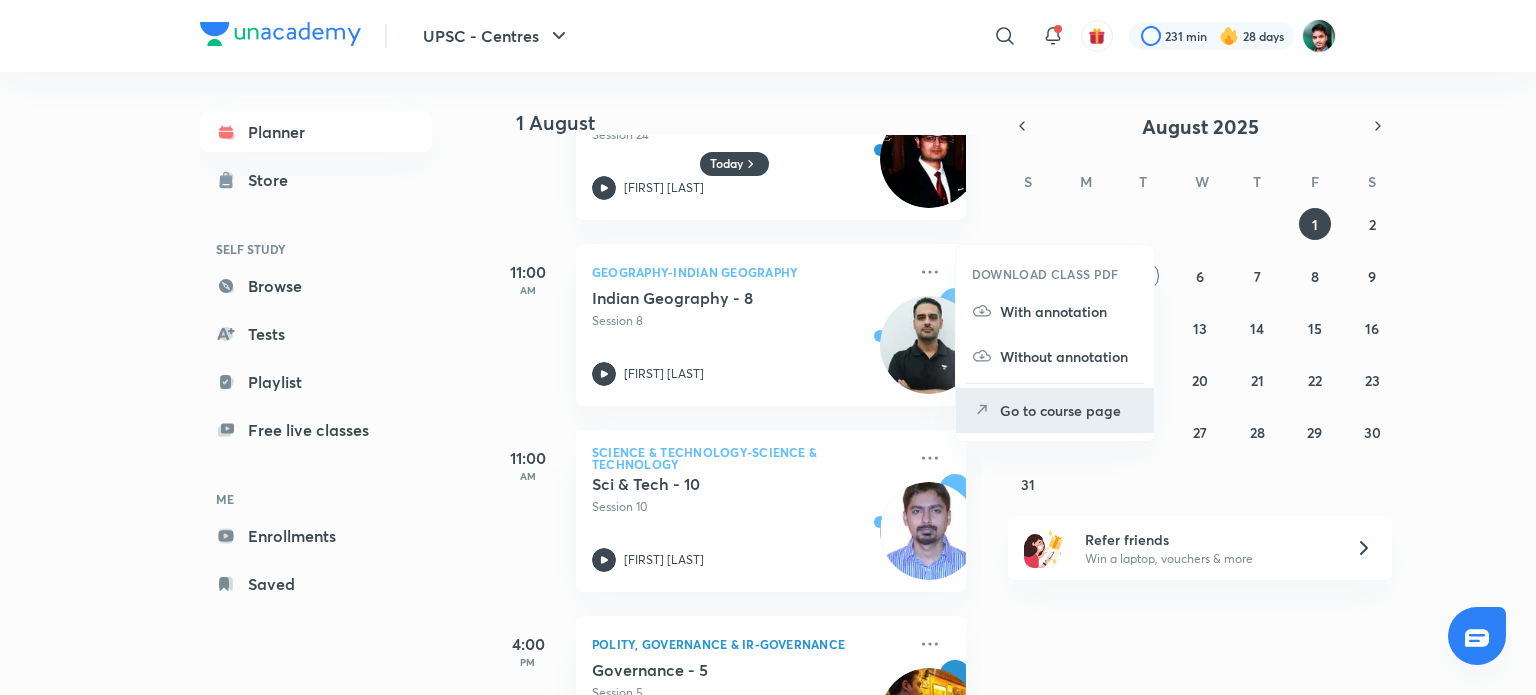 click on "Go to course page" at bounding box center (1055, 410) 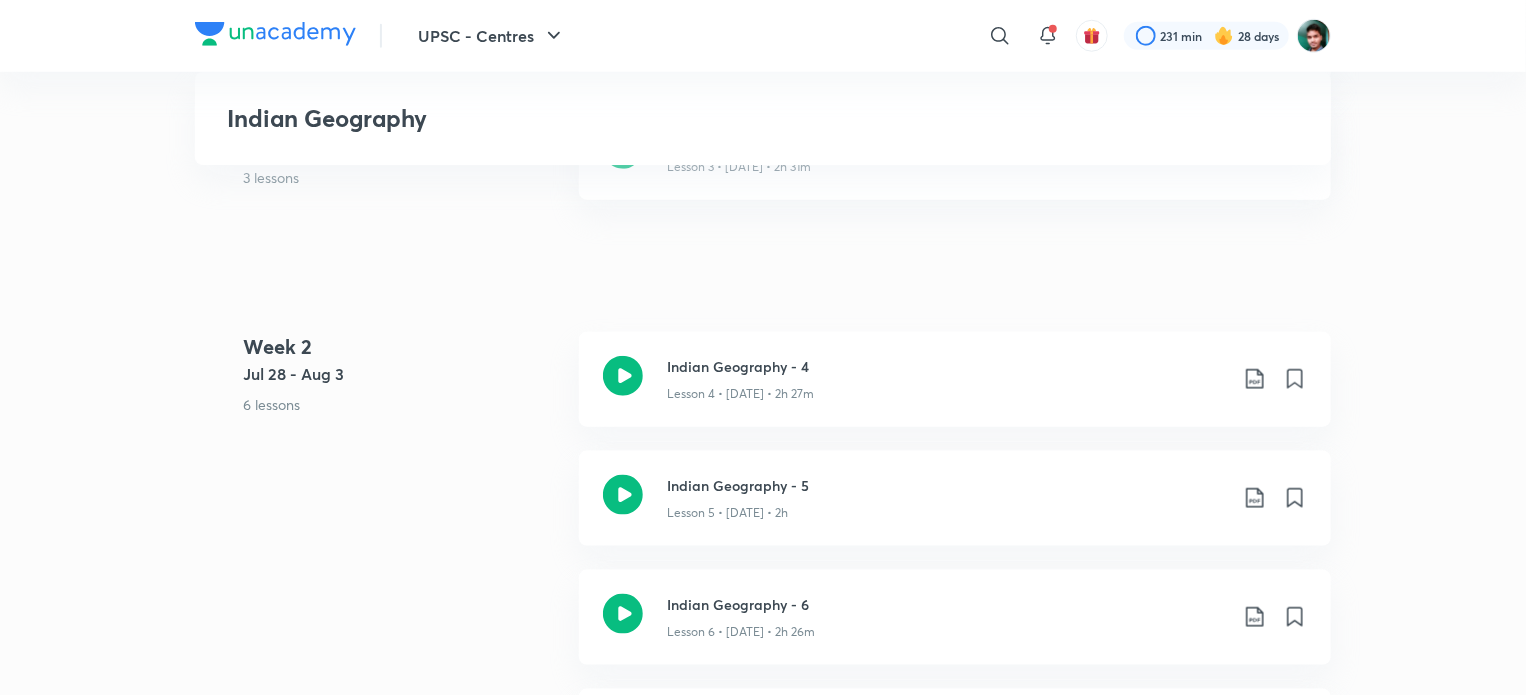 scroll, scrollTop: 1400, scrollLeft: 0, axis: vertical 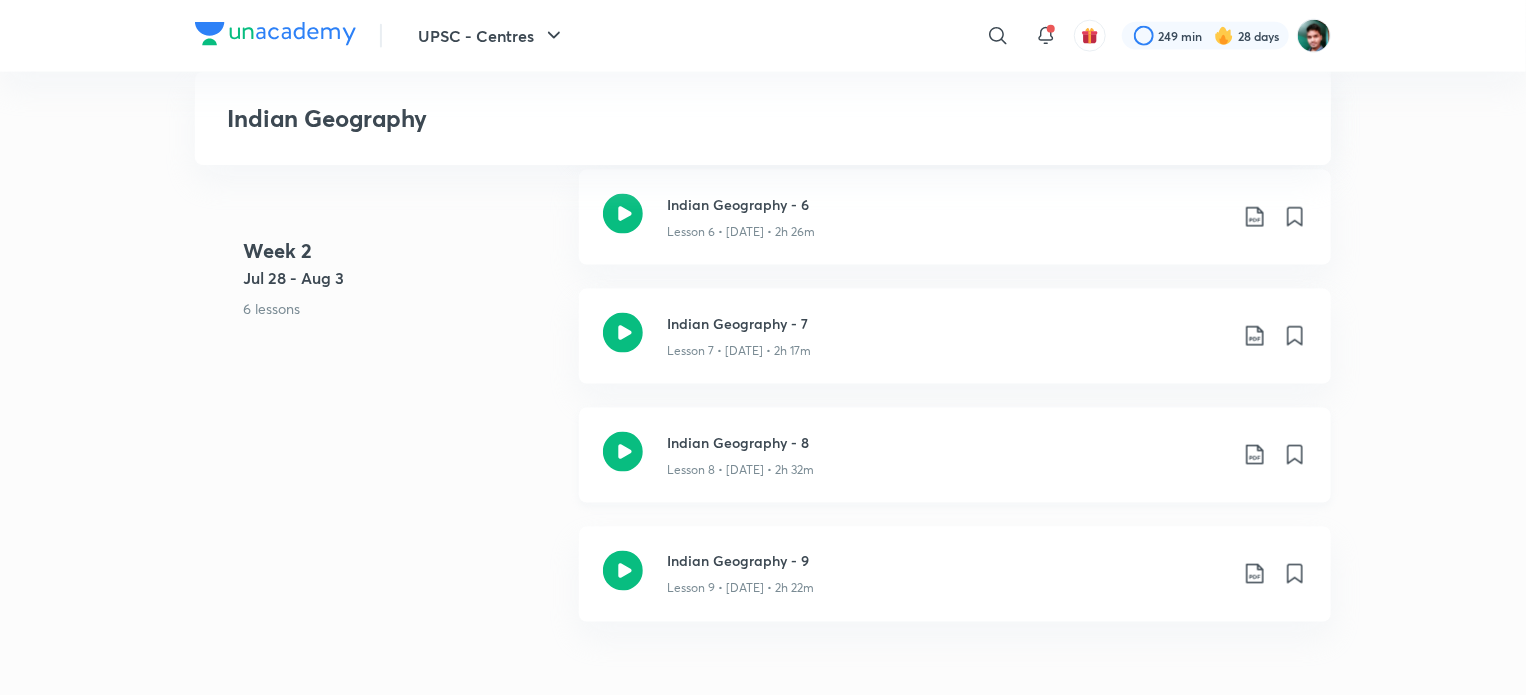 click on "Lesson 8 • [DATE] • 2h 32m" at bounding box center [947, 466] 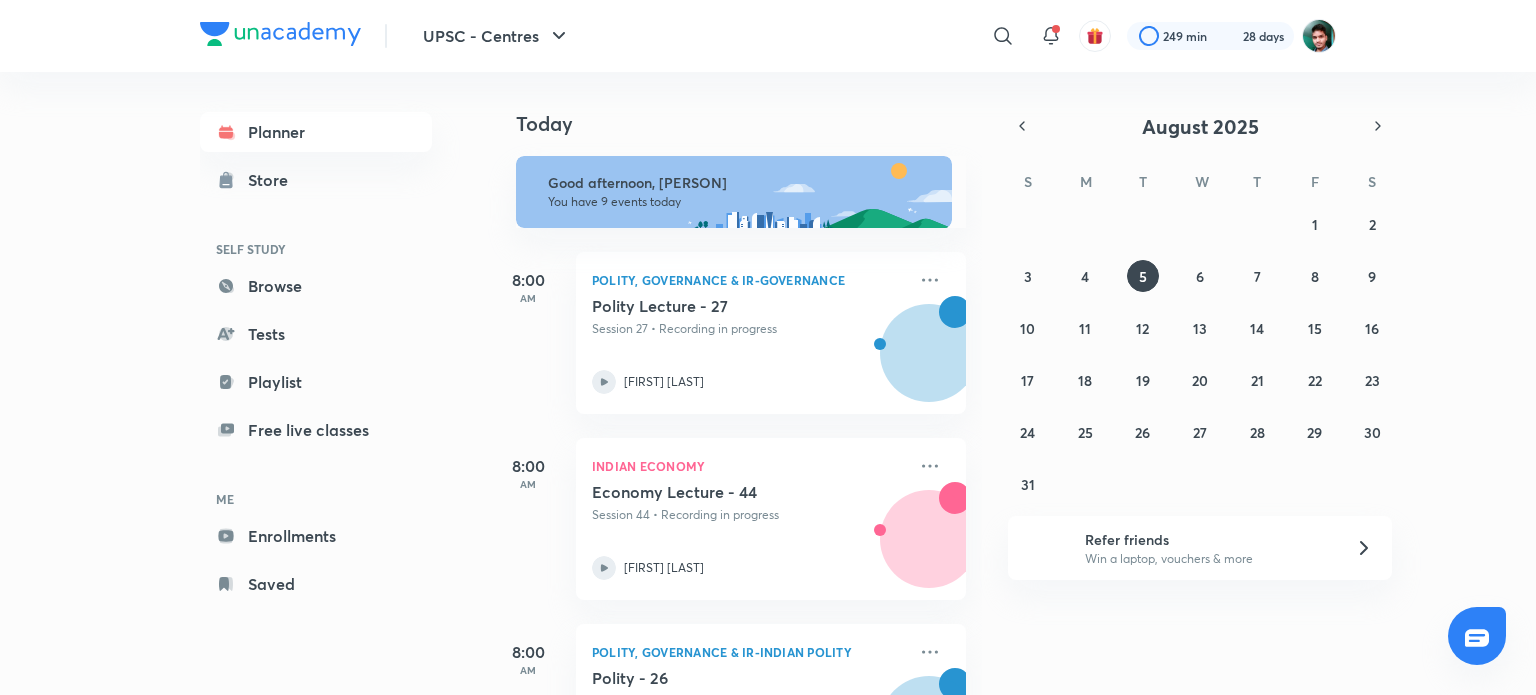 scroll, scrollTop: 0, scrollLeft: 0, axis: both 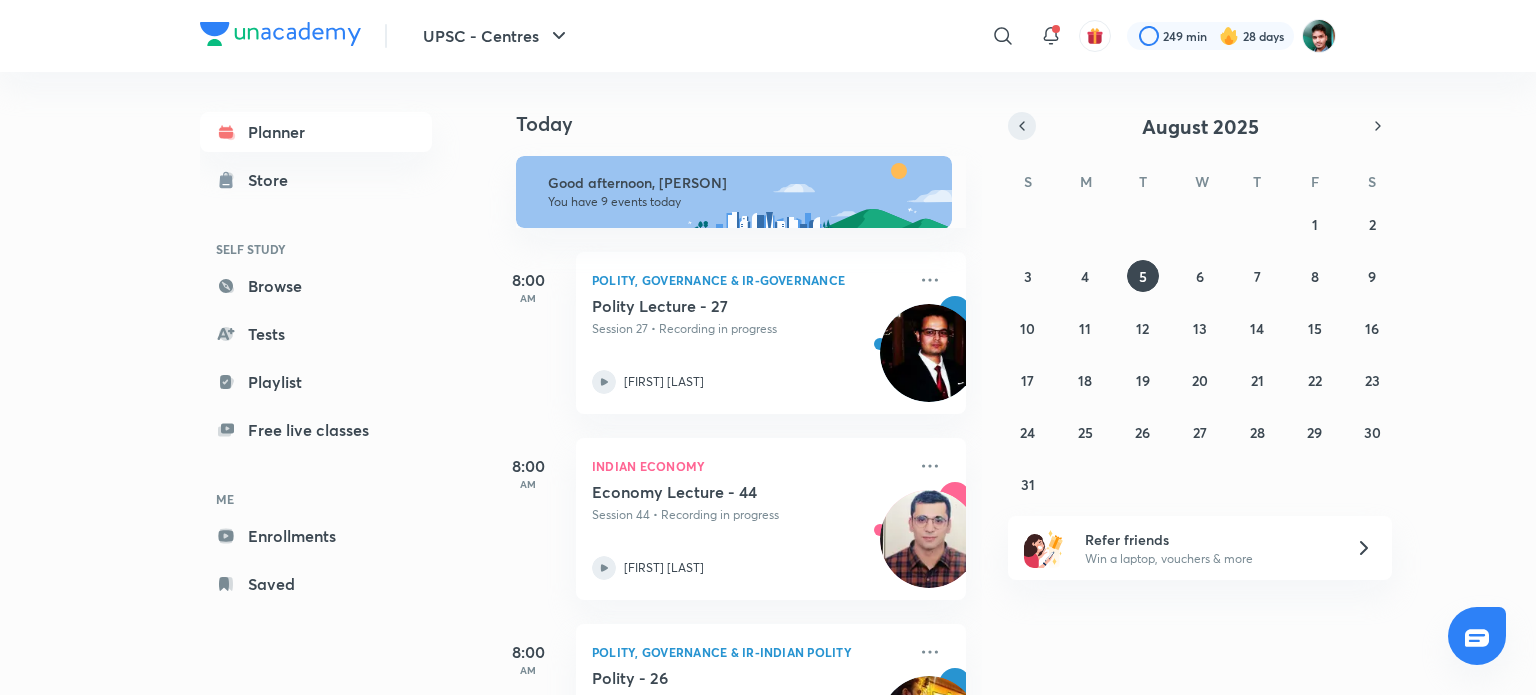 click 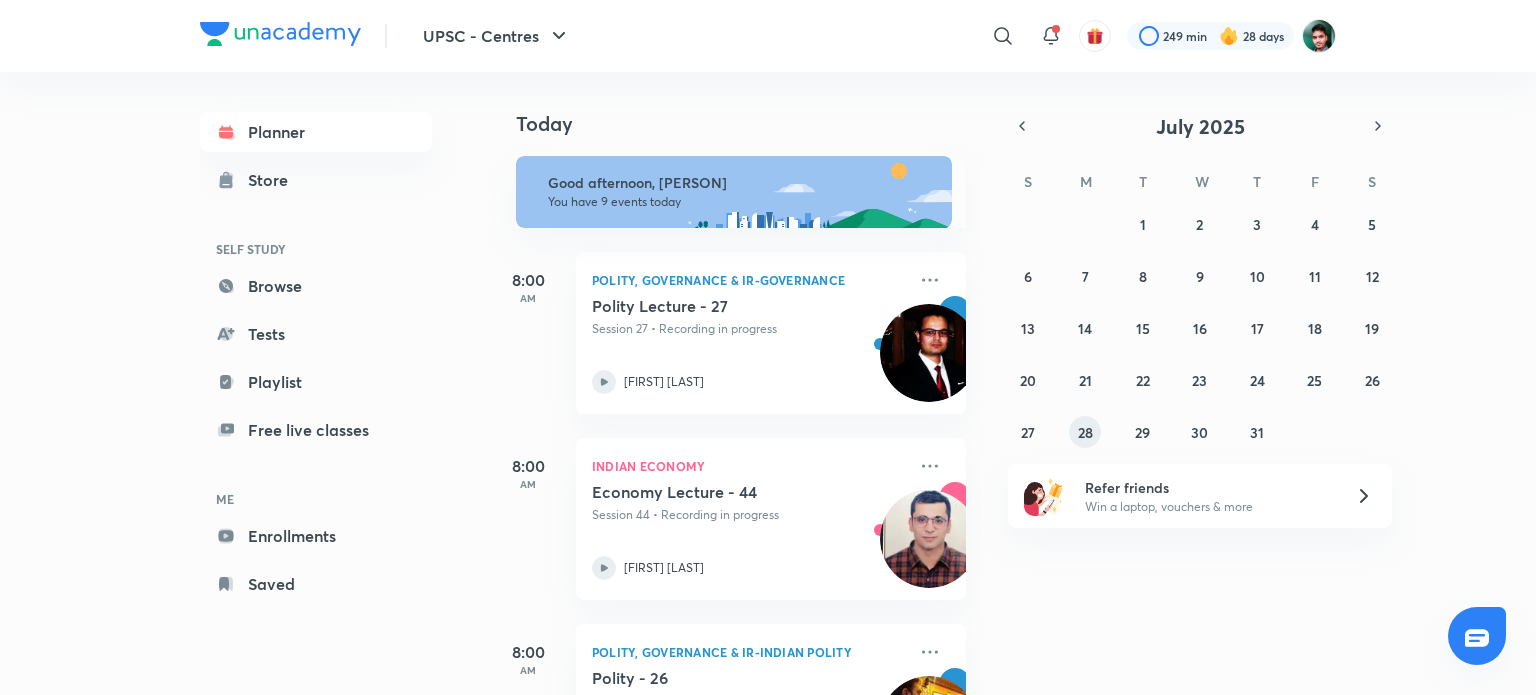 click on "28" at bounding box center [1085, 432] 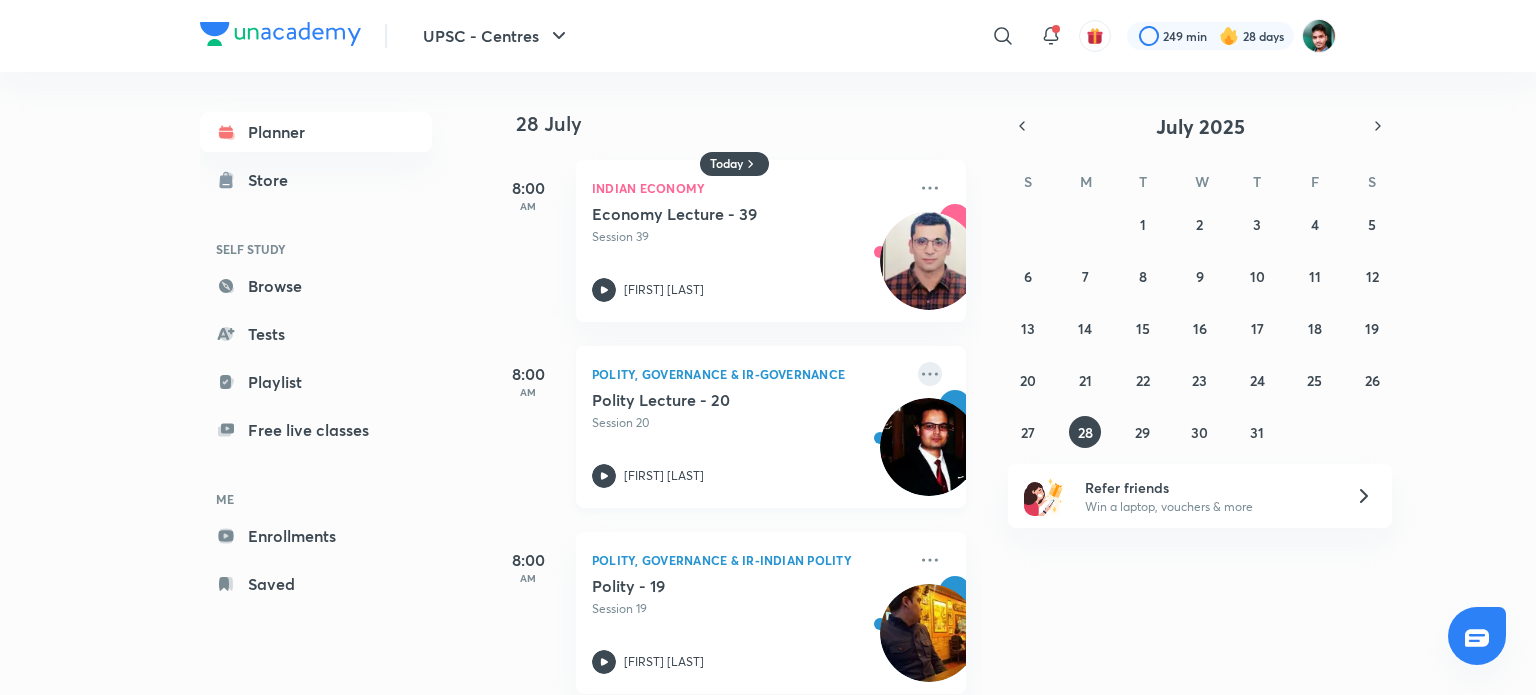 click 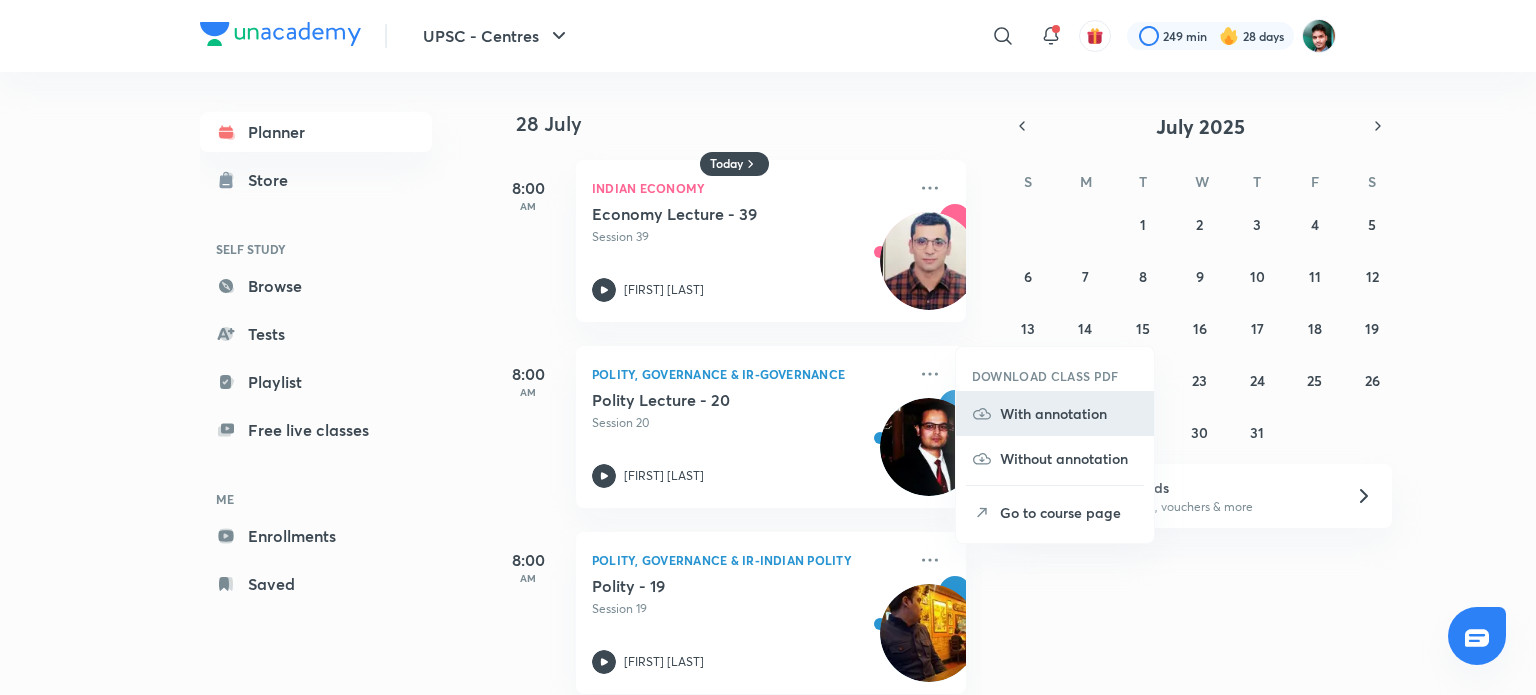 click on "With annotation" at bounding box center [1069, 413] 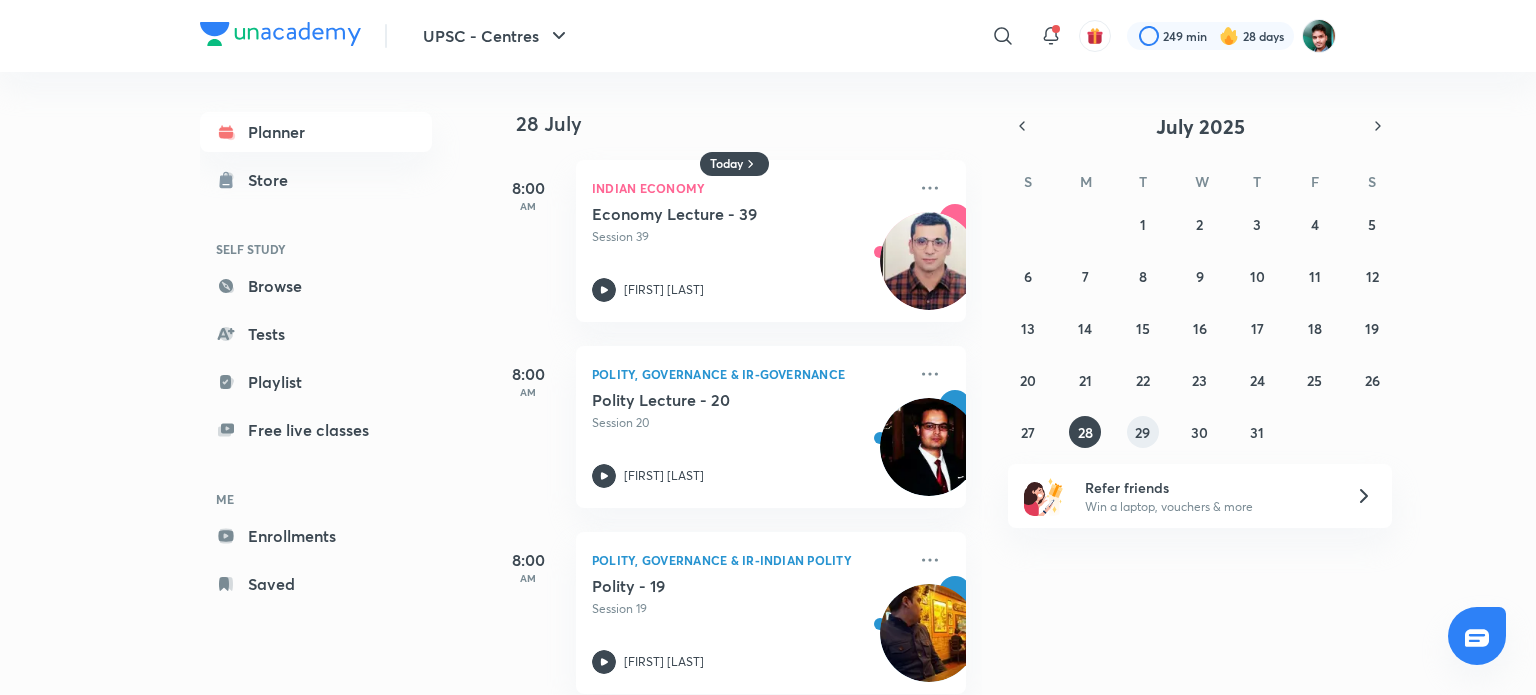 click on "29" at bounding box center (1142, 432) 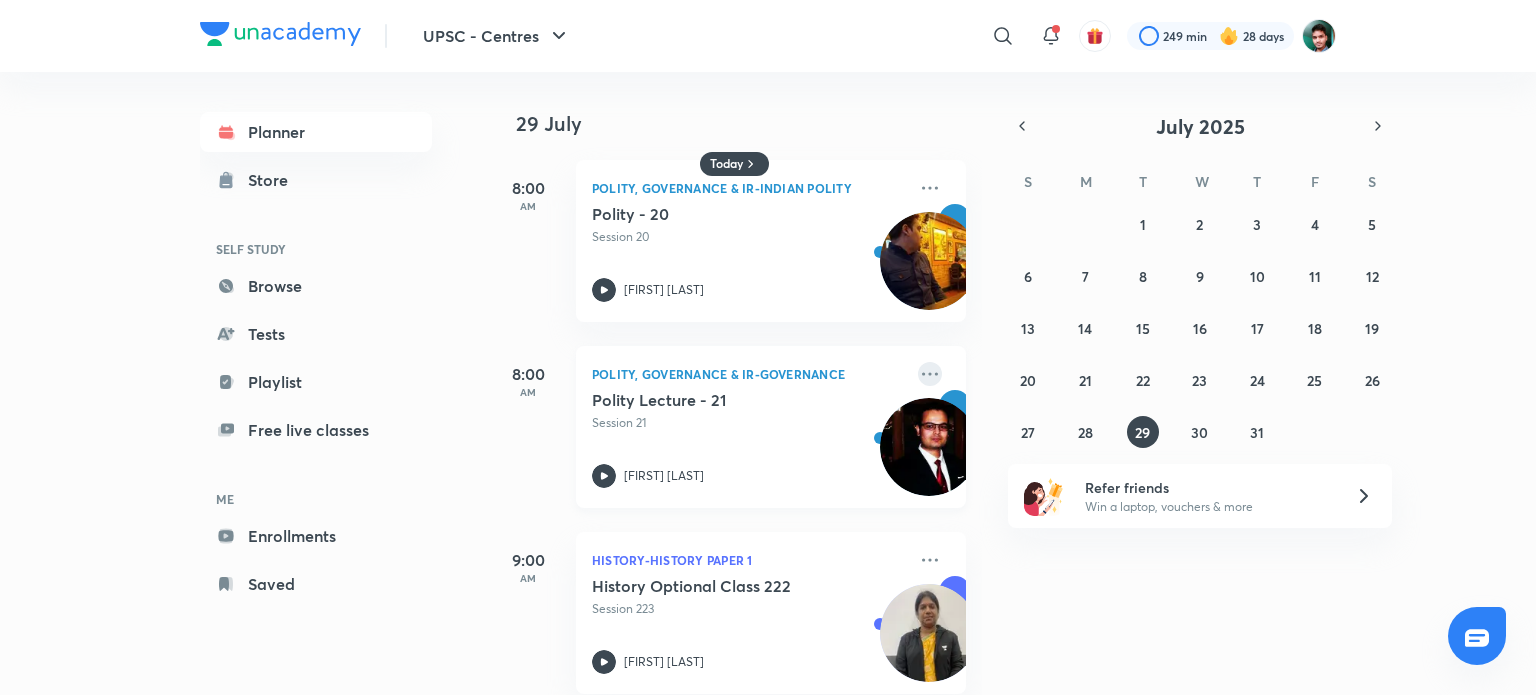 click 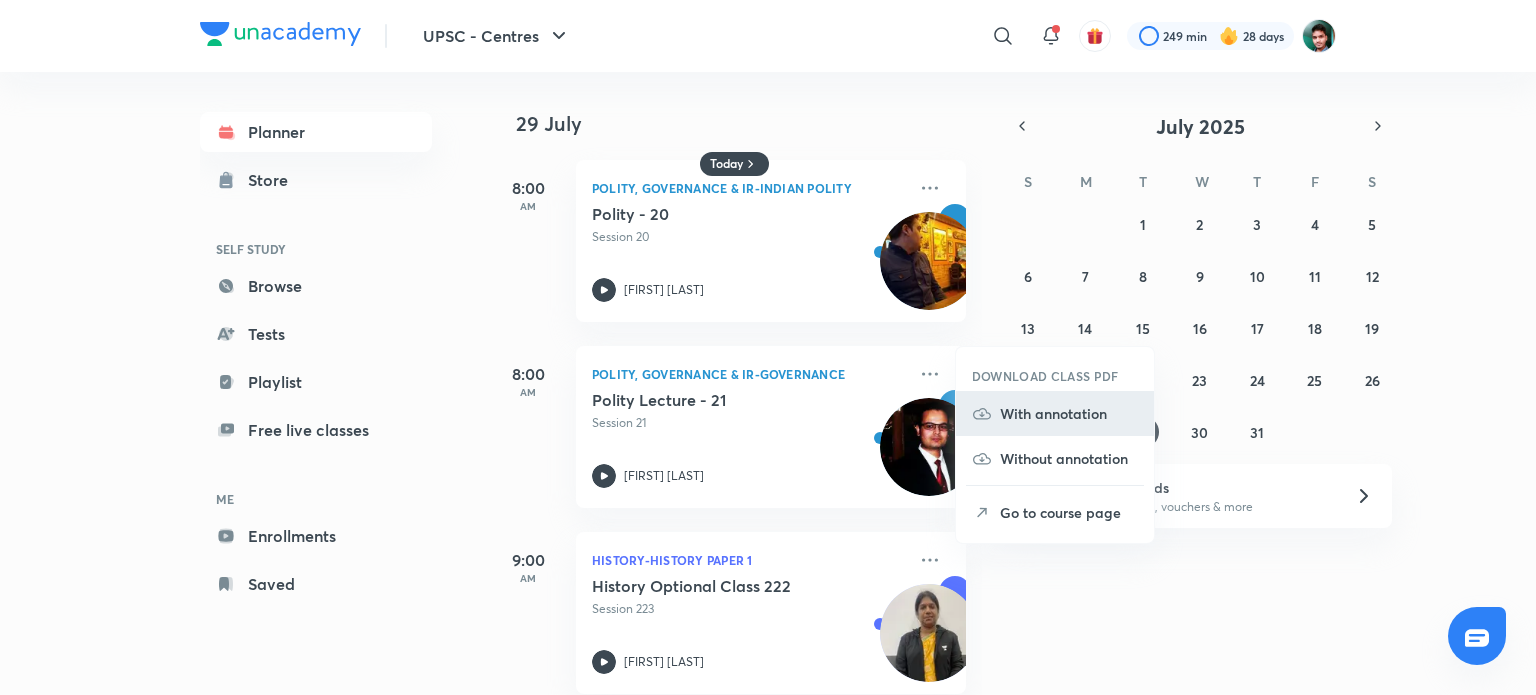 click on "With annotation" at bounding box center [1069, 413] 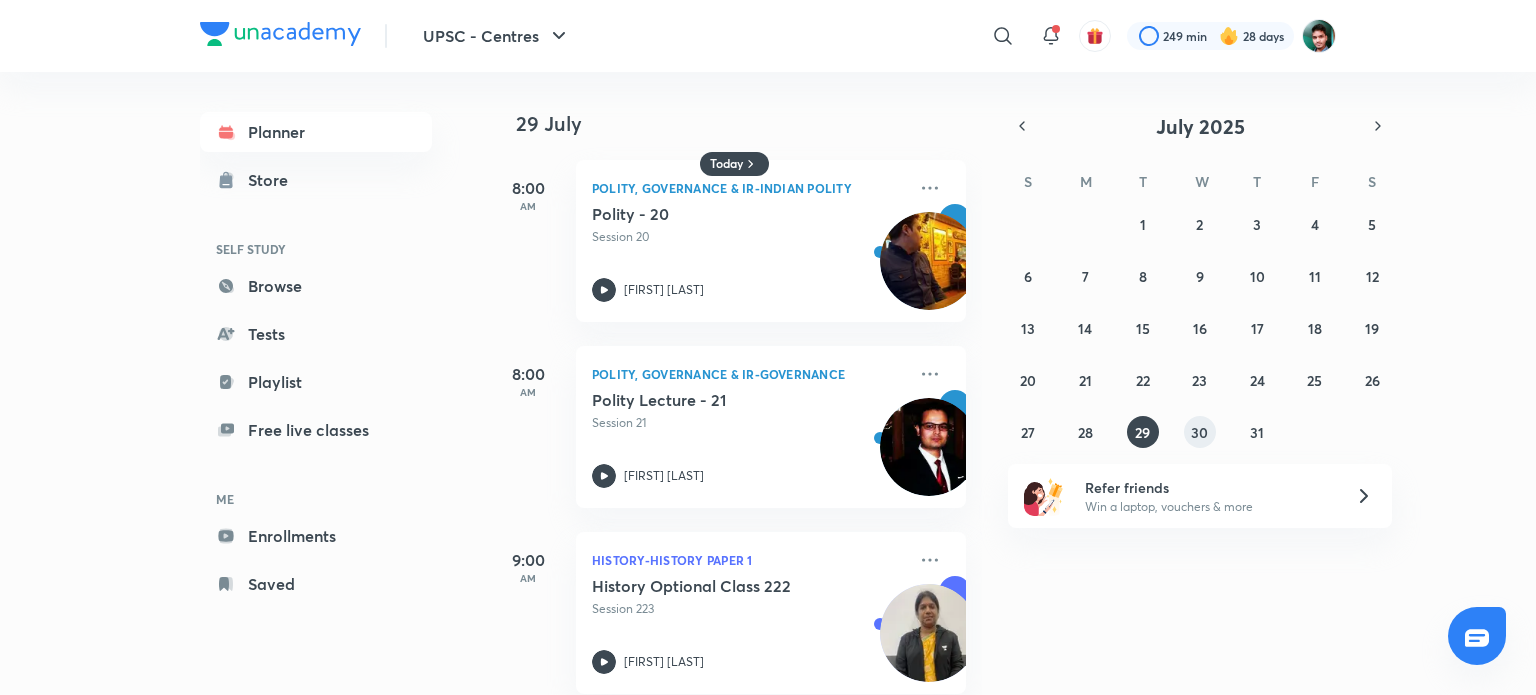 click on "30" at bounding box center (1200, 432) 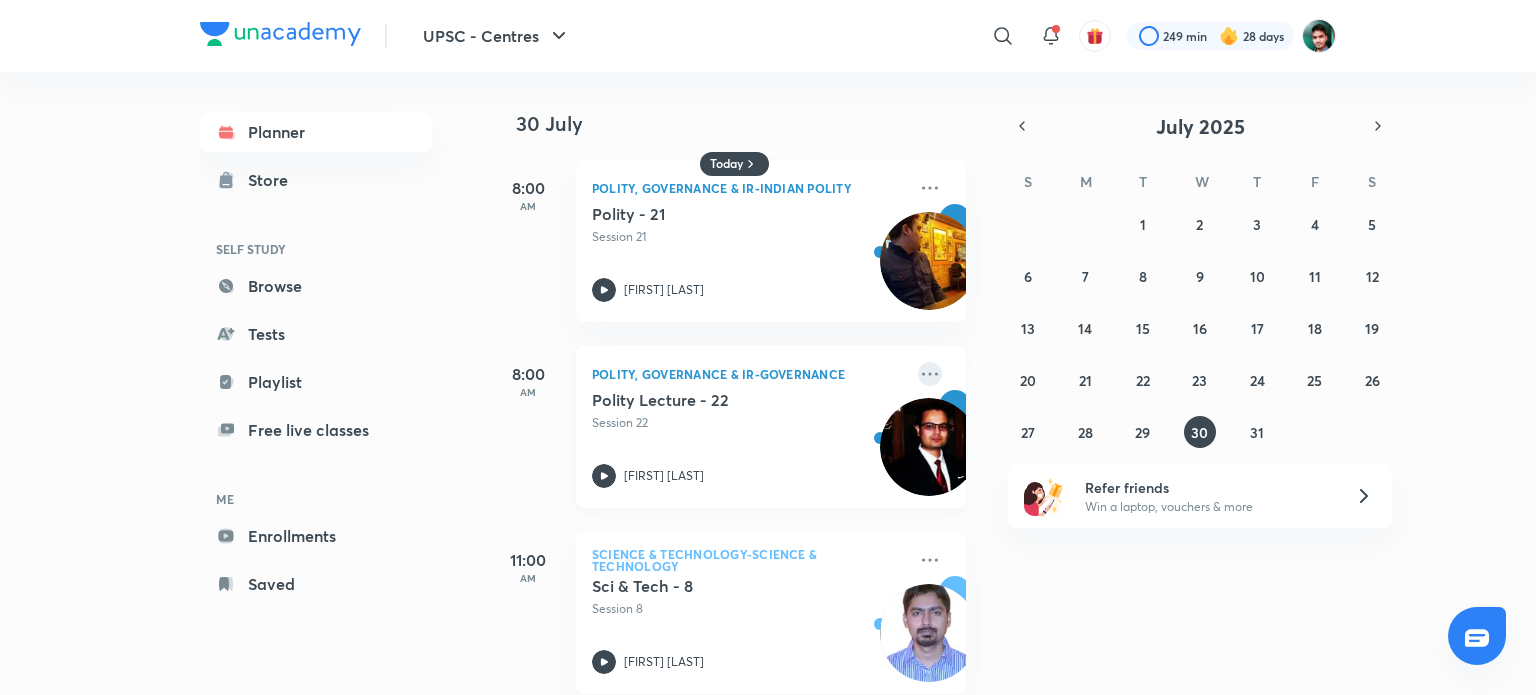click 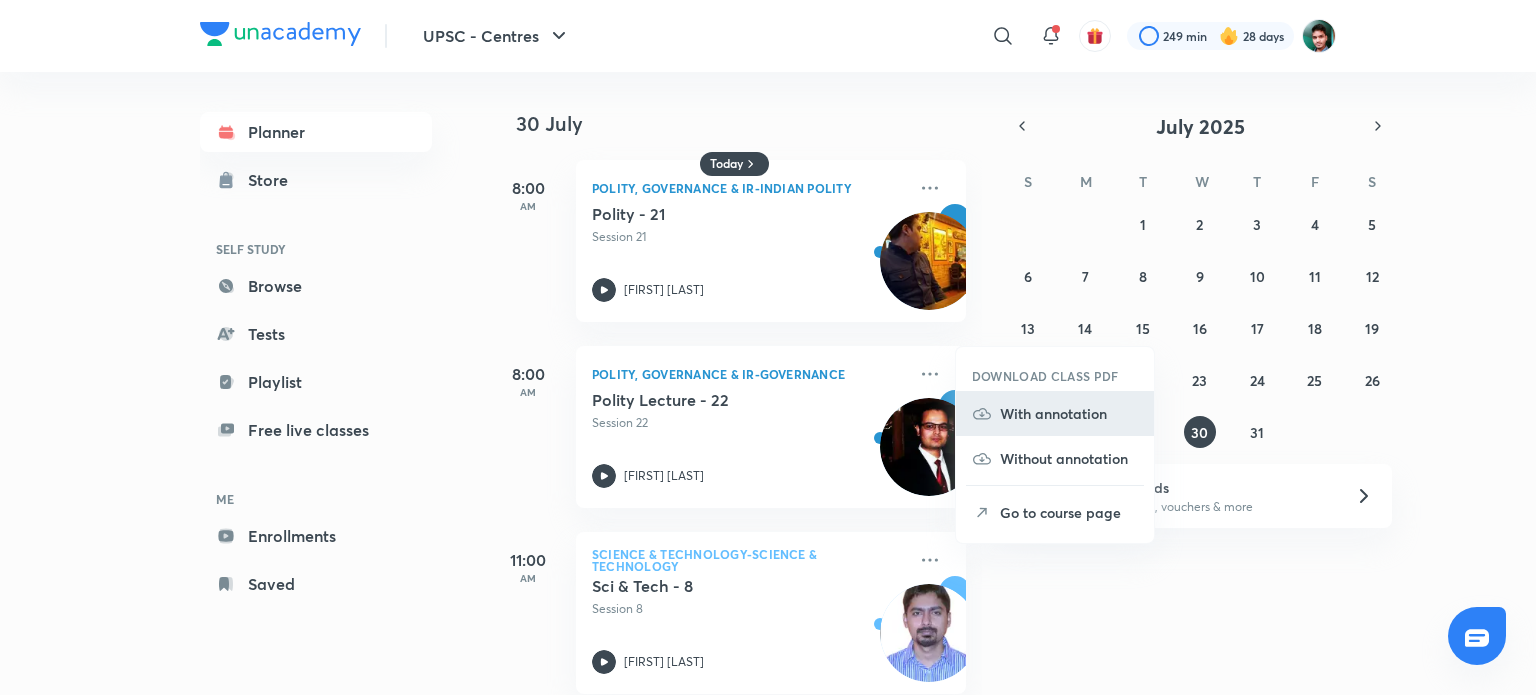 click on "With annotation" at bounding box center [1069, 413] 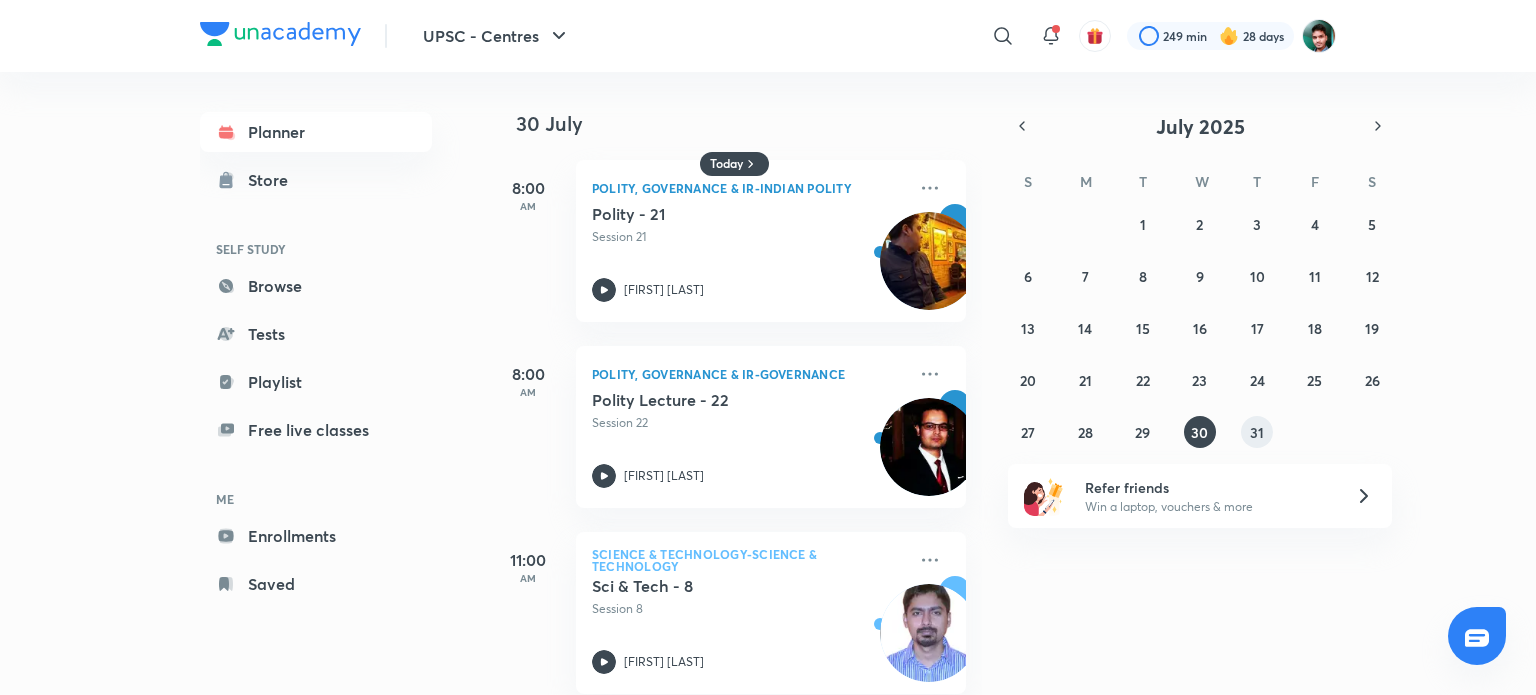 click on "31" at bounding box center (1257, 432) 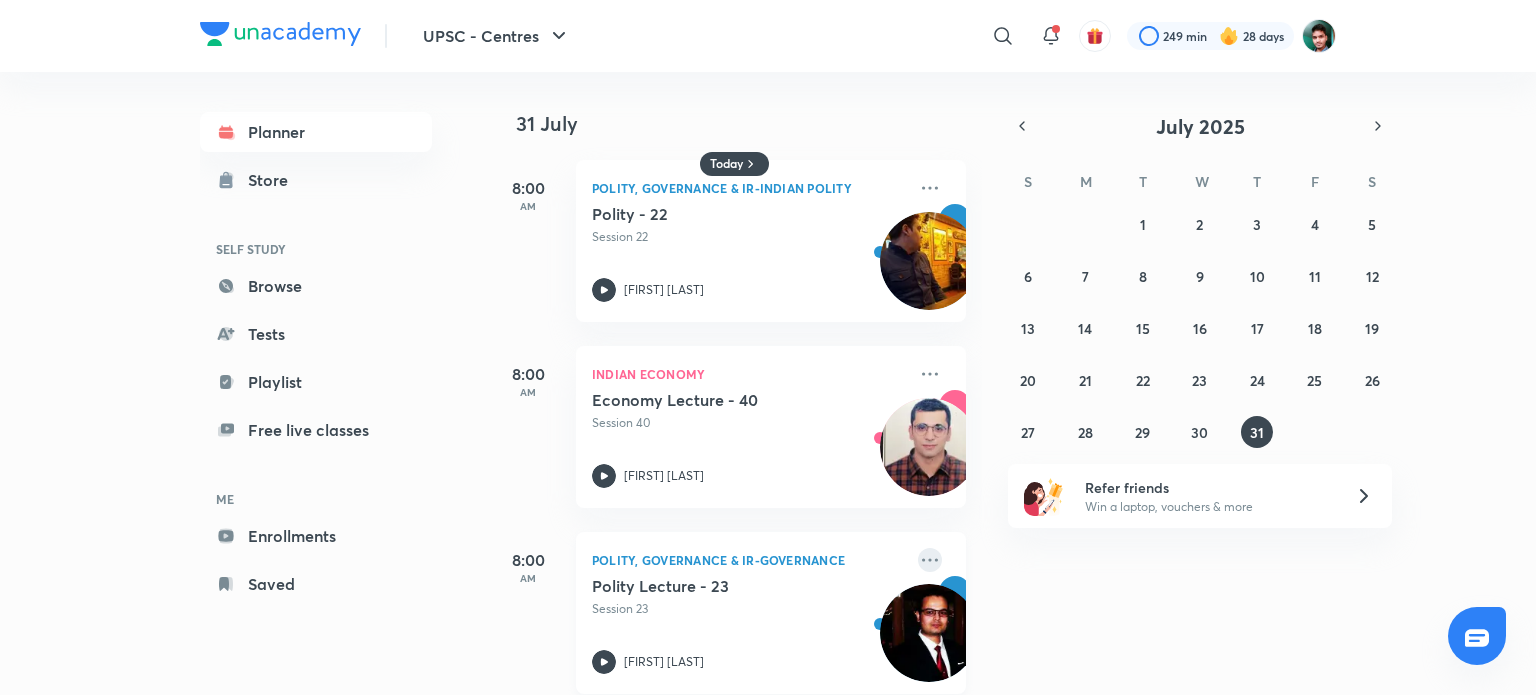 click 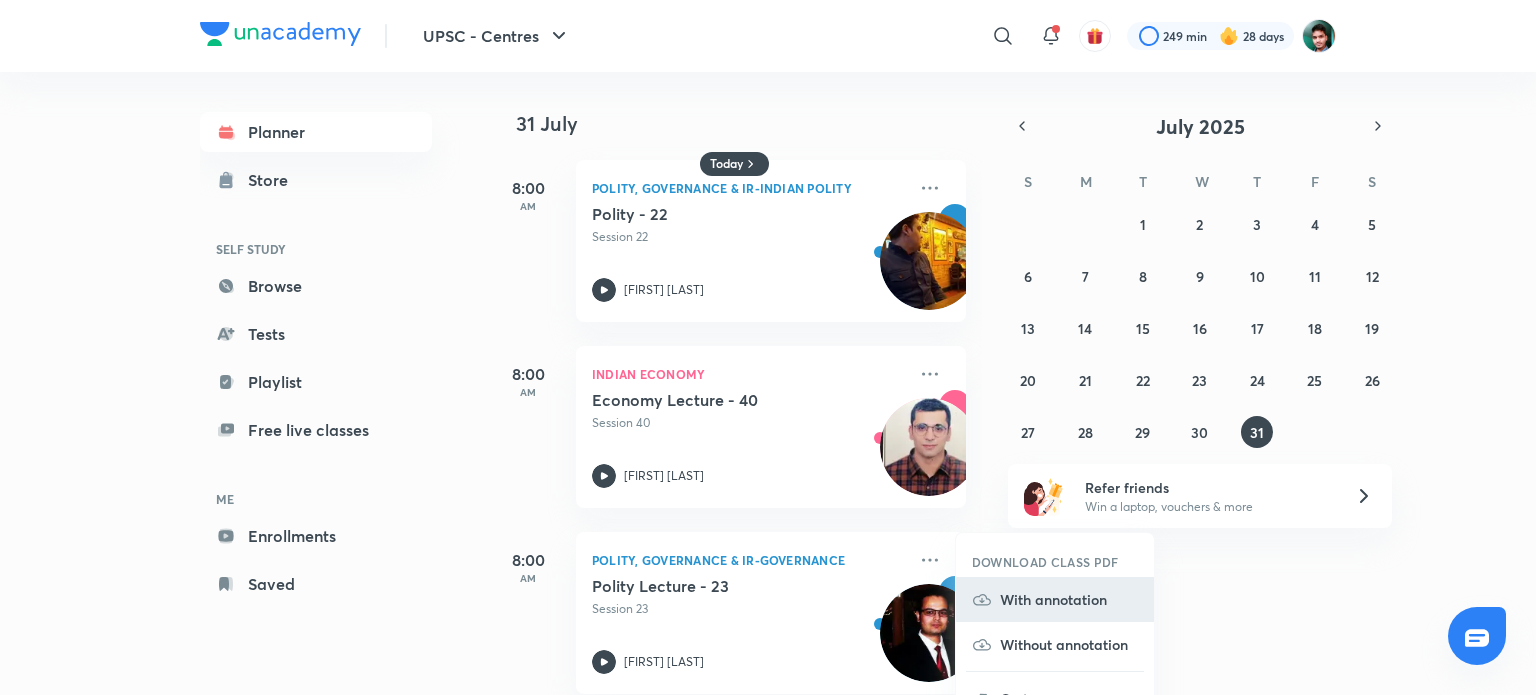 click on "With annotation" at bounding box center (1069, 599) 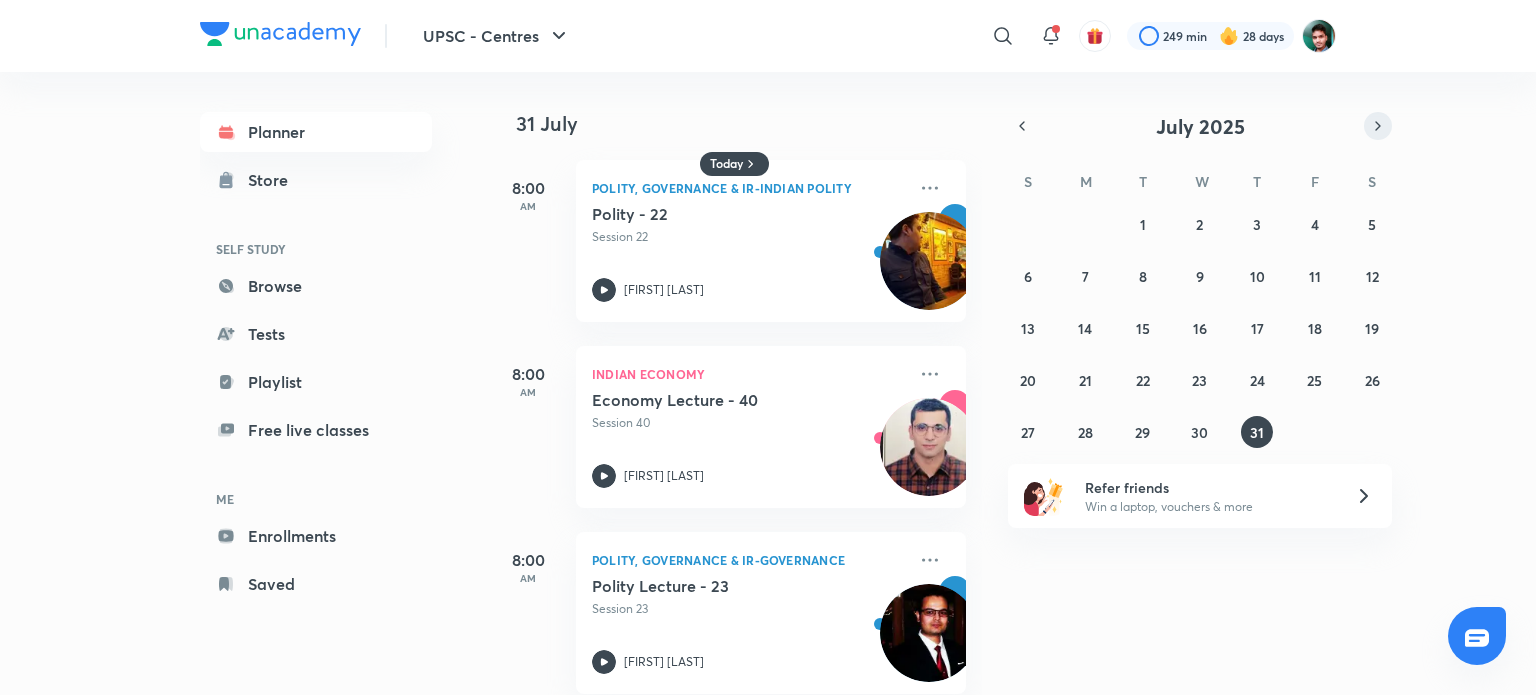 click 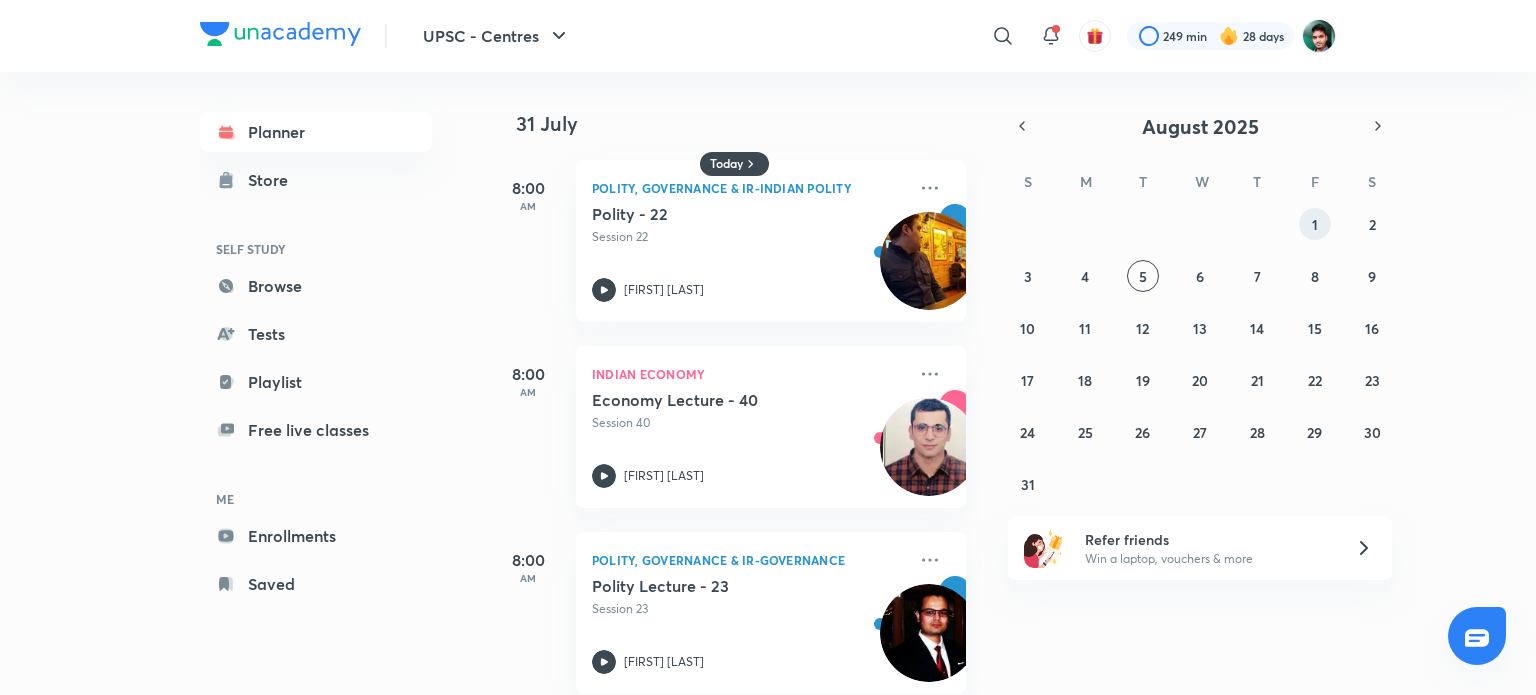 click on "1" at bounding box center (1315, 224) 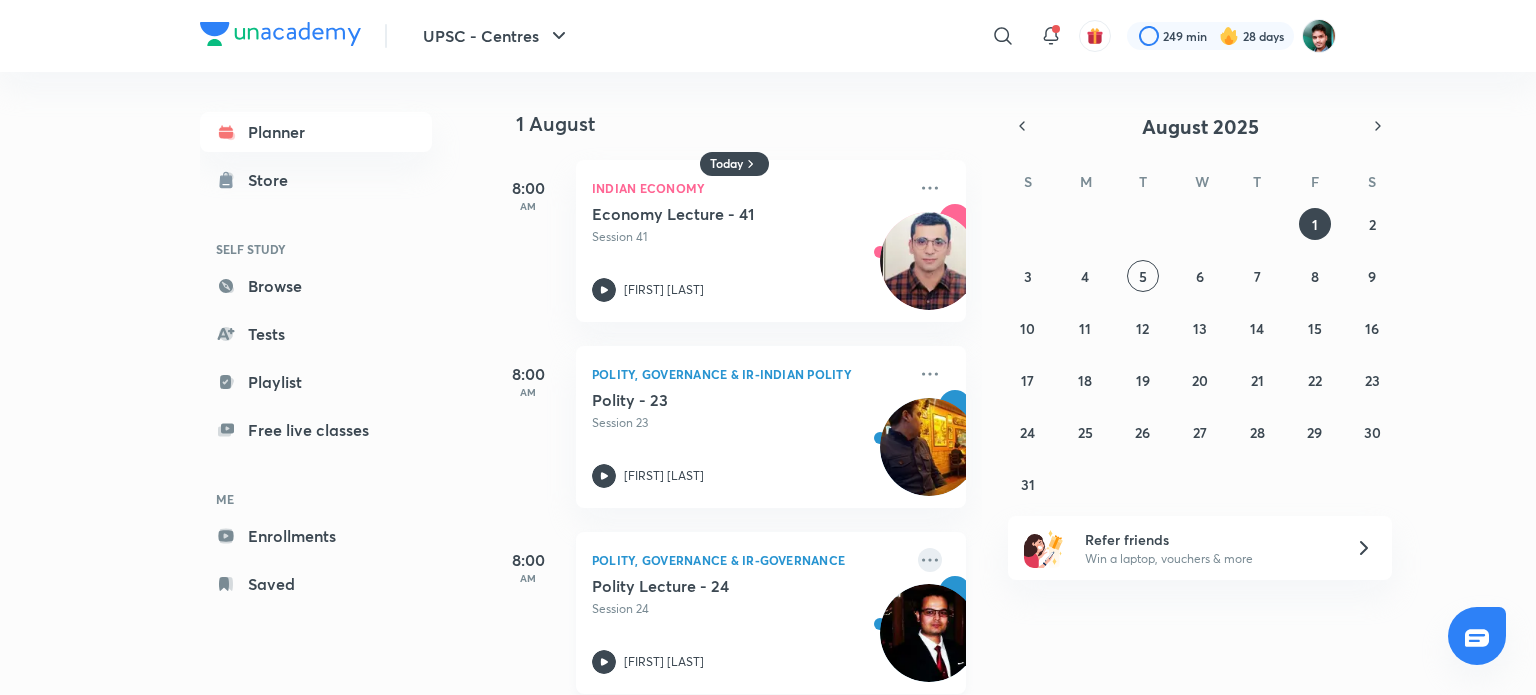click 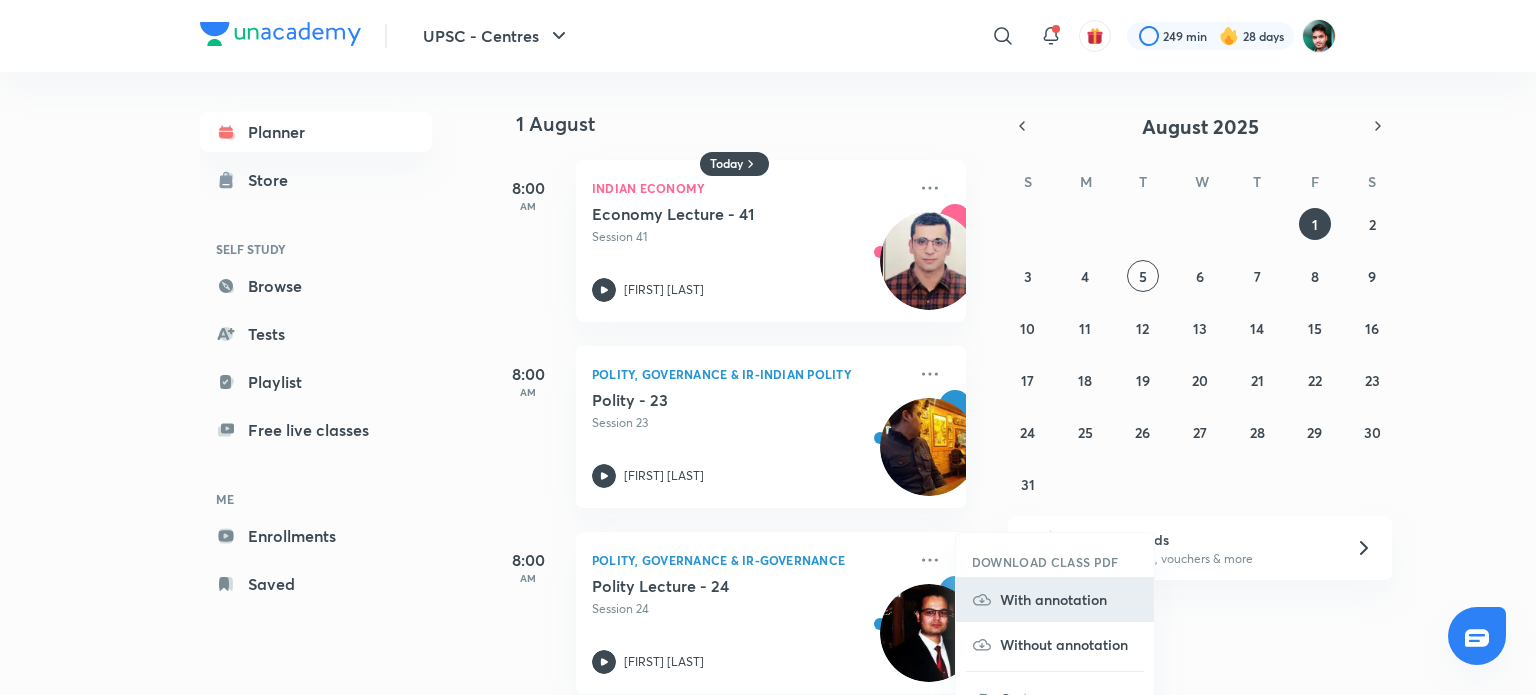 click on "With annotation" at bounding box center (1069, 599) 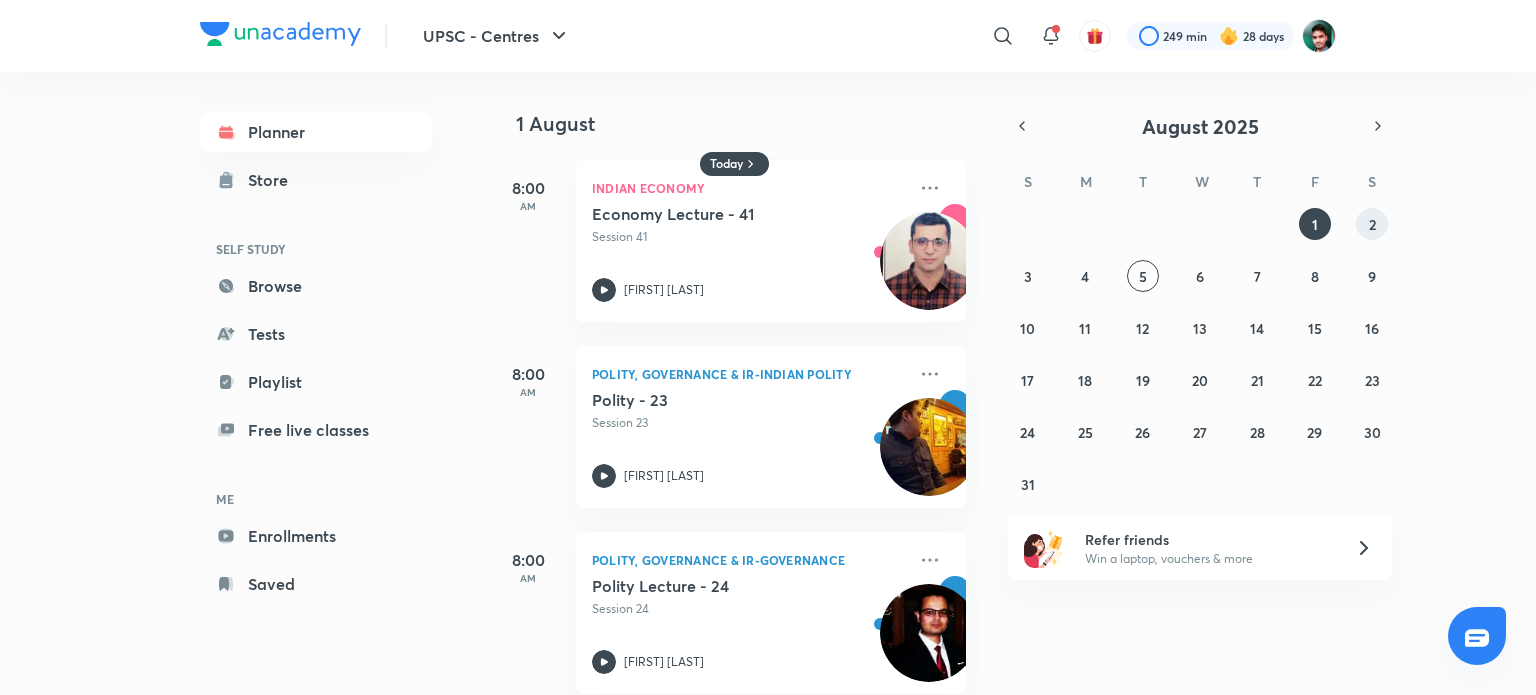 click on "2" at bounding box center [1372, 224] 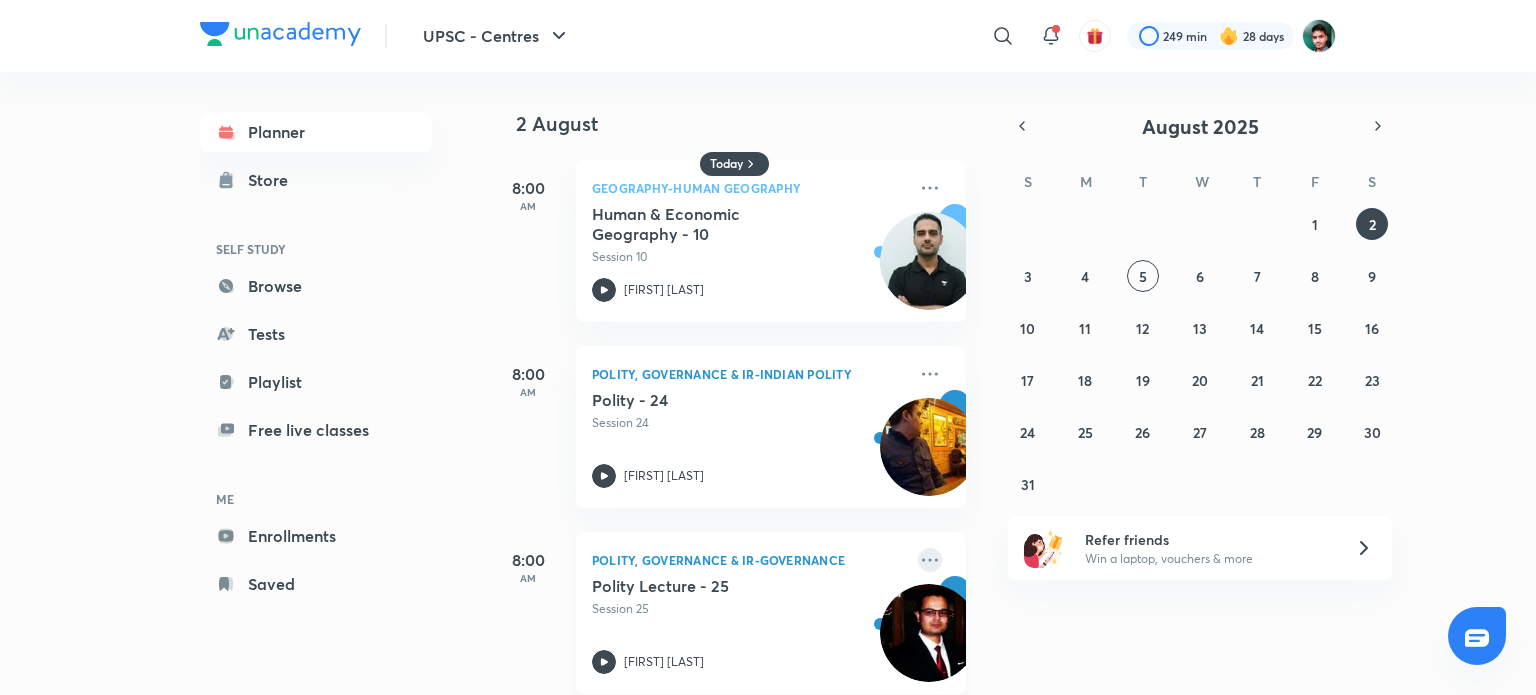 click 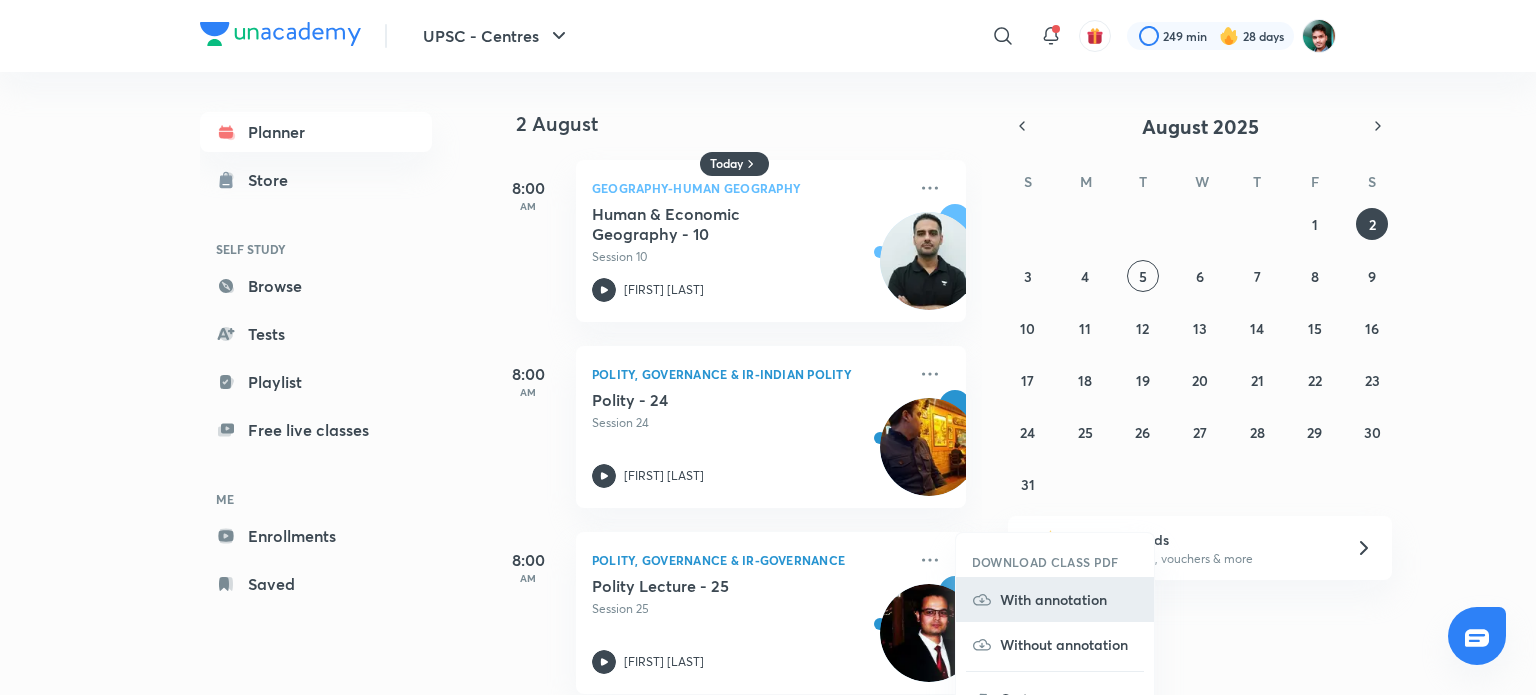 click on "With annotation" at bounding box center (1069, 599) 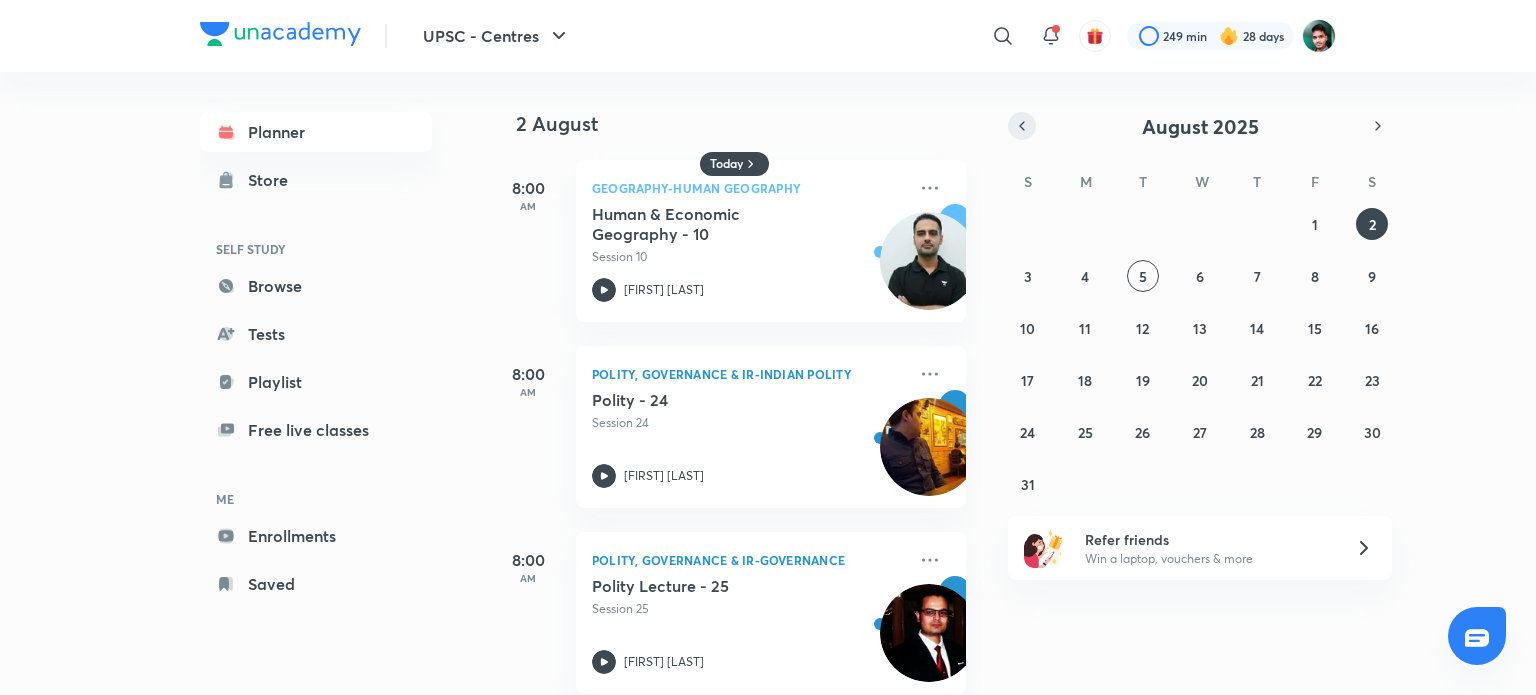 click 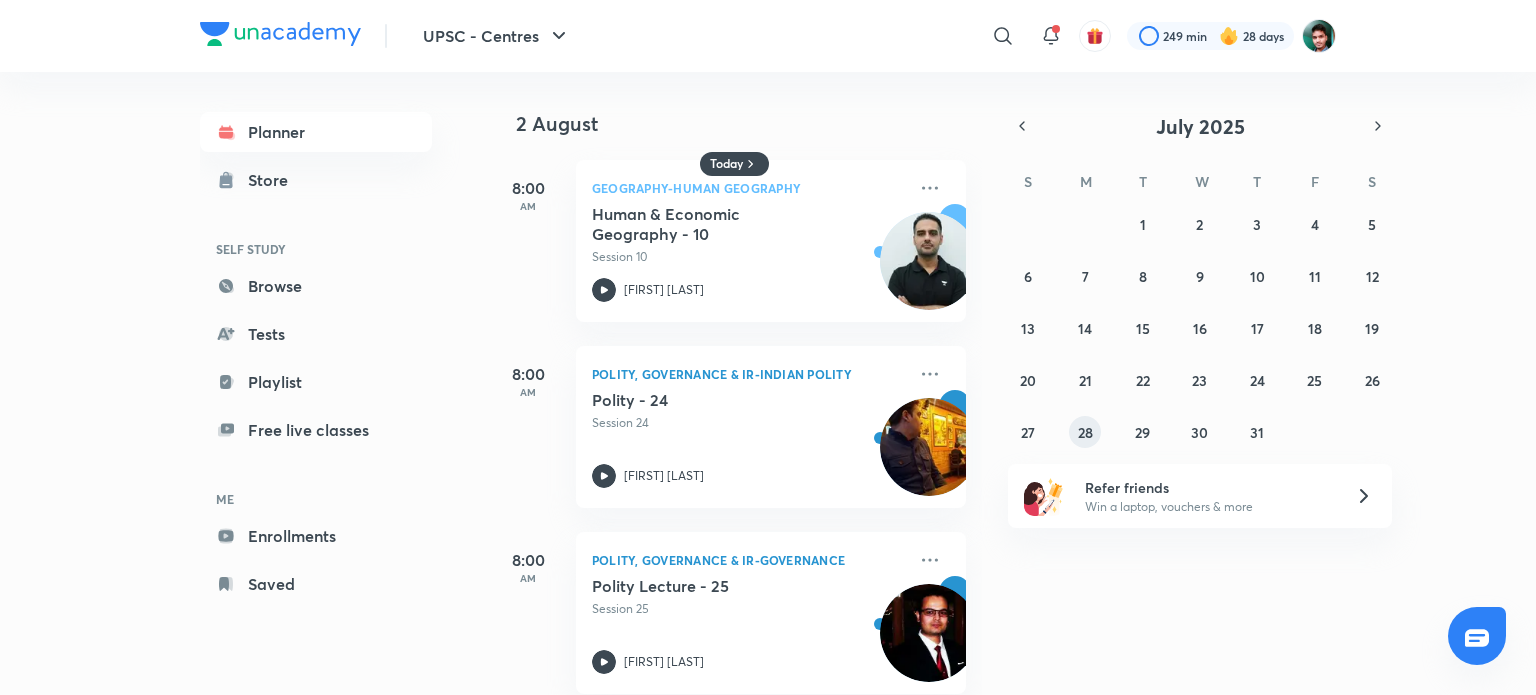 click on "28" at bounding box center [1085, 432] 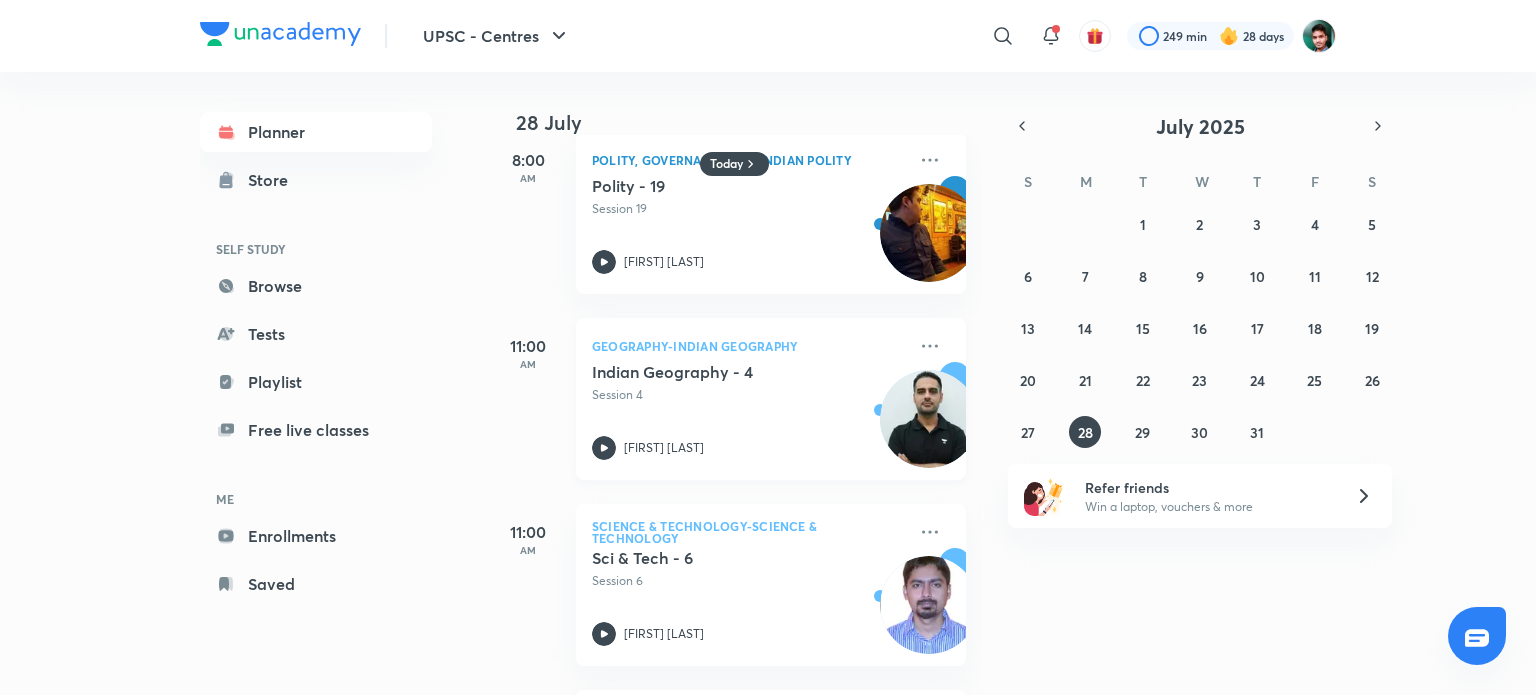 scroll, scrollTop: 0, scrollLeft: 0, axis: both 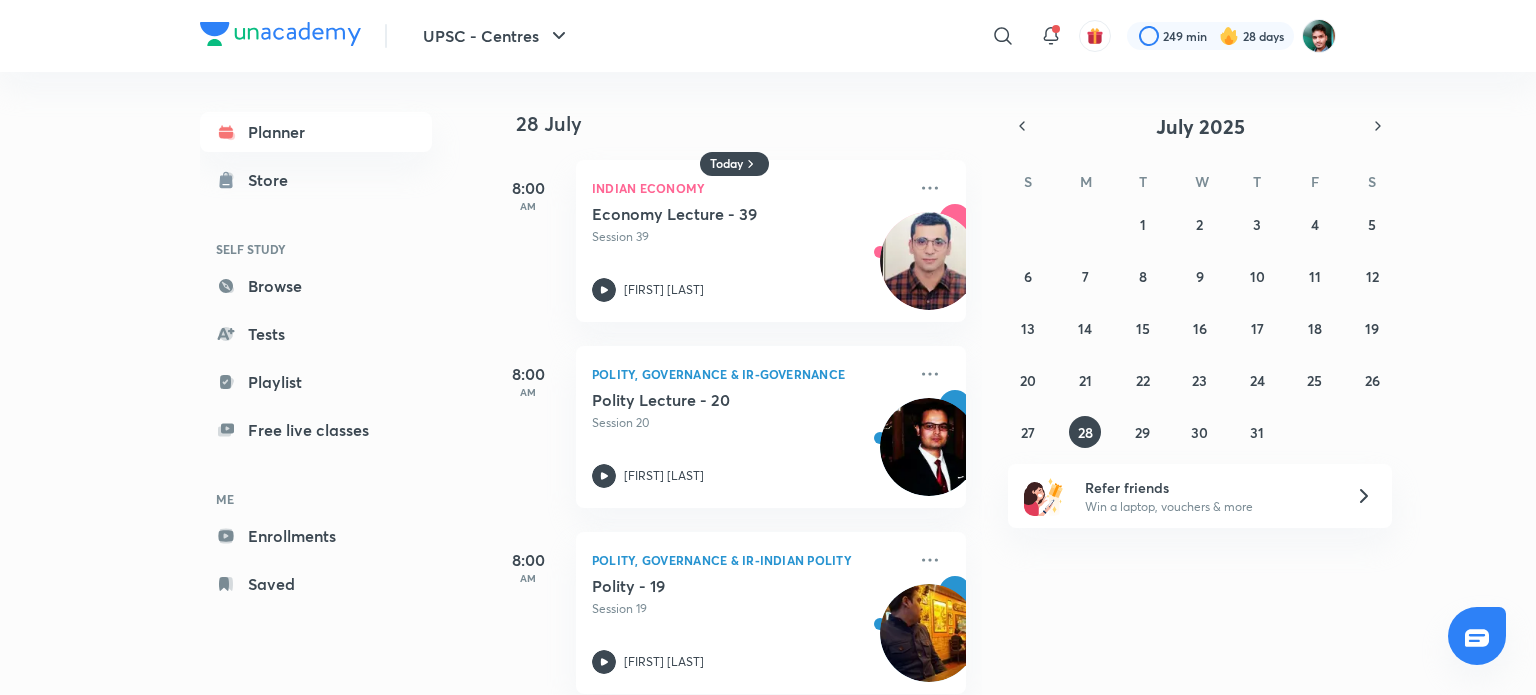 type 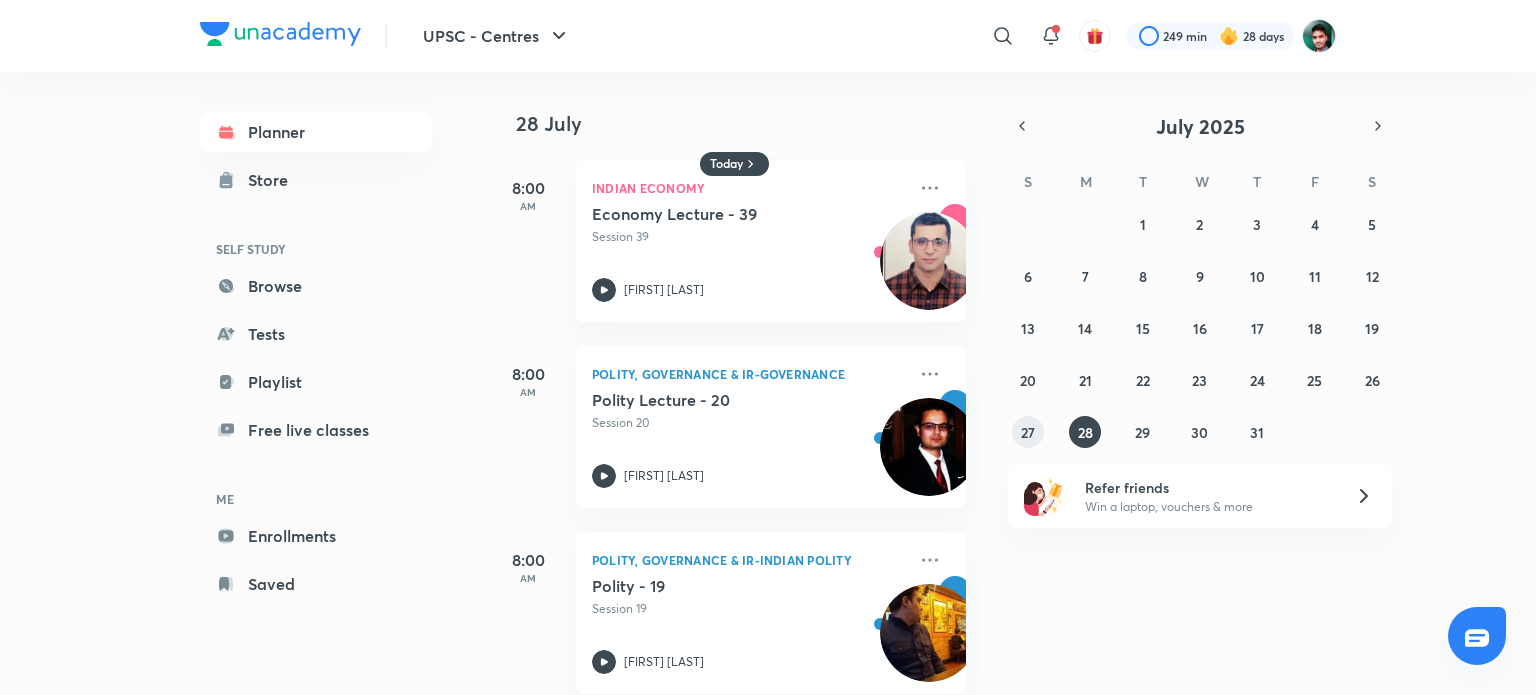 click on "27" at bounding box center [1028, 432] 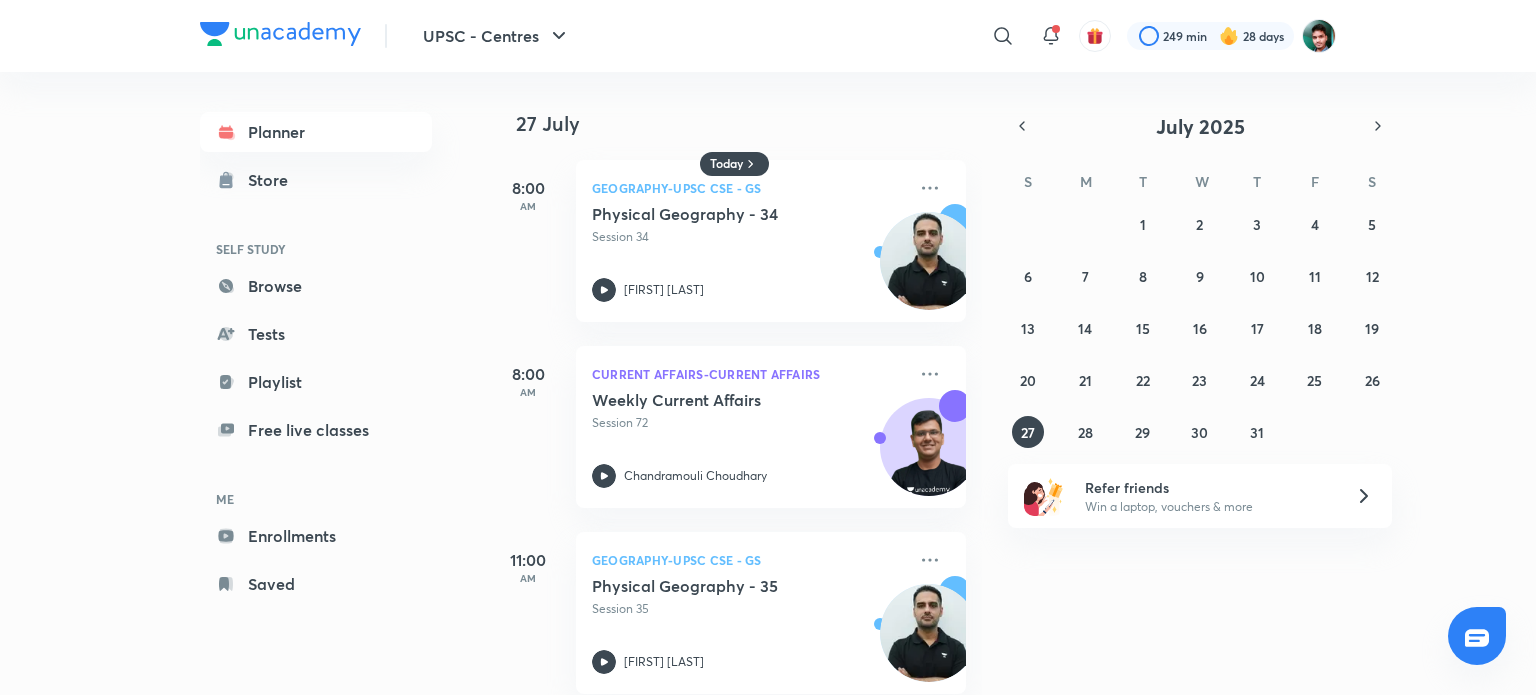 scroll, scrollTop: 400, scrollLeft: 0, axis: vertical 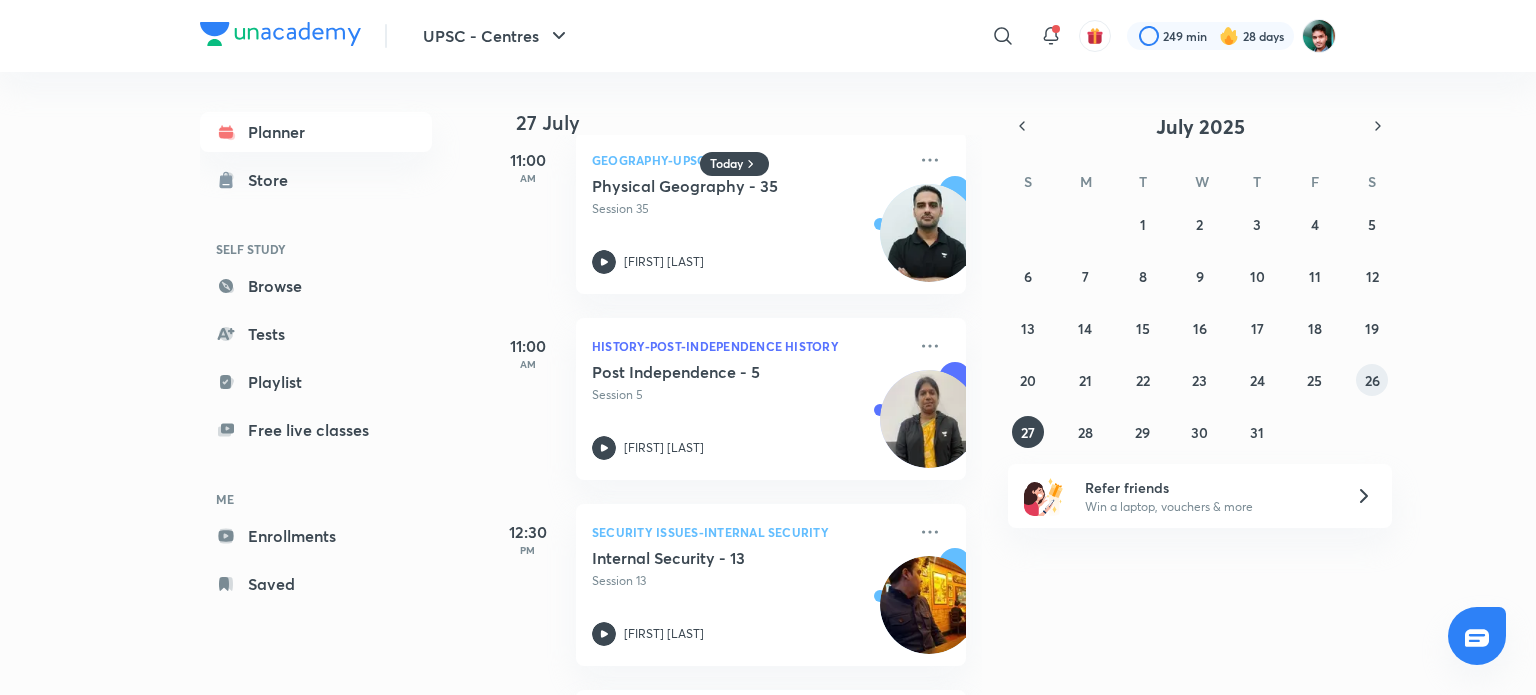 click on "26" at bounding box center (1372, 380) 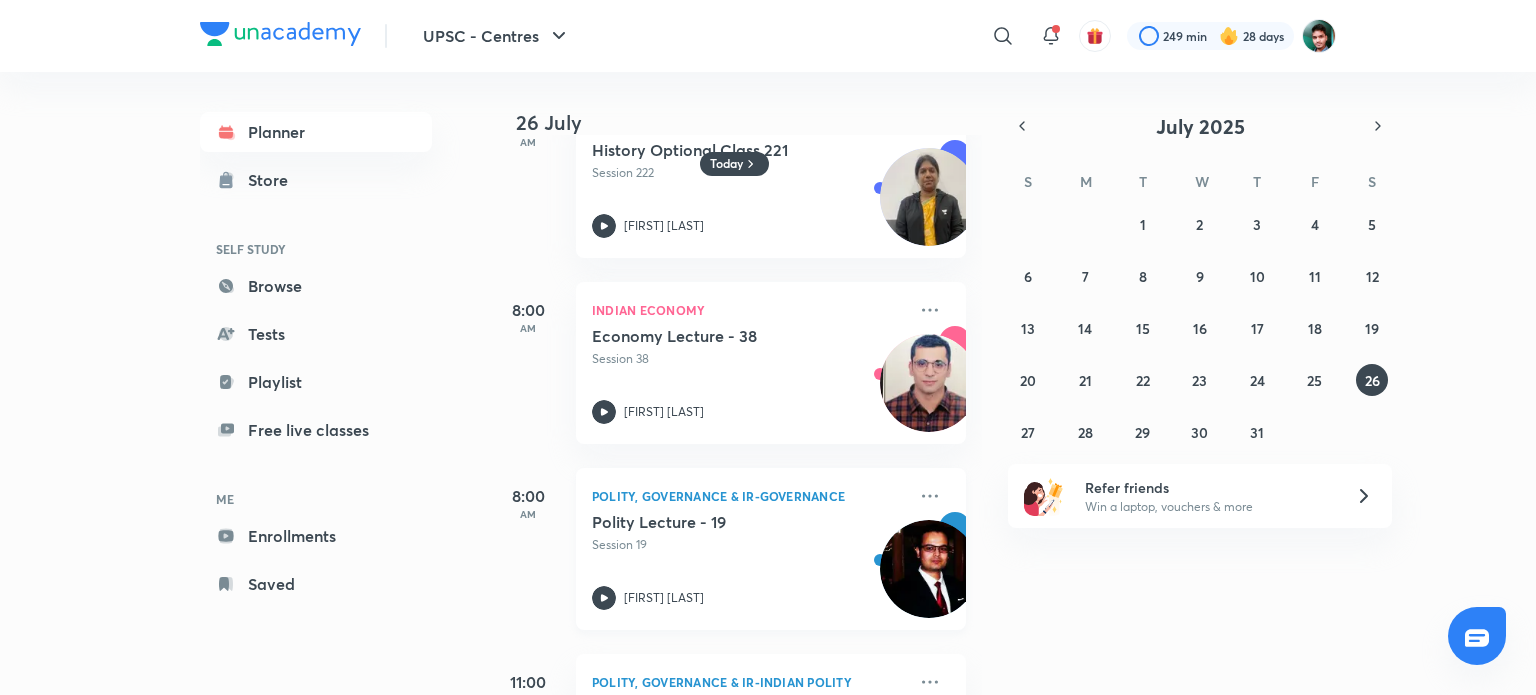 scroll, scrollTop: 100, scrollLeft: 0, axis: vertical 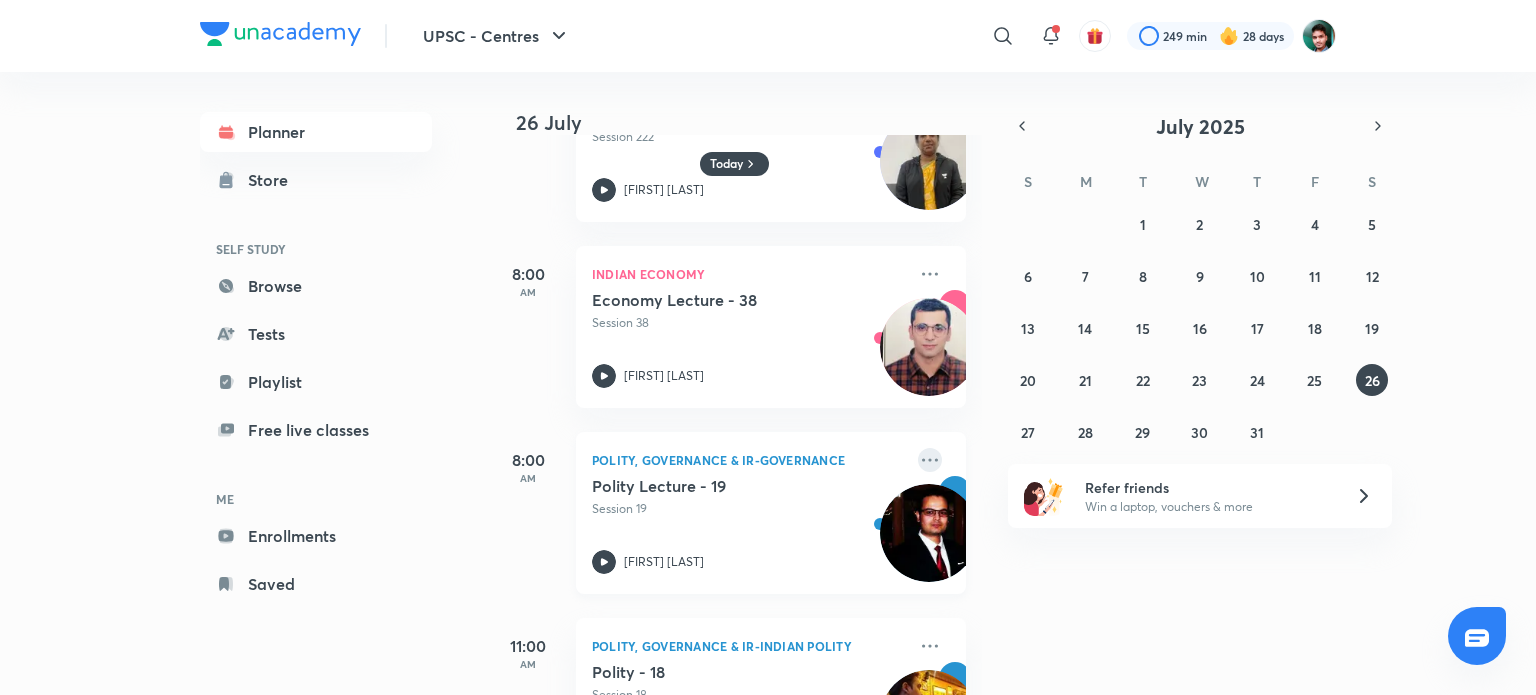 click 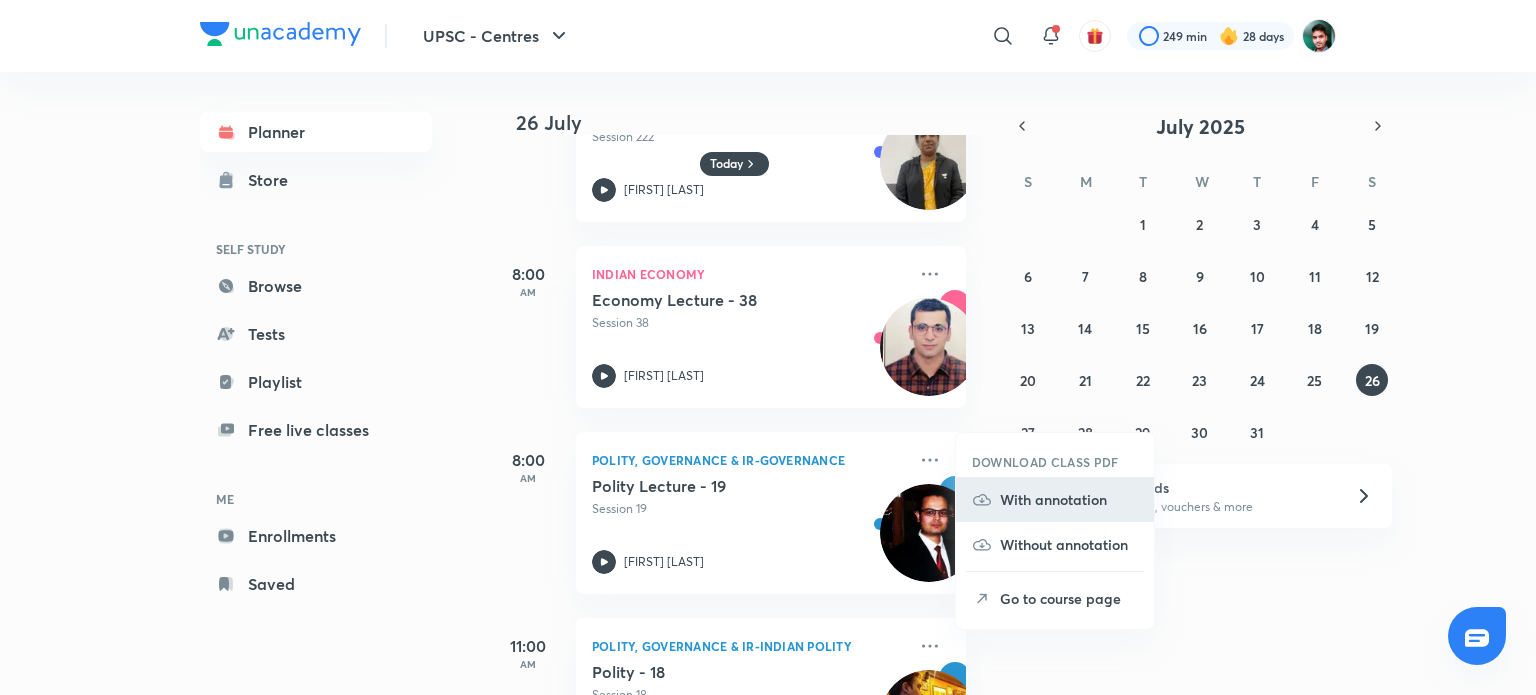 click on "With annotation" at bounding box center [1069, 499] 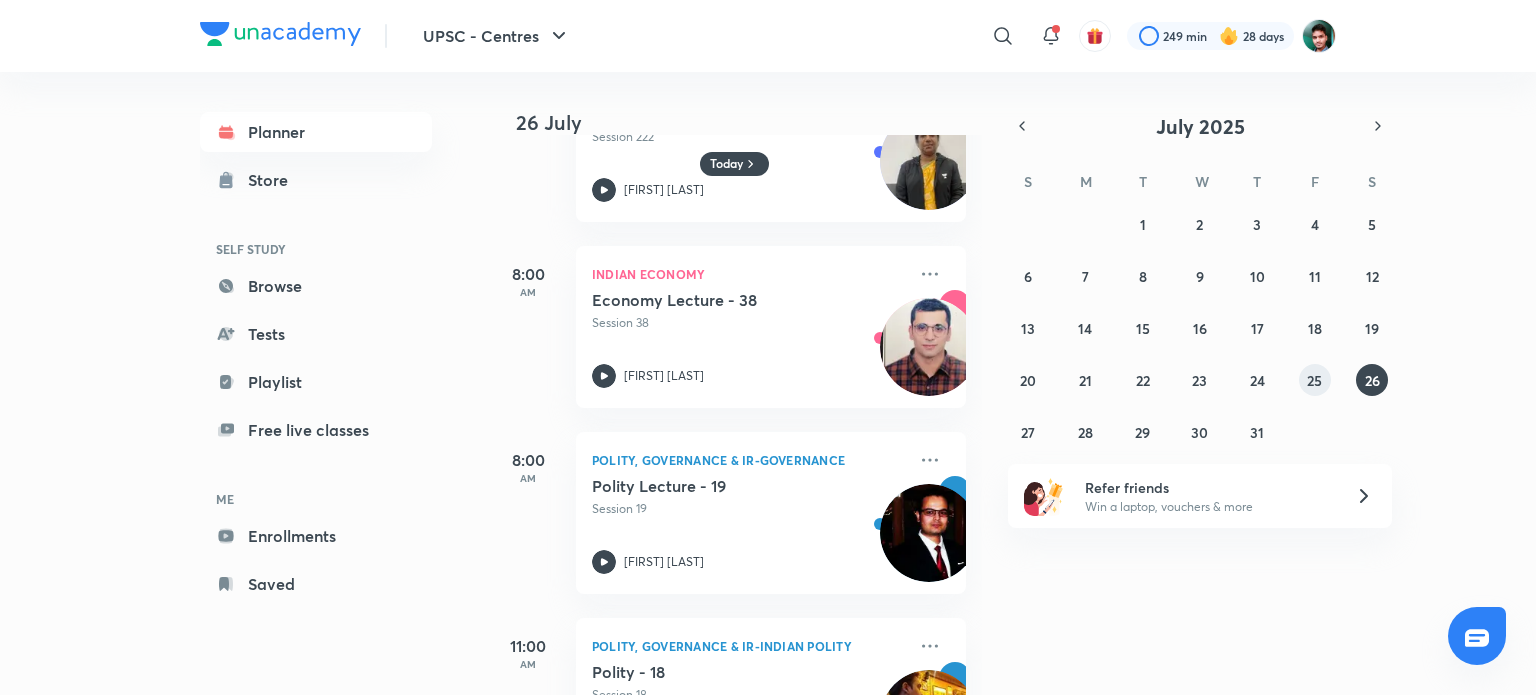 click on "25" at bounding box center (1314, 380) 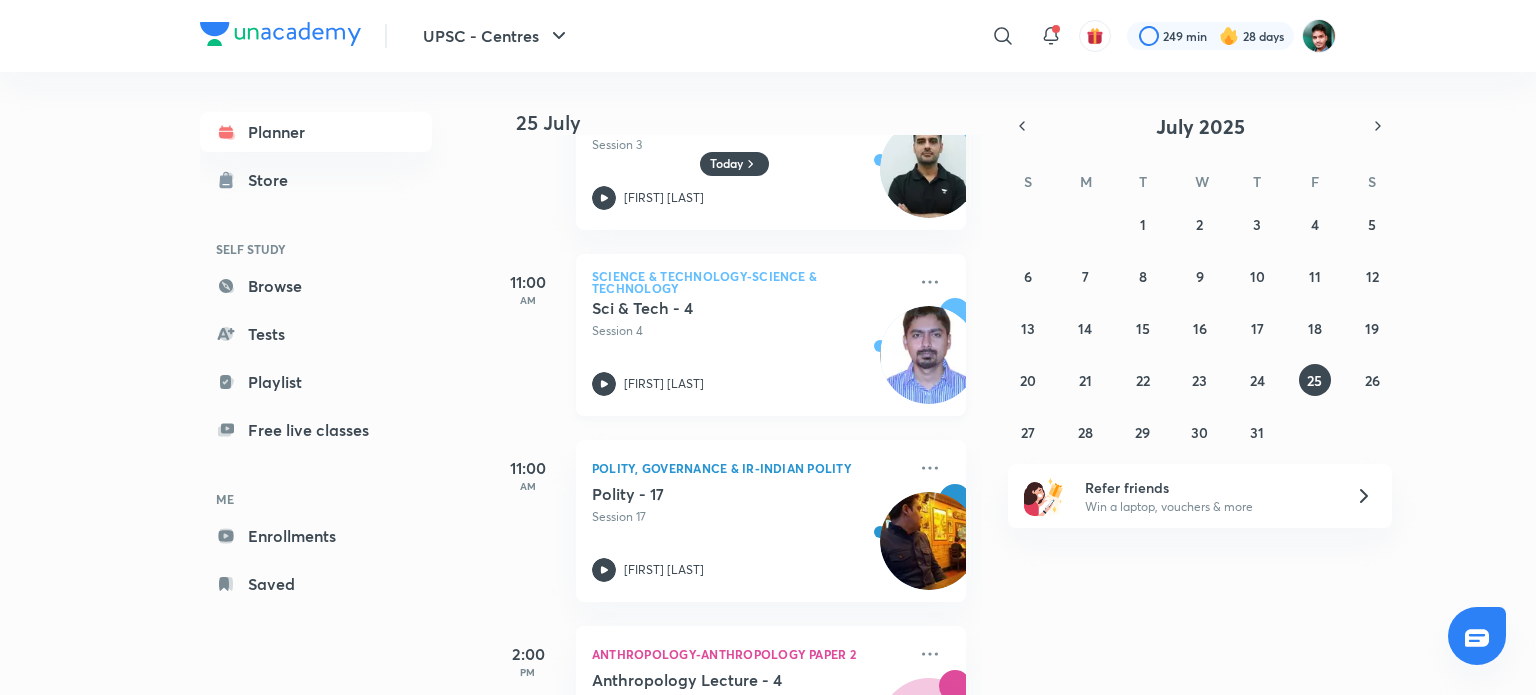 scroll, scrollTop: 500, scrollLeft: 0, axis: vertical 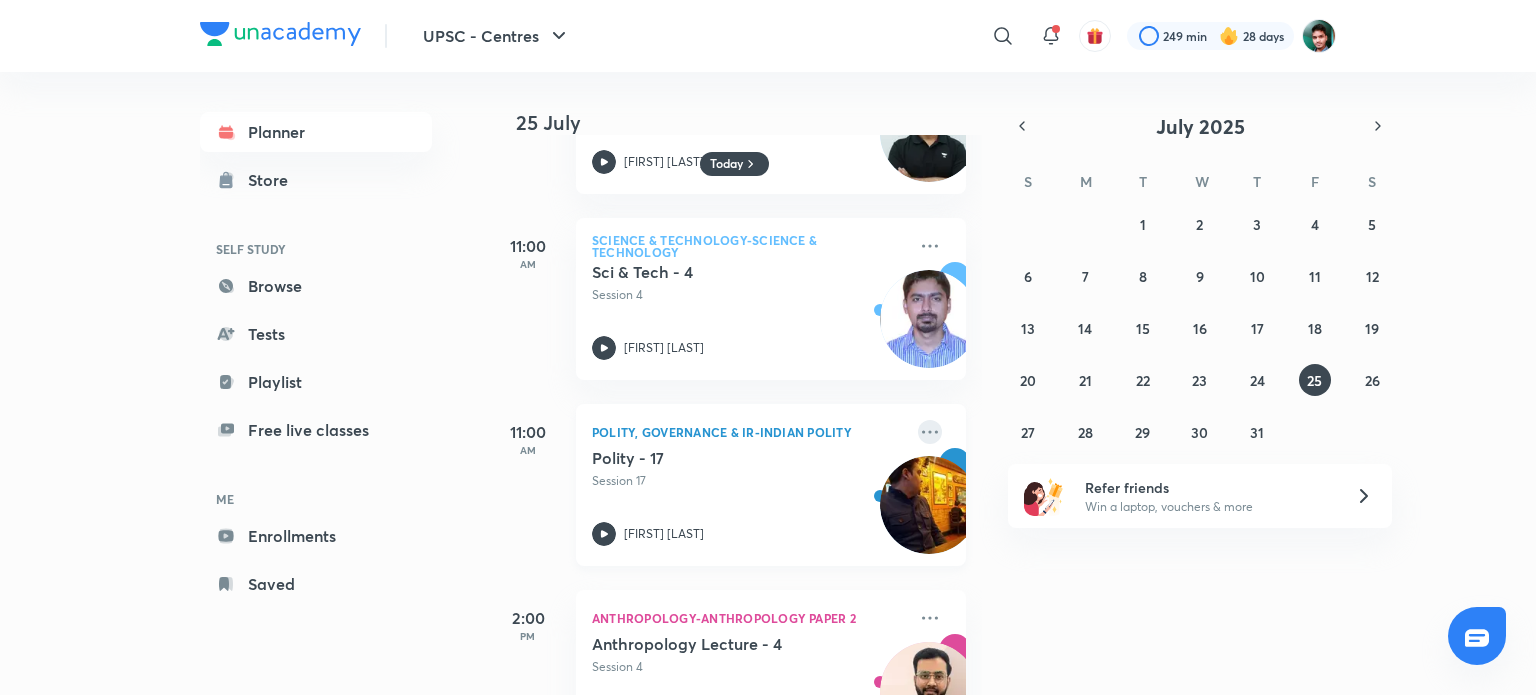 click 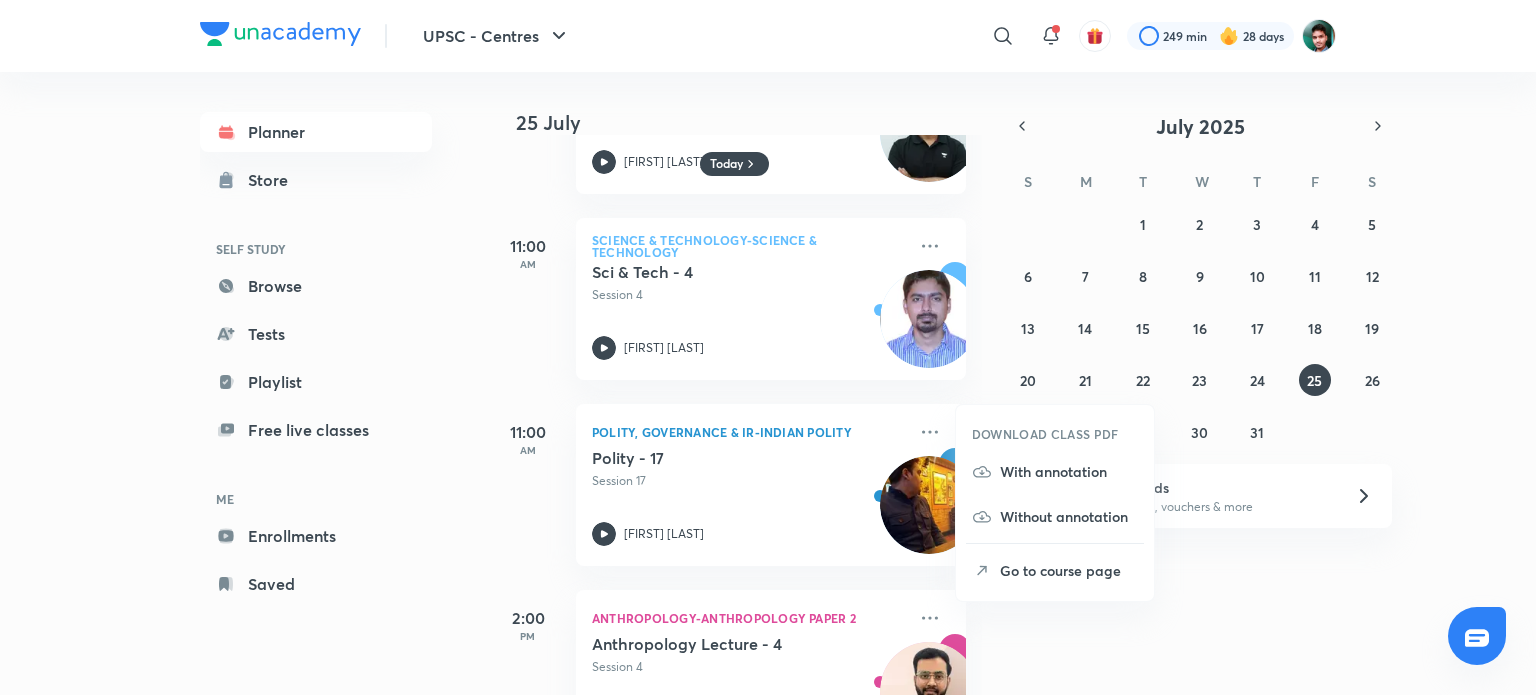 click on "Planner Store SELF STUDY Browse Tests Playlist Free live classes ME Enrollments Saved Today 25 July 8:00 AM Indian Economy Economy Lecture - 37 Session 37 Piyush Gambhir 11:00 AM History-UPSC CSE - GS Modern History - 5 Session 5 K Kirthika 11:00 AM Geography-Indian Geography Indian Geography - 3 Session 3 Vineet Thaploo 11:00 AM Science & Technology-Science & Technology Sci & Tech - 4 Session 4 Jwala Kumar 11:00 AM Polity, Governance & IR-Indian Polity Polity - 17 Session 17 Harshmeet Singh 2:00 PM Anthropology-Anthropology Paper 2 Anthropology Lecture - 4 Session 4 Utkarsh Singh 2:00 PM Security Issues-Internal Security Internal Security - 11 Session 11 Harshmeet Singh 5:00 PM Indian Economy Economy Lecture - 10 Session 10 Piyush Gambhir 5:00 PM History-UPSC CSE - GS Modern History - 27 Session 27 K Kirthika DOWNLOAD CLASS PDF With annotation Without annotation Go to course page July 2025 S M T W T F S 29 30 1 2 3 4 5 6 7 8 9 10 11 12 13 14 15 16 17 18 19 20 21 22 23 24 25 26 27 28 29 30 31 1 2" at bounding box center (768, 383) 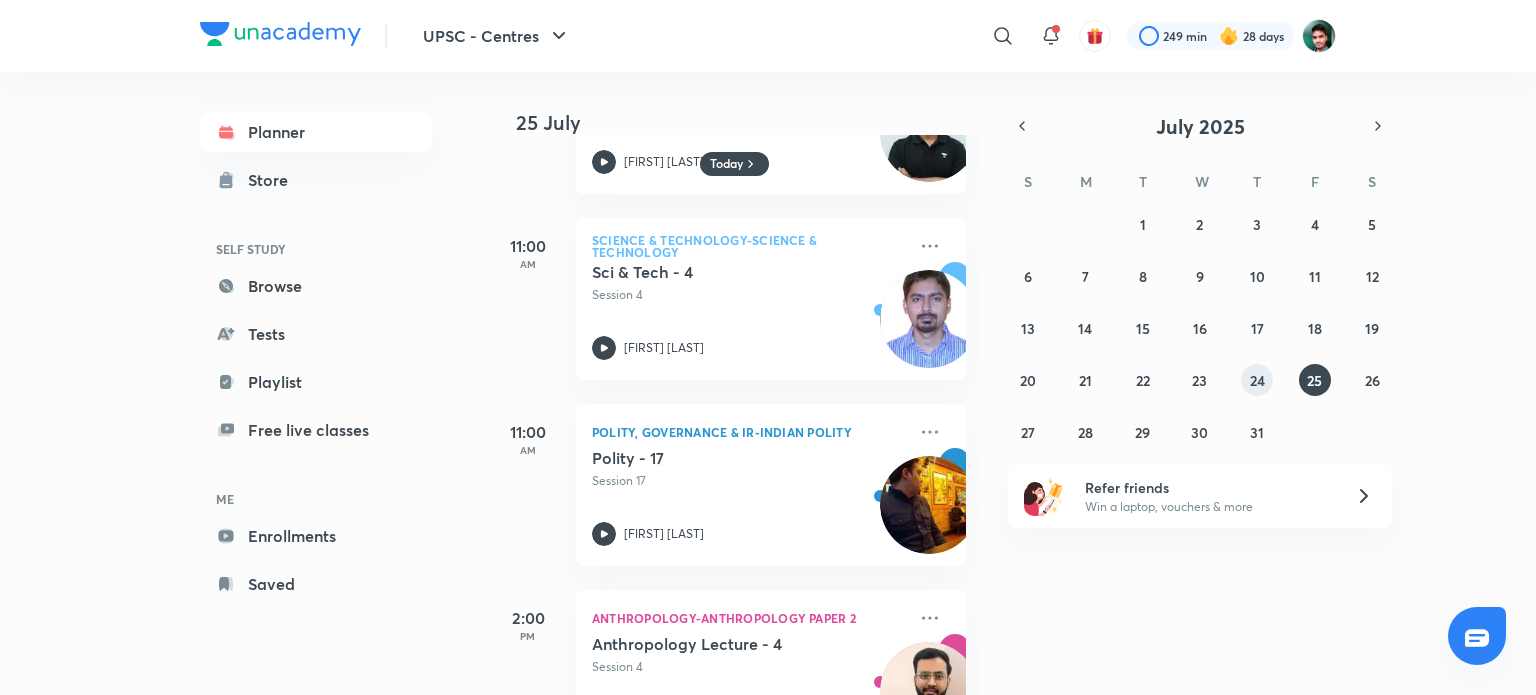 click on "24" at bounding box center [1257, 380] 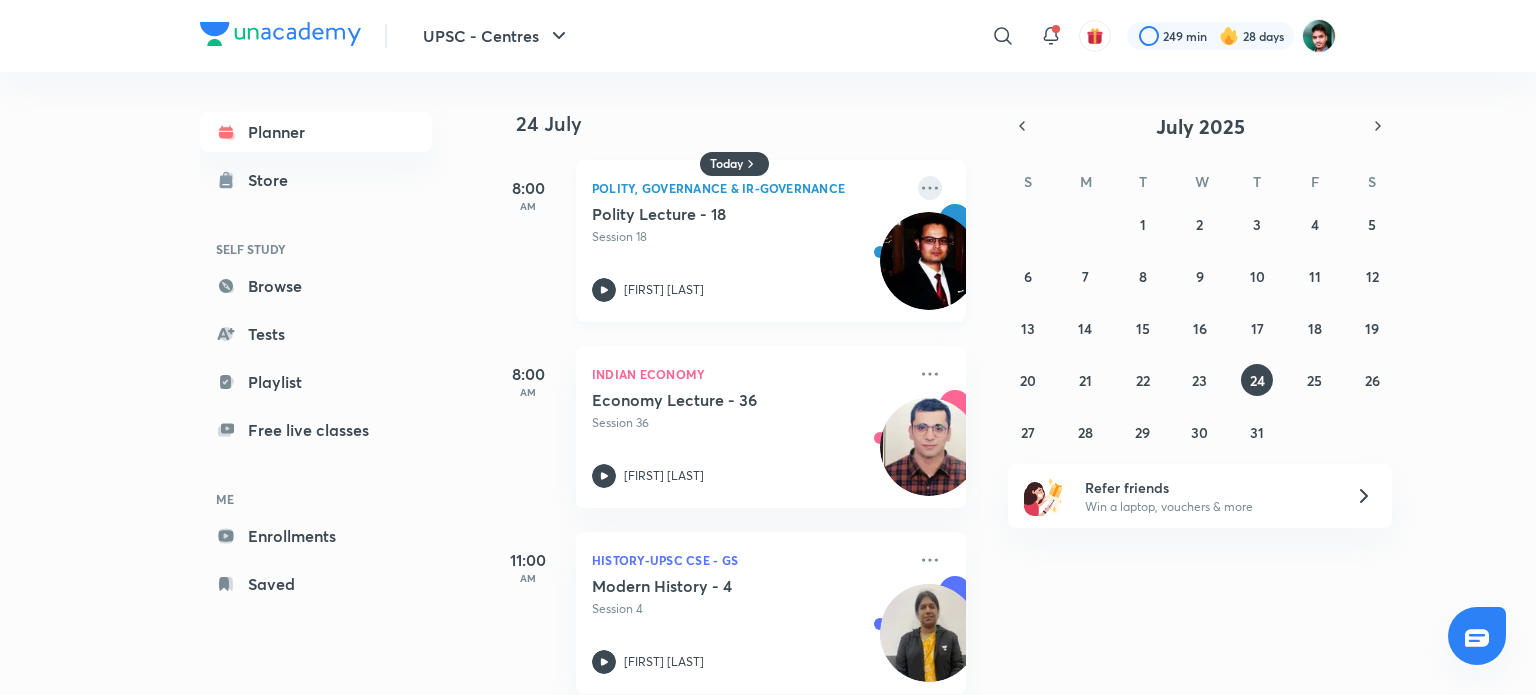 click 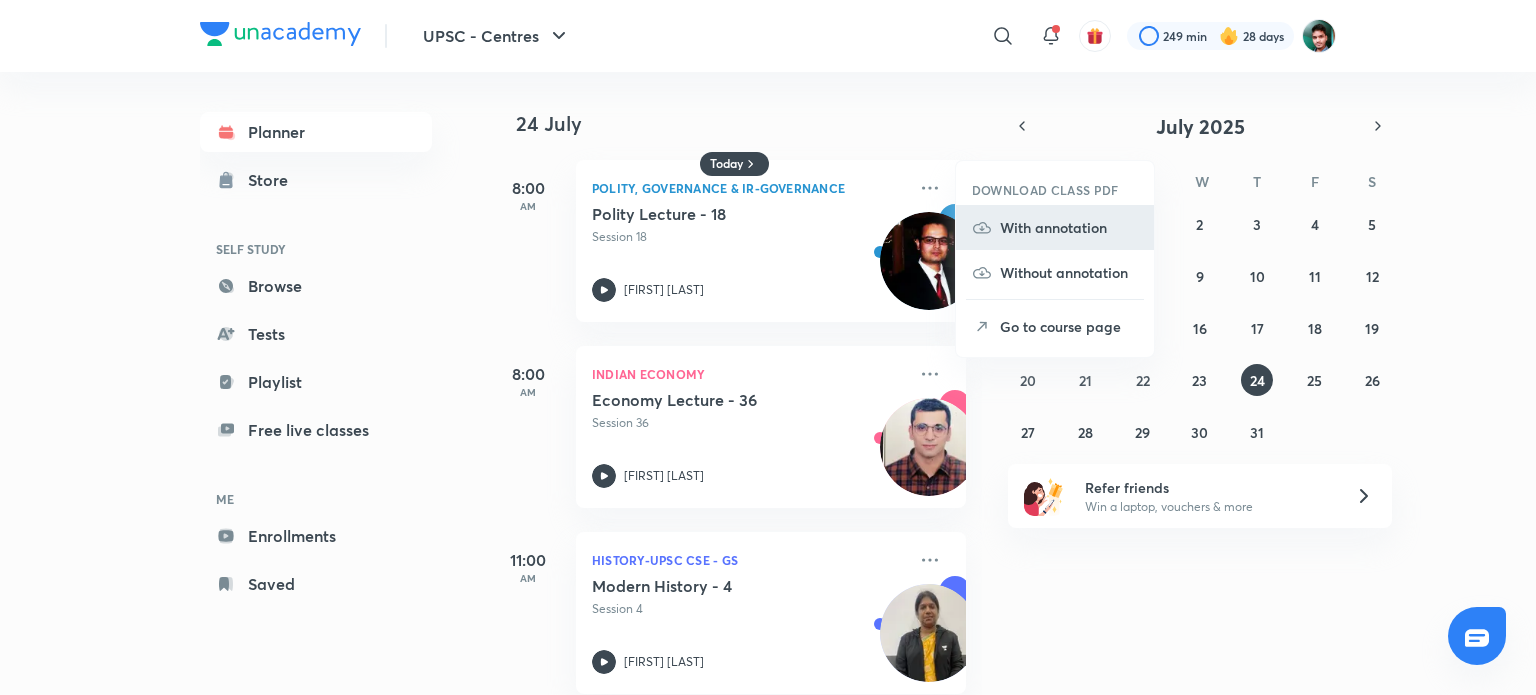click on "With annotation" at bounding box center [1069, 227] 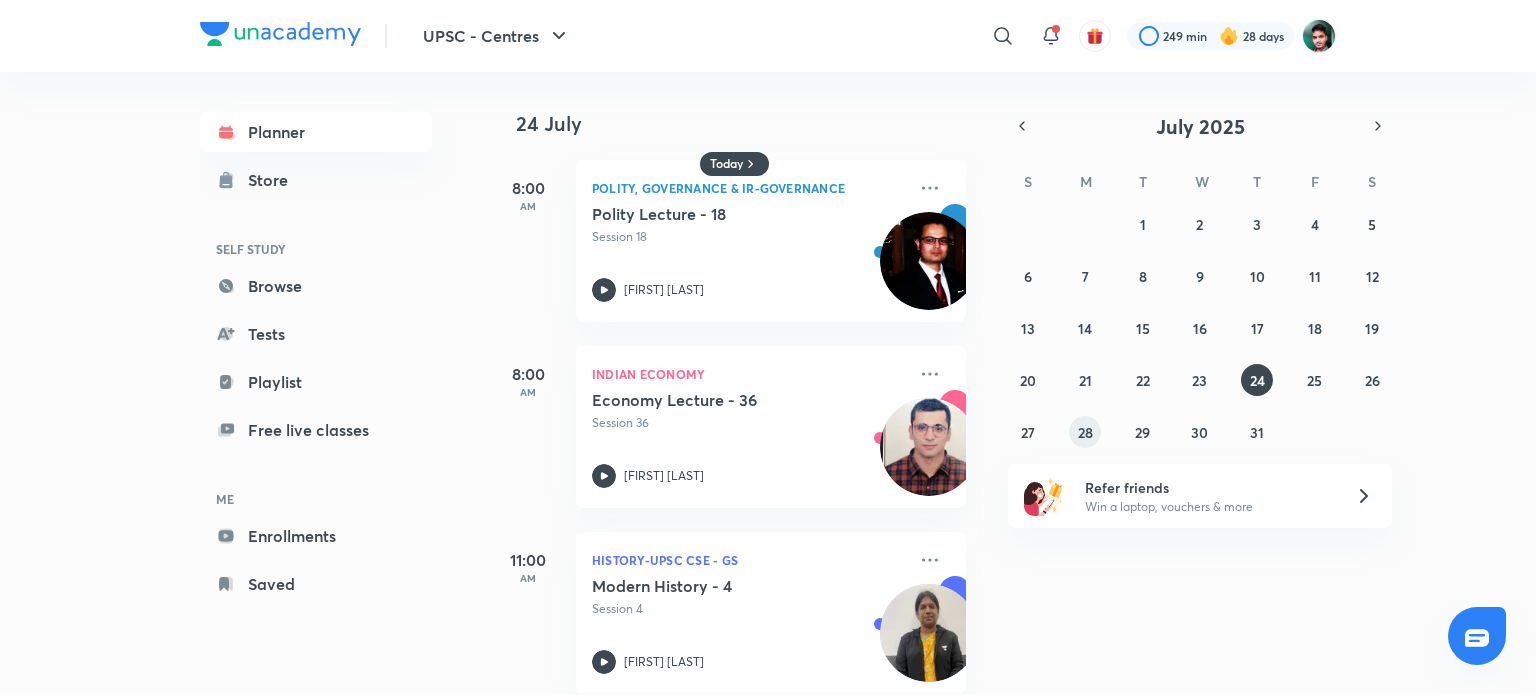 click on "28" at bounding box center [1085, 432] 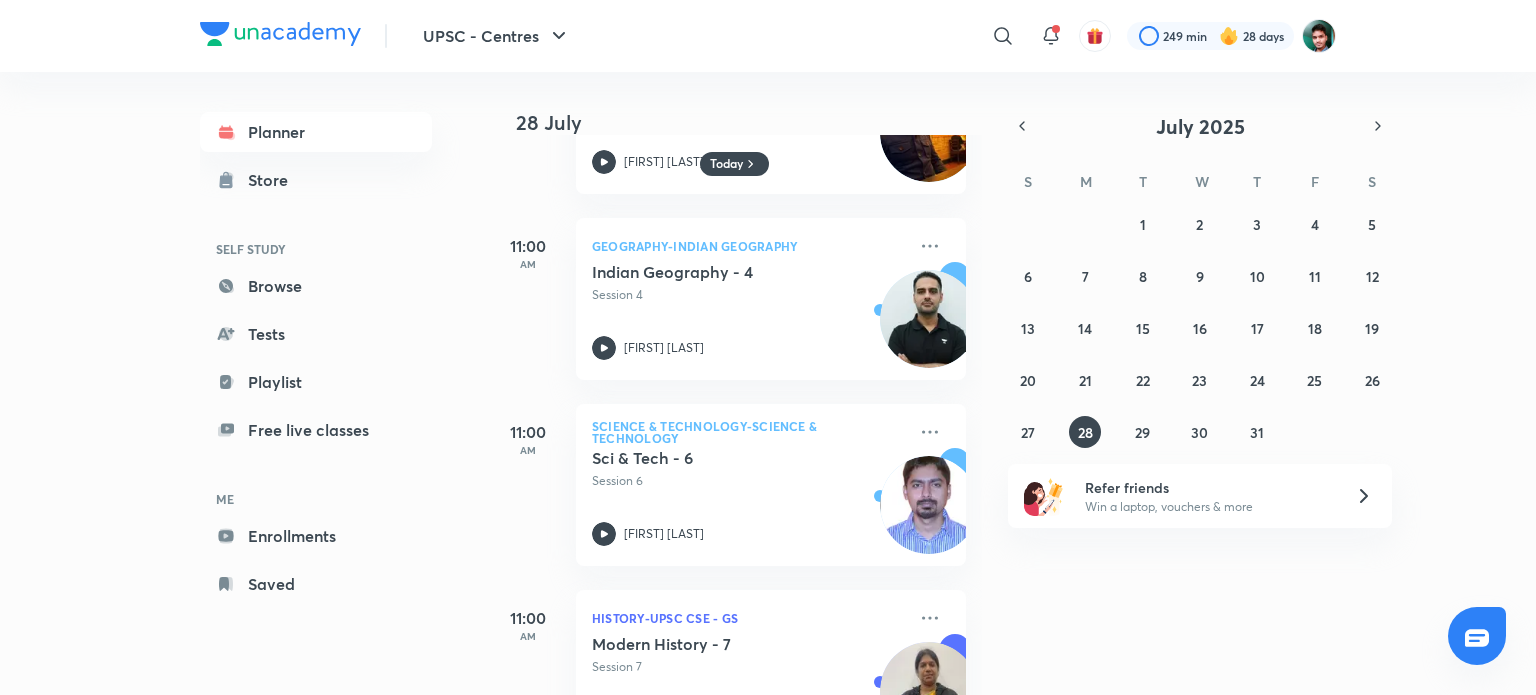 scroll, scrollTop: 600, scrollLeft: 0, axis: vertical 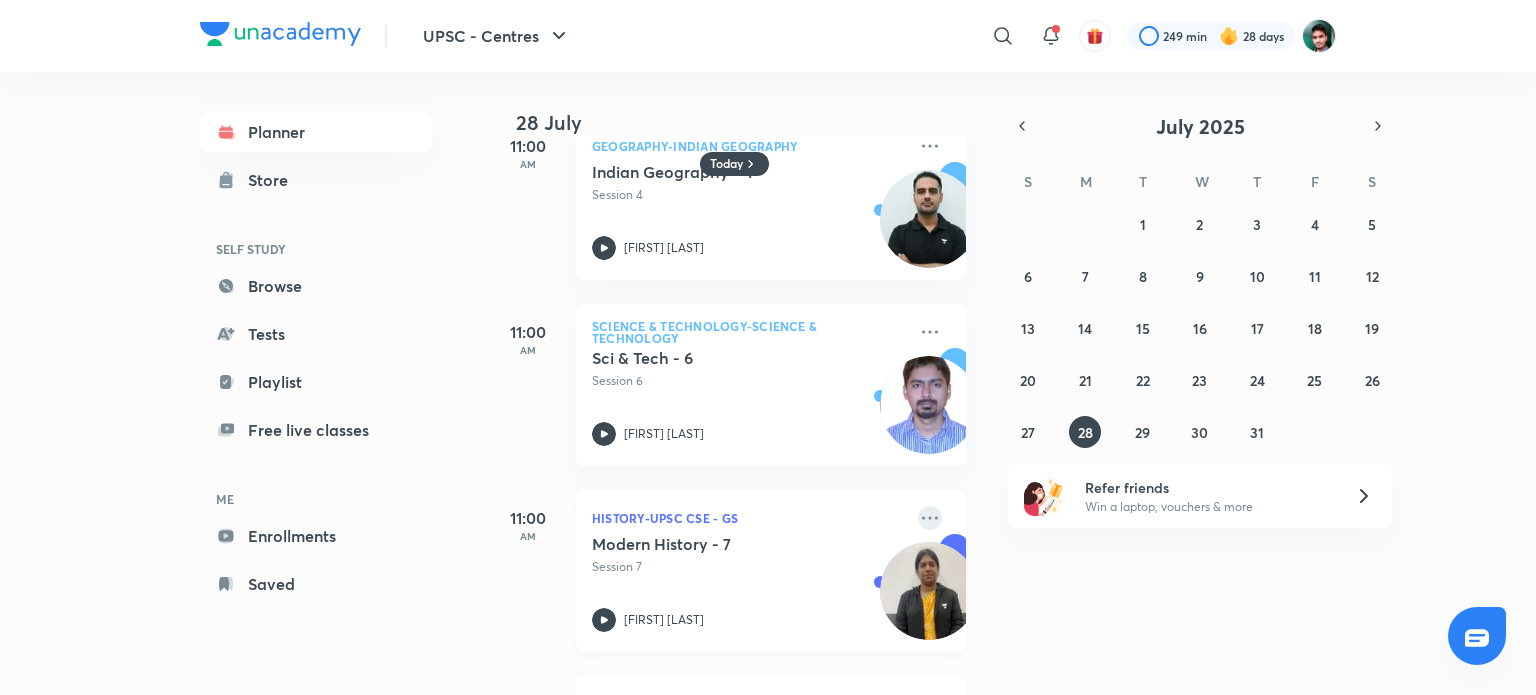 click 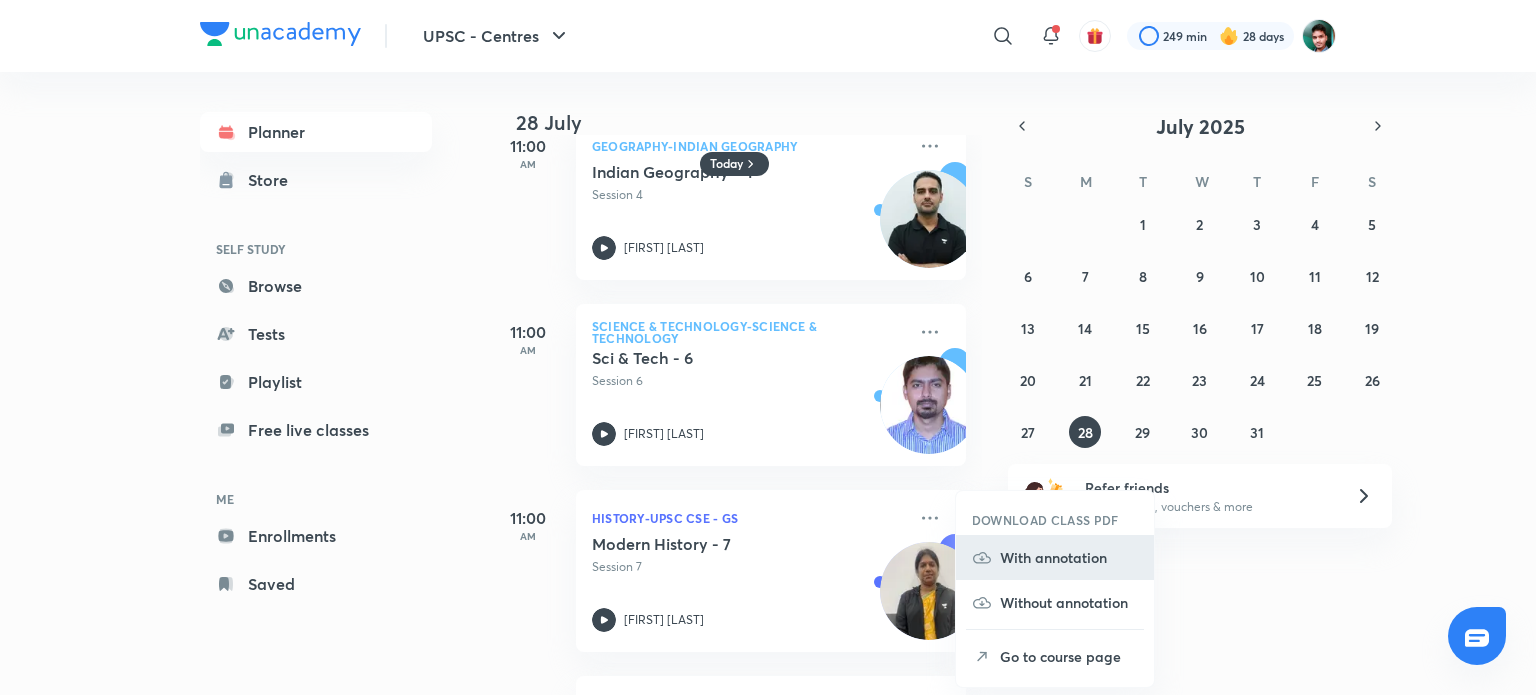 click on "With annotation" at bounding box center [1055, 557] 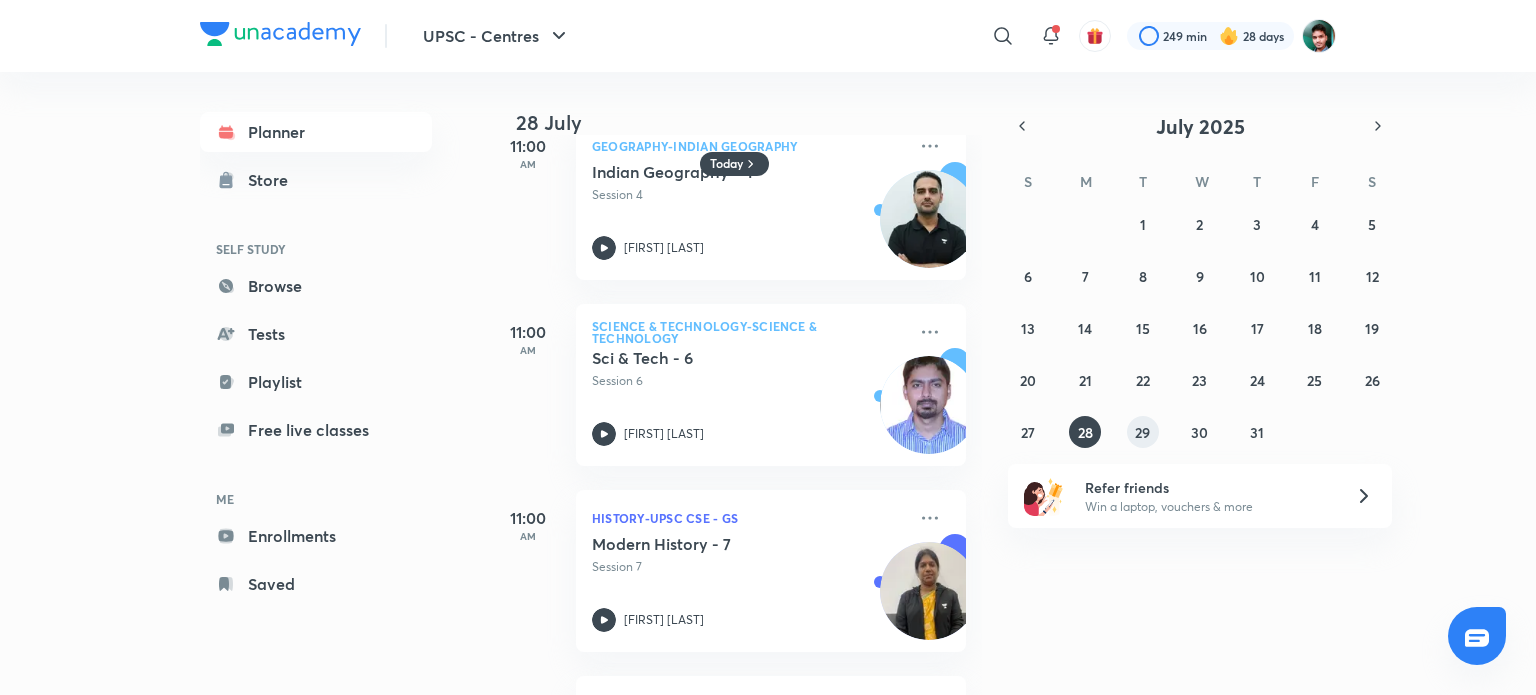 click on "29" at bounding box center [1142, 432] 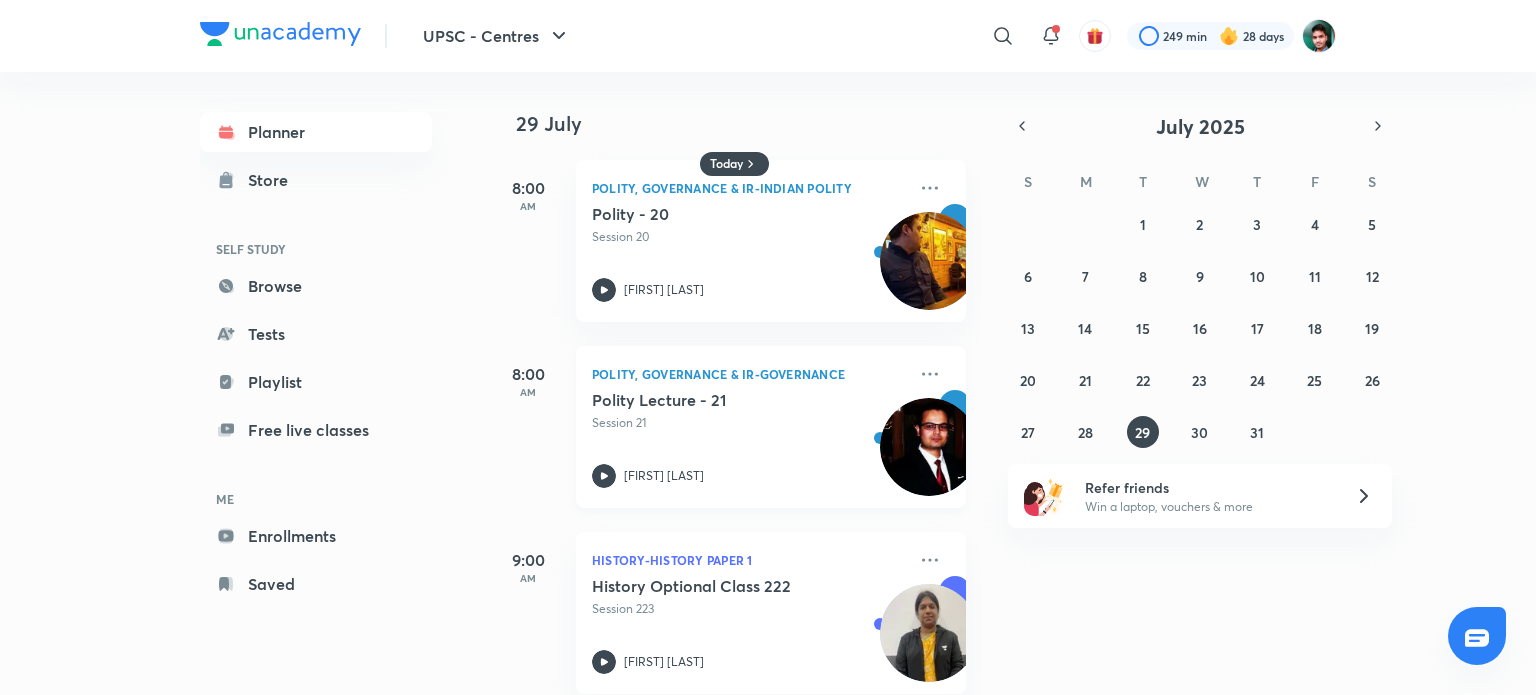 scroll, scrollTop: 300, scrollLeft: 0, axis: vertical 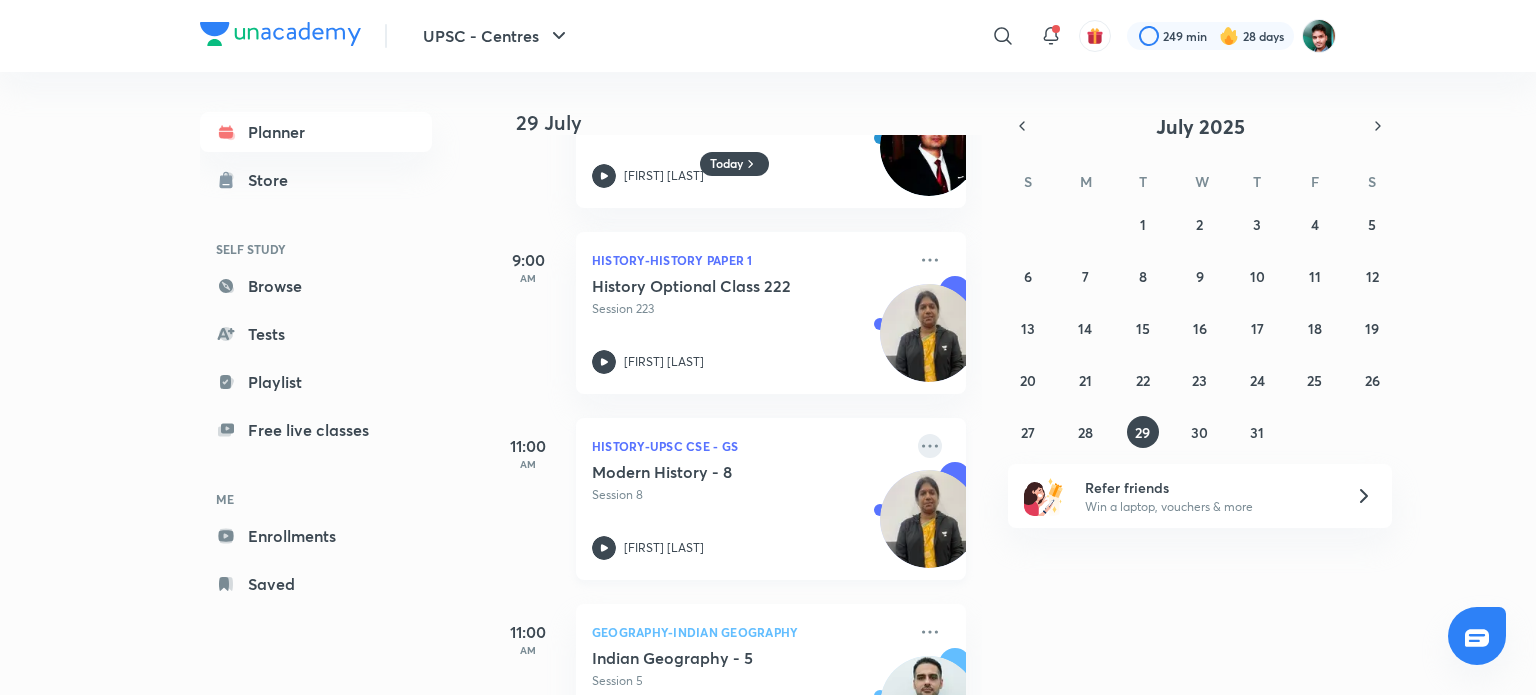 click 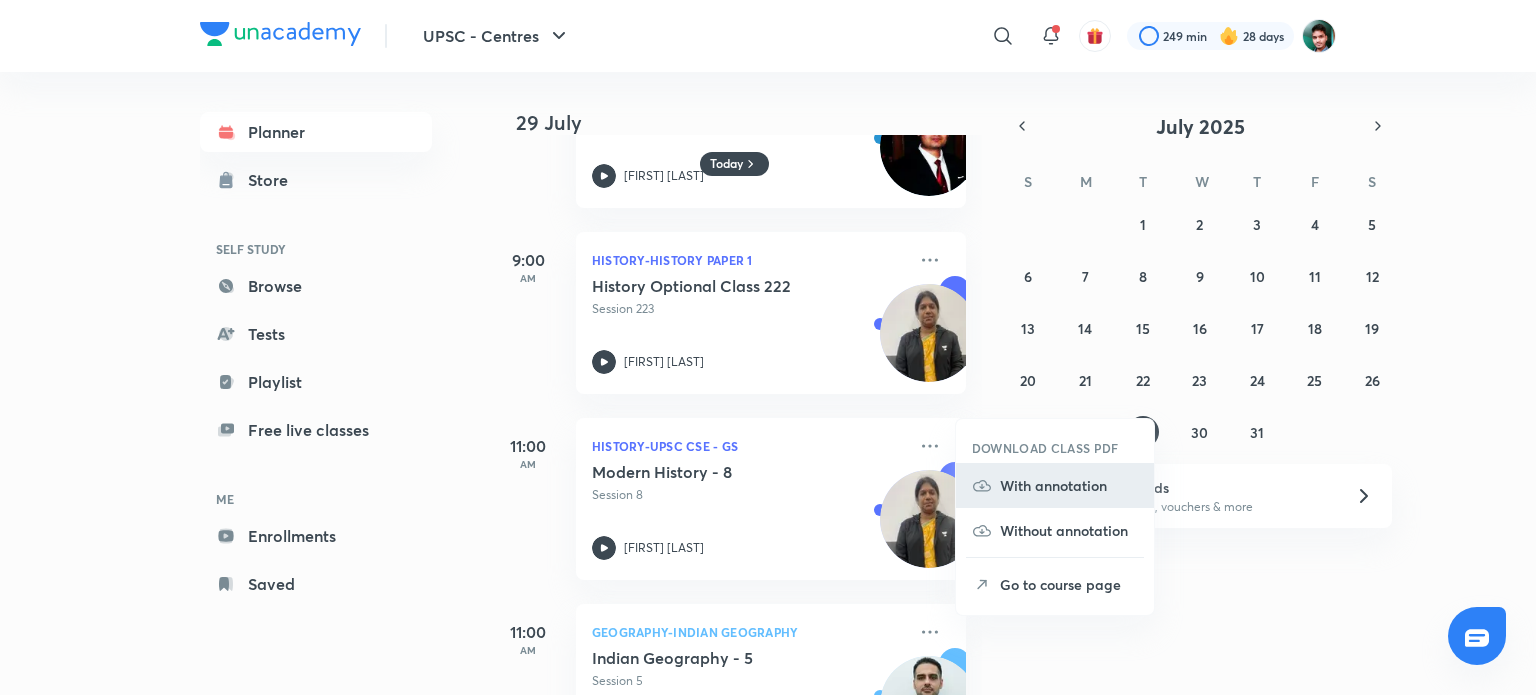 click on "With annotation" at bounding box center [1069, 485] 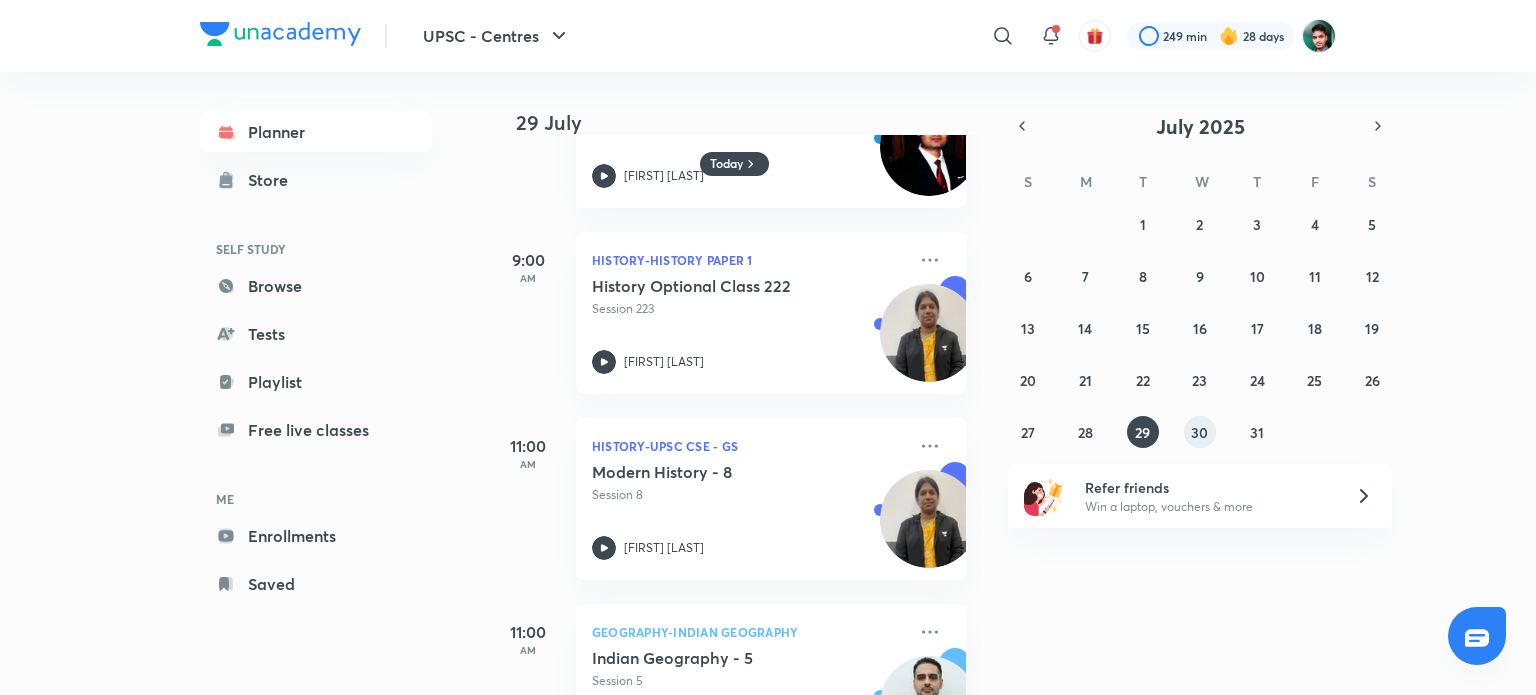 click on "30" at bounding box center (1199, 432) 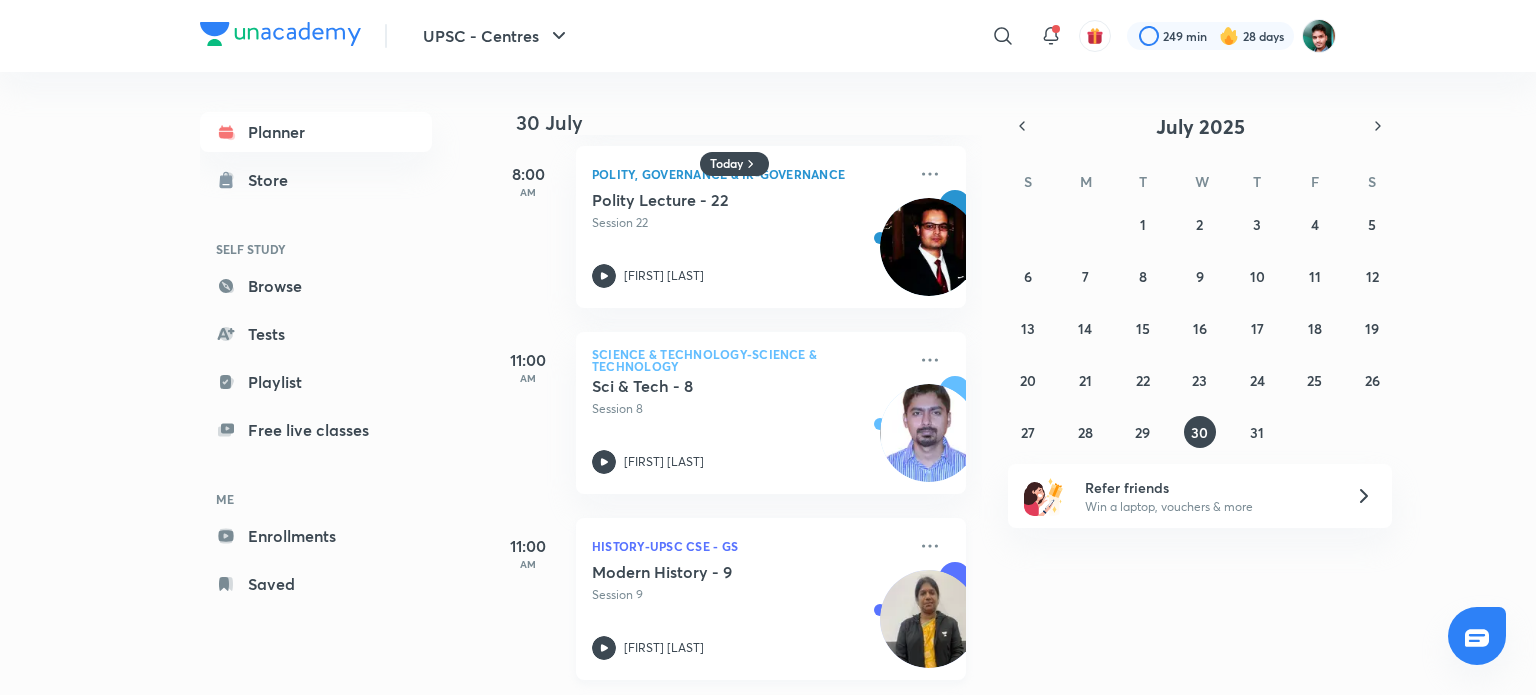 scroll, scrollTop: 400, scrollLeft: 0, axis: vertical 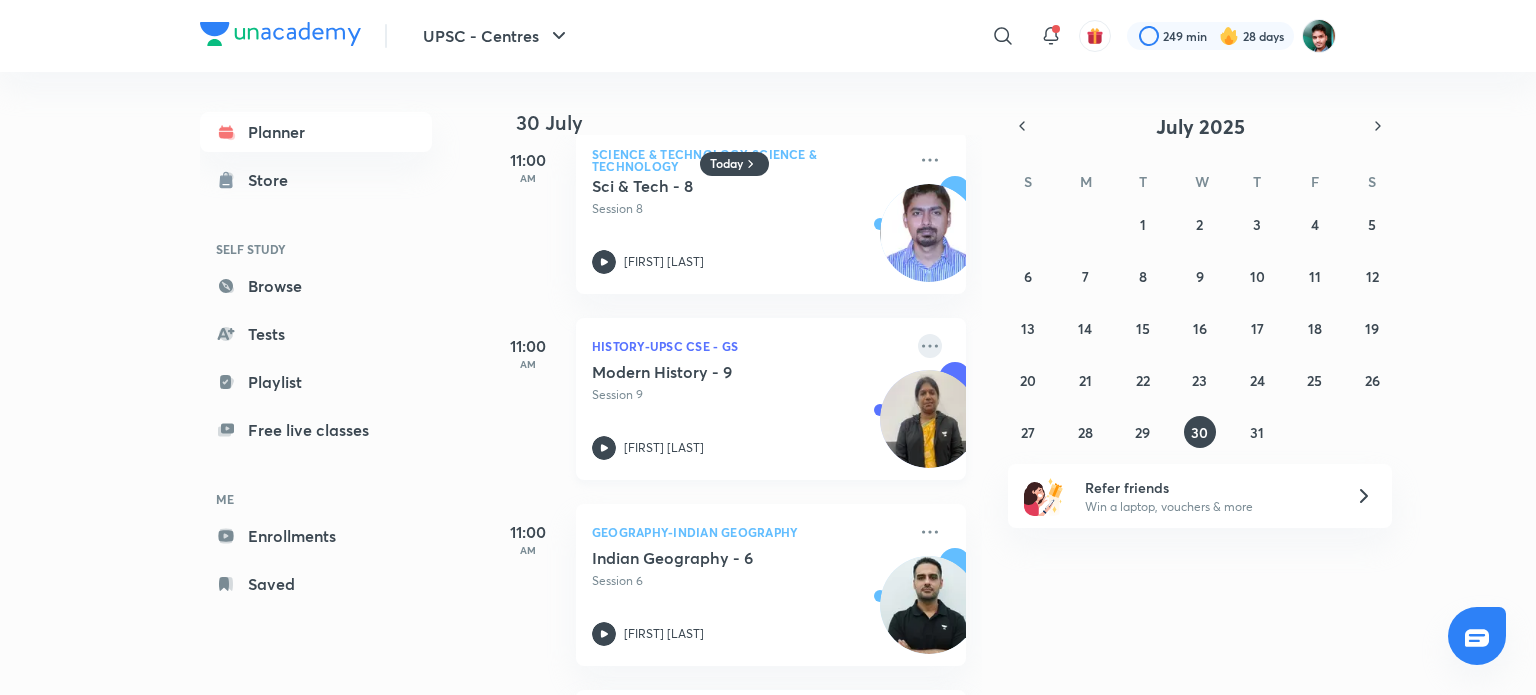 click 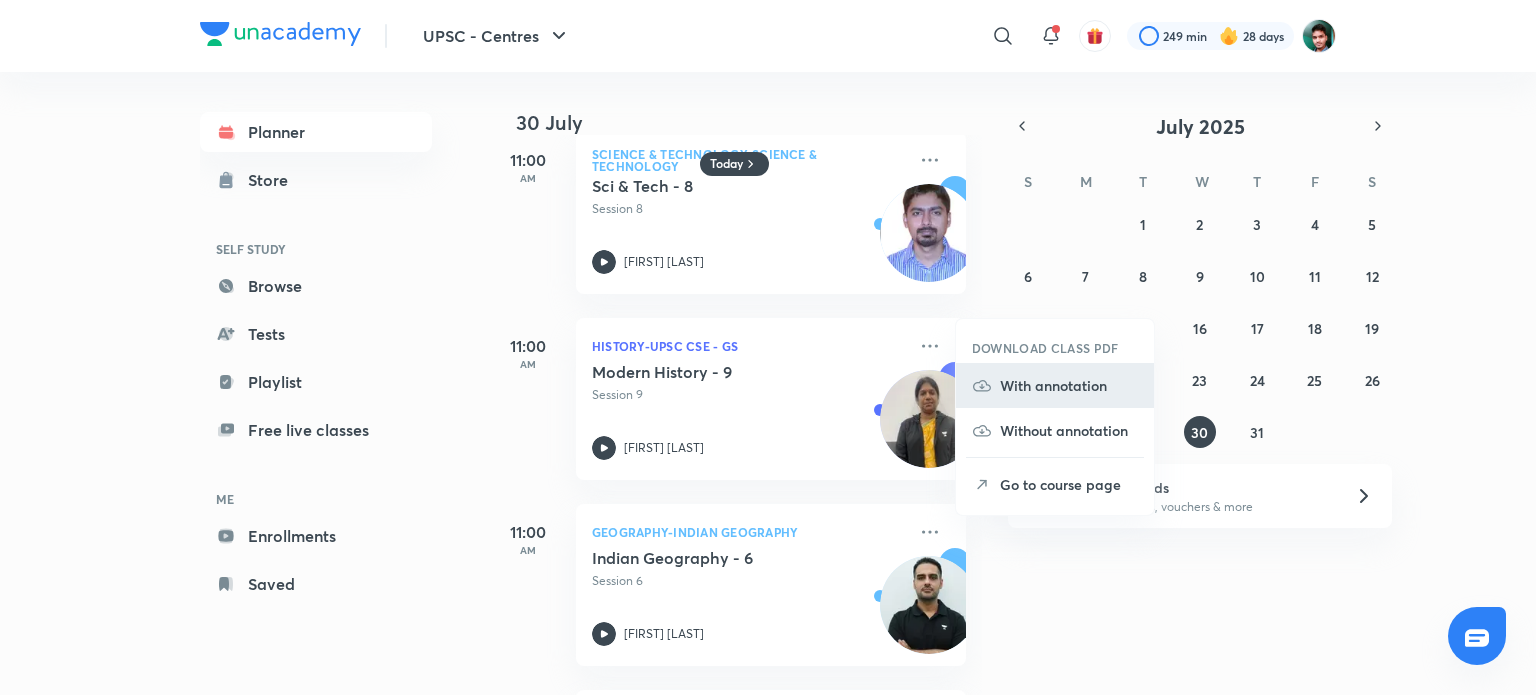 click 